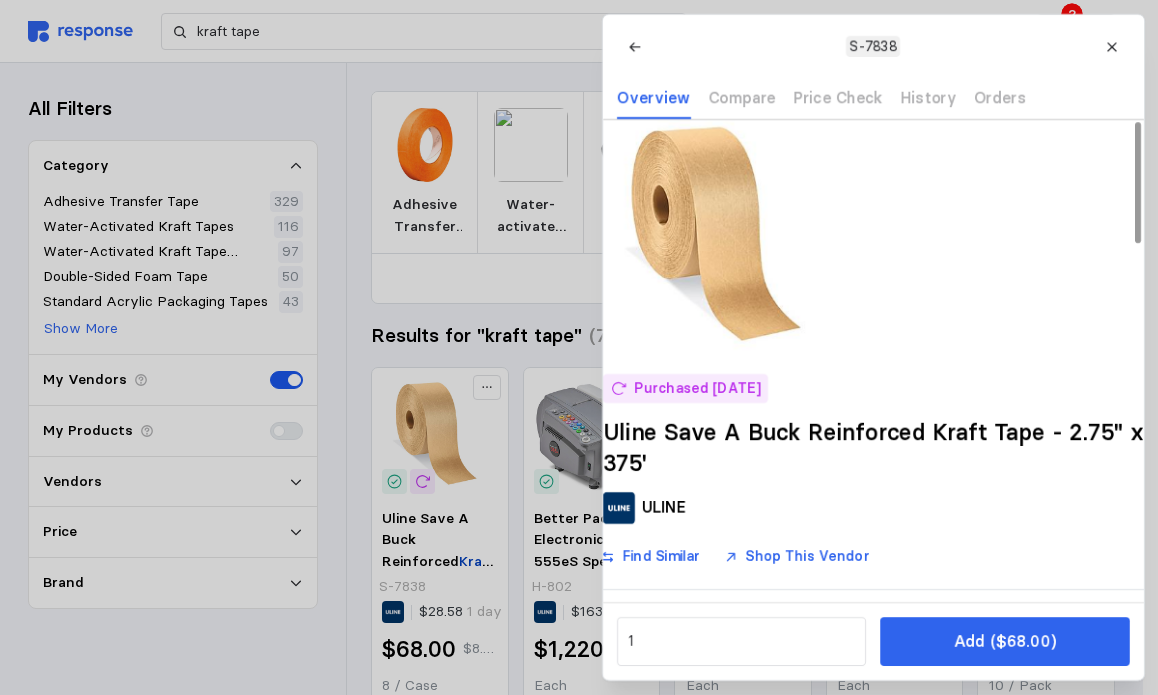 scroll, scrollTop: 0, scrollLeft: 0, axis: both 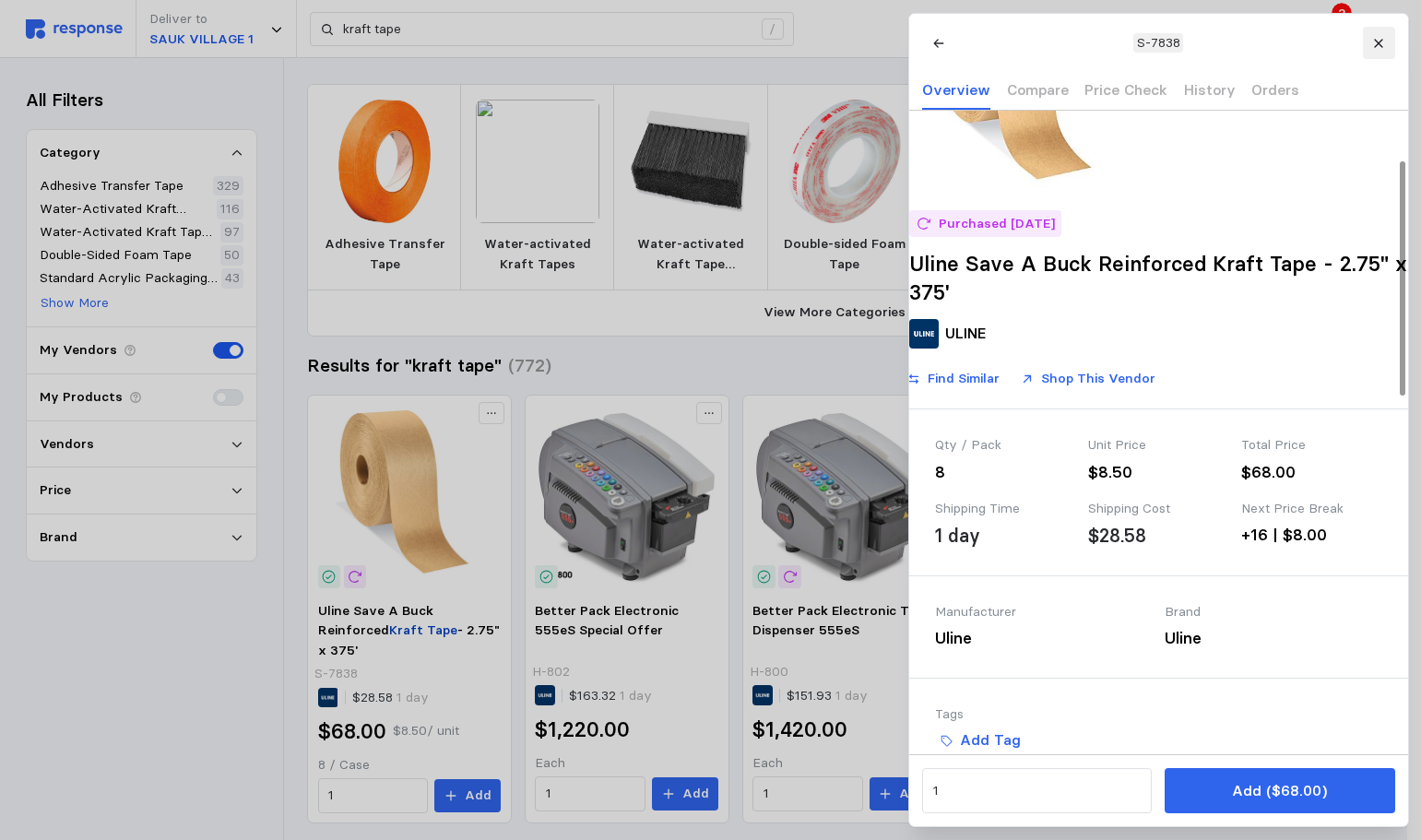 click 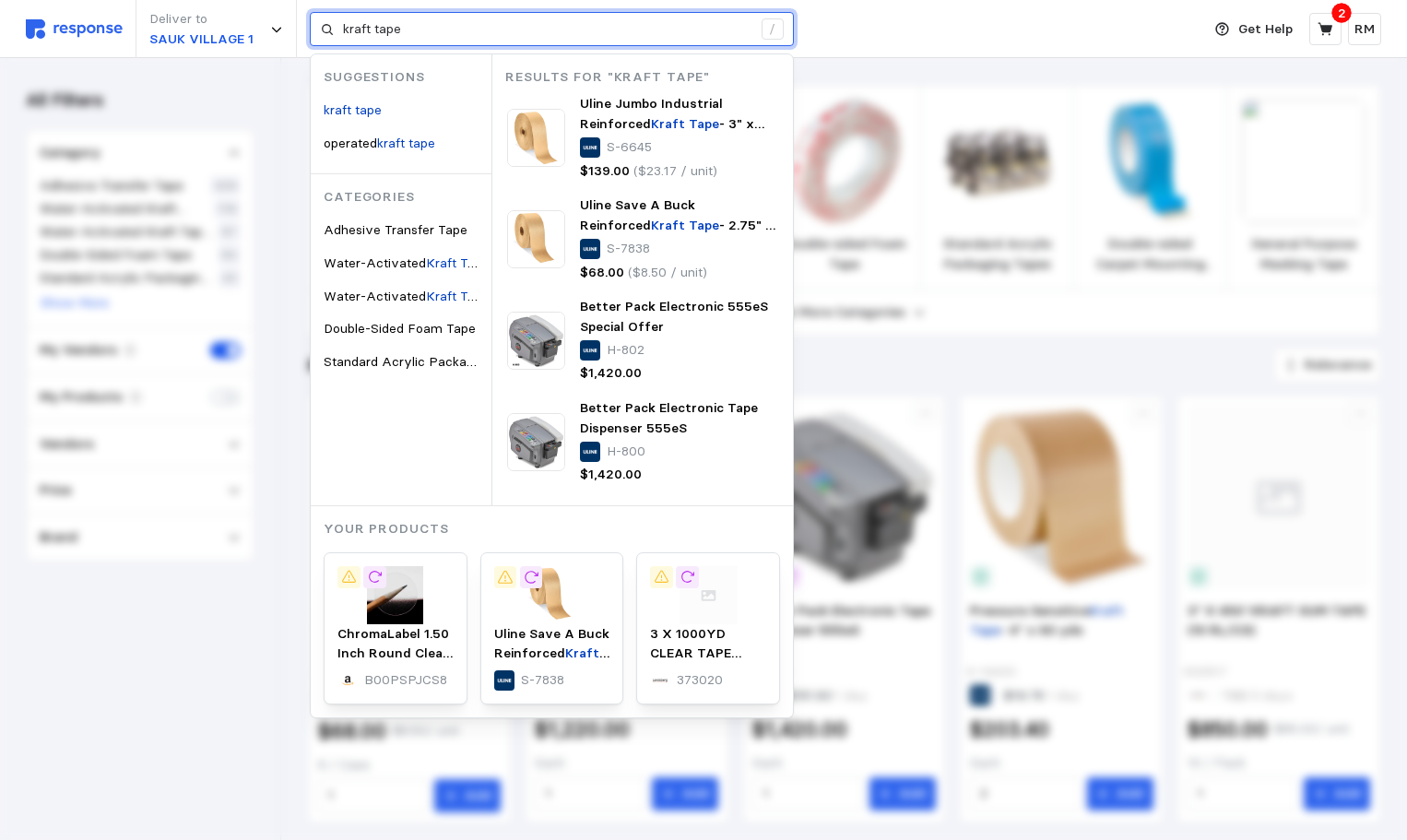 drag, startPoint x: 457, startPoint y: 19, endPoint x: 345, endPoint y: 18, distance: 112.004464 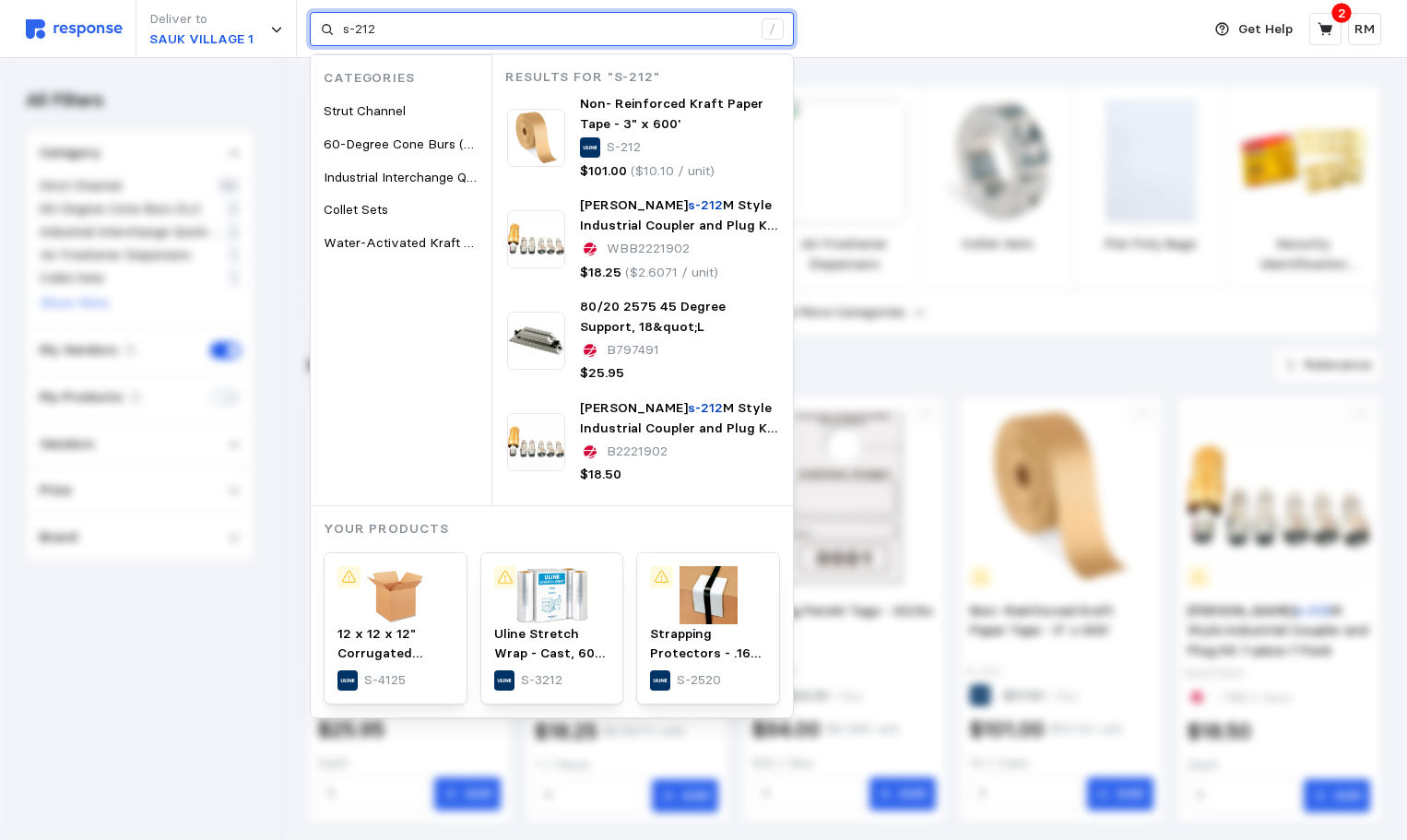 drag, startPoint x: 389, startPoint y: 28, endPoint x: 359, endPoint y: 18, distance: 31.62278 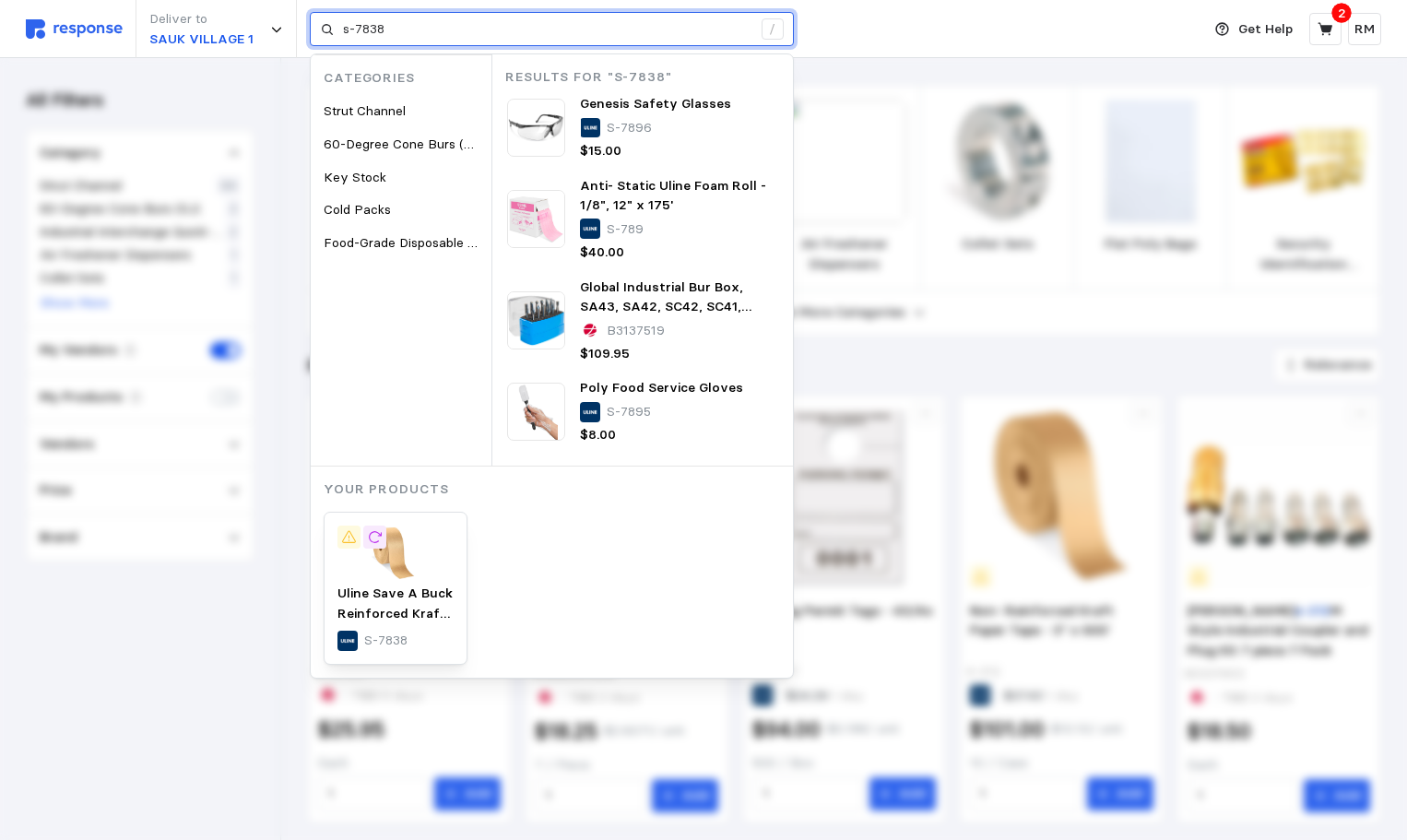 type on "s-7838" 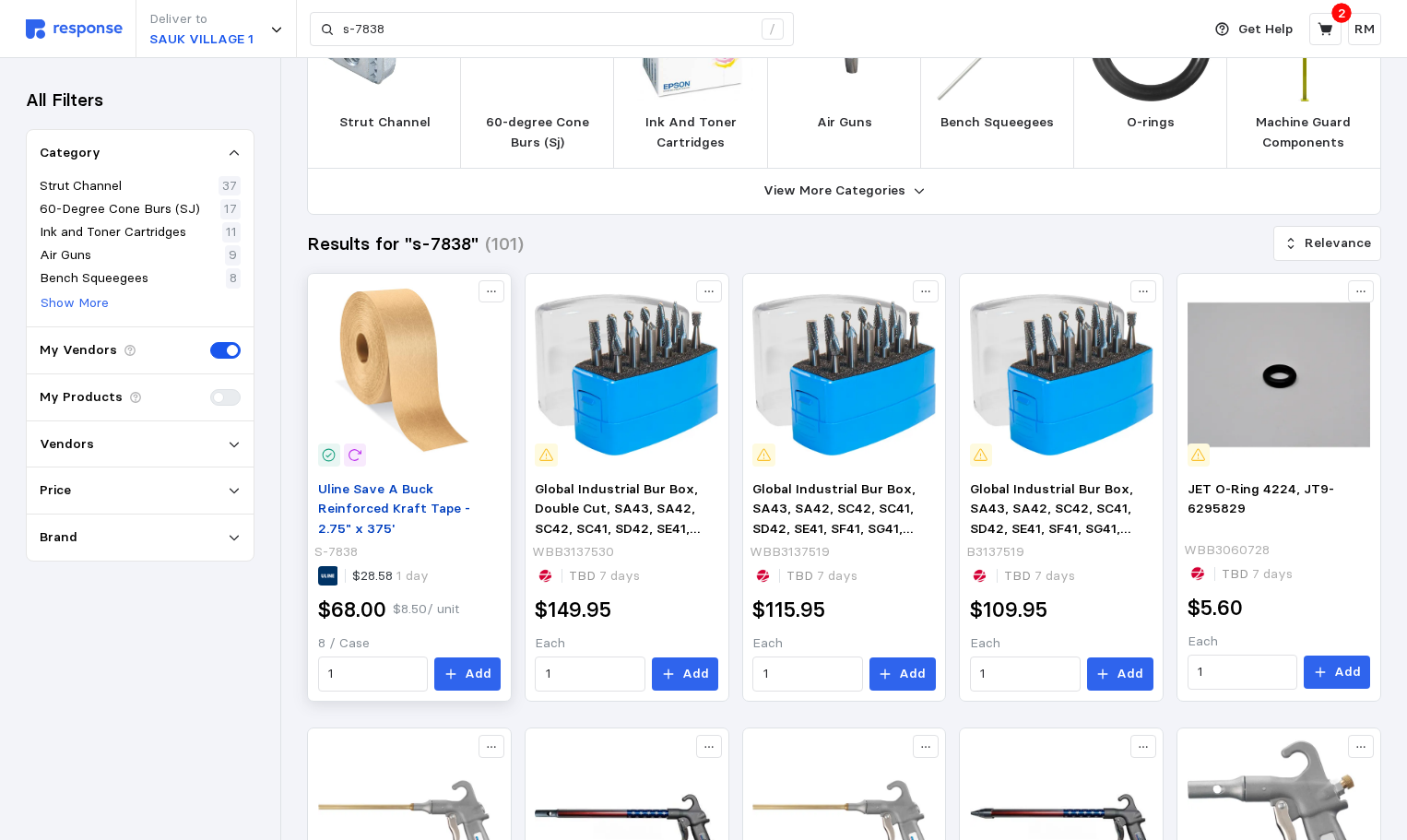 scroll, scrollTop: 124, scrollLeft: 0, axis: vertical 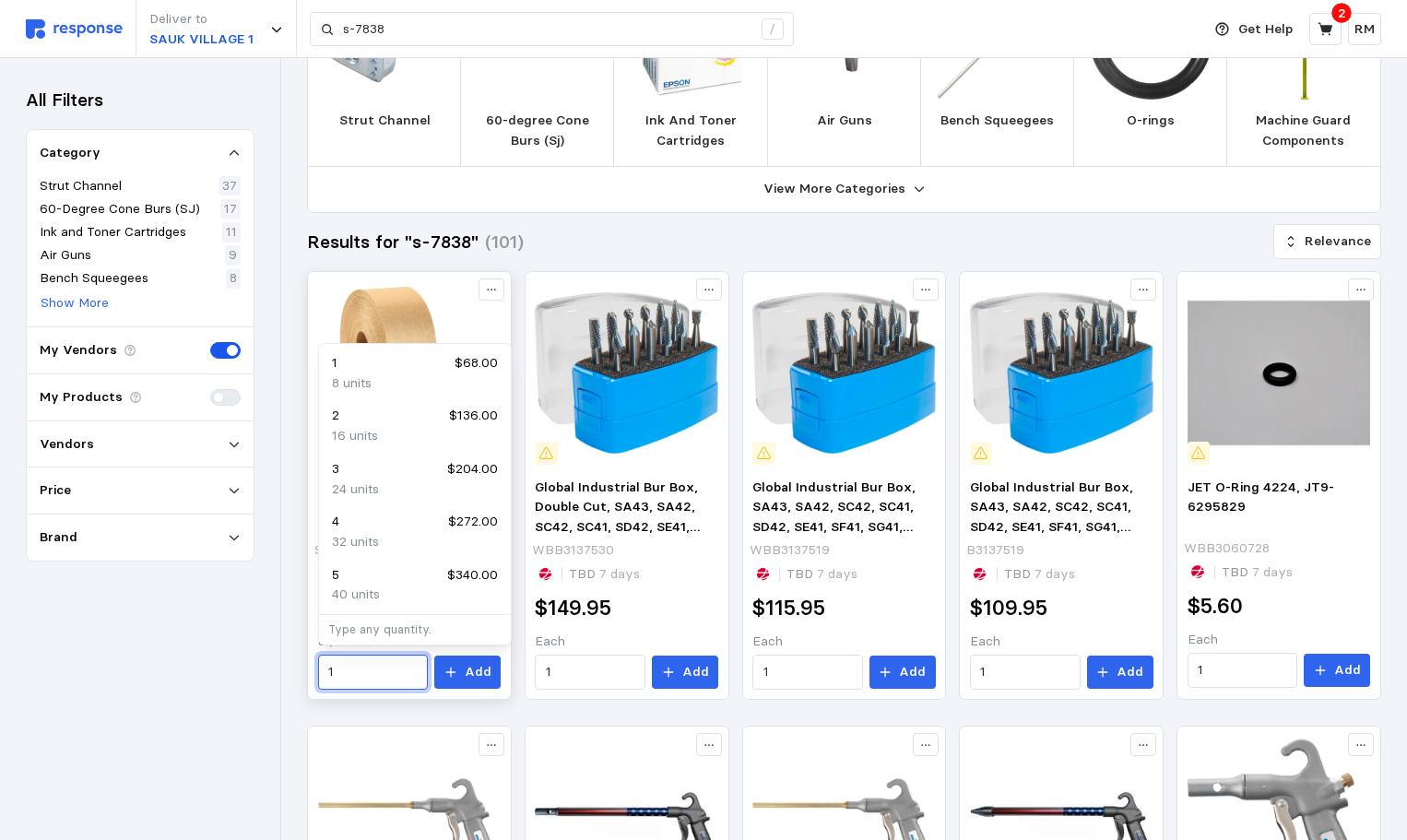 drag, startPoint x: 367, startPoint y: 668, endPoint x: 322, endPoint y: 658, distance: 46.097722 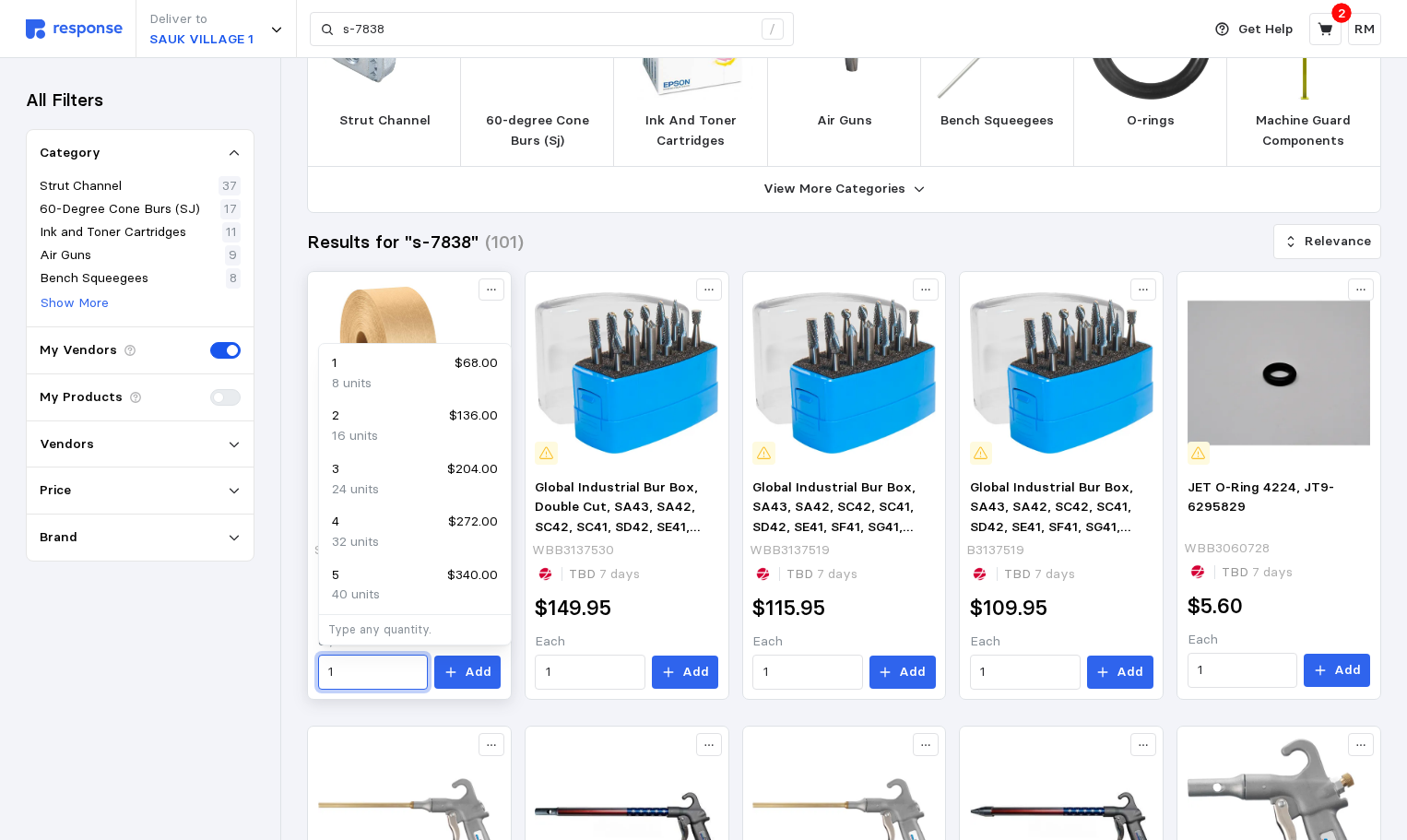 click on "1" at bounding box center (373, 672) 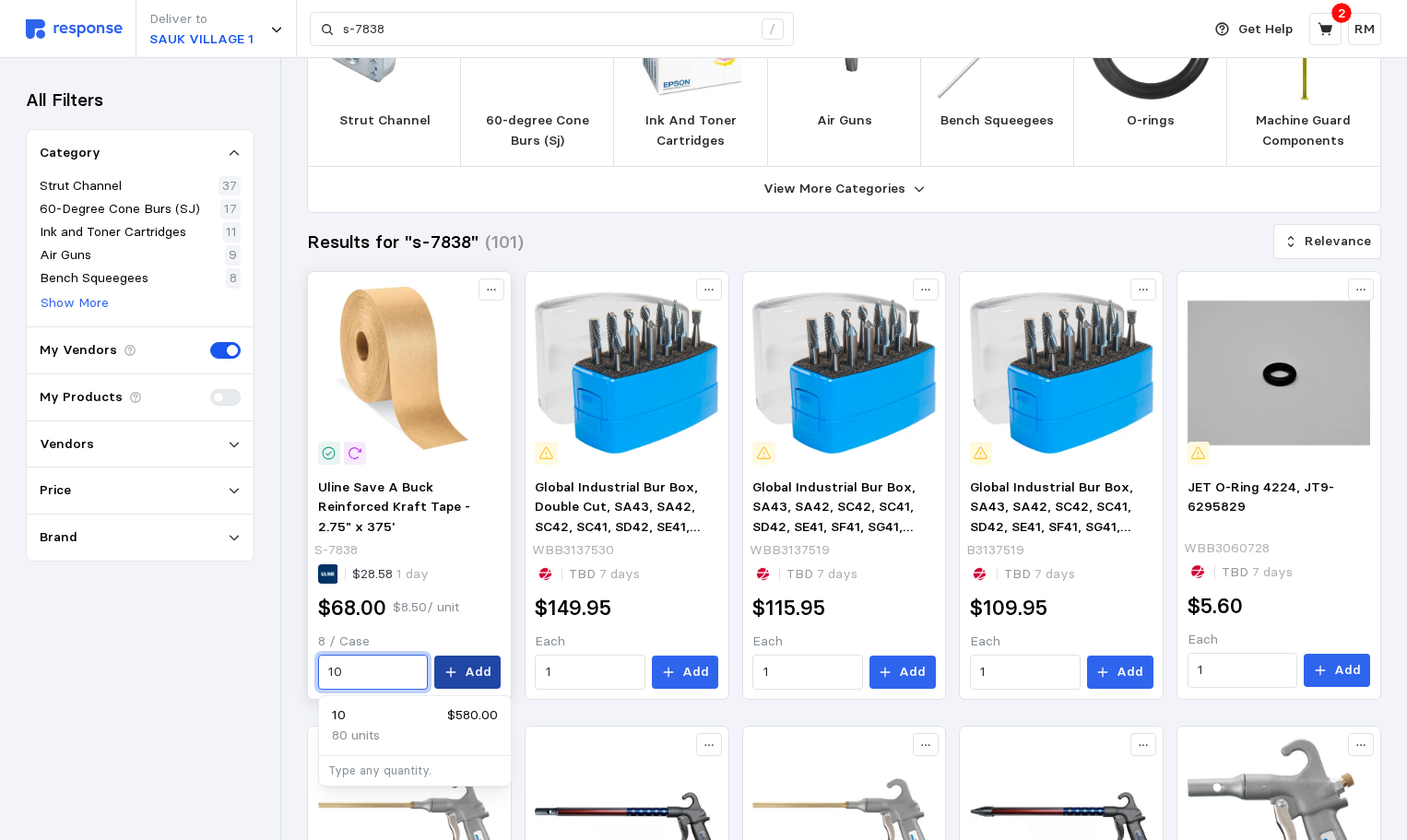 type on "10" 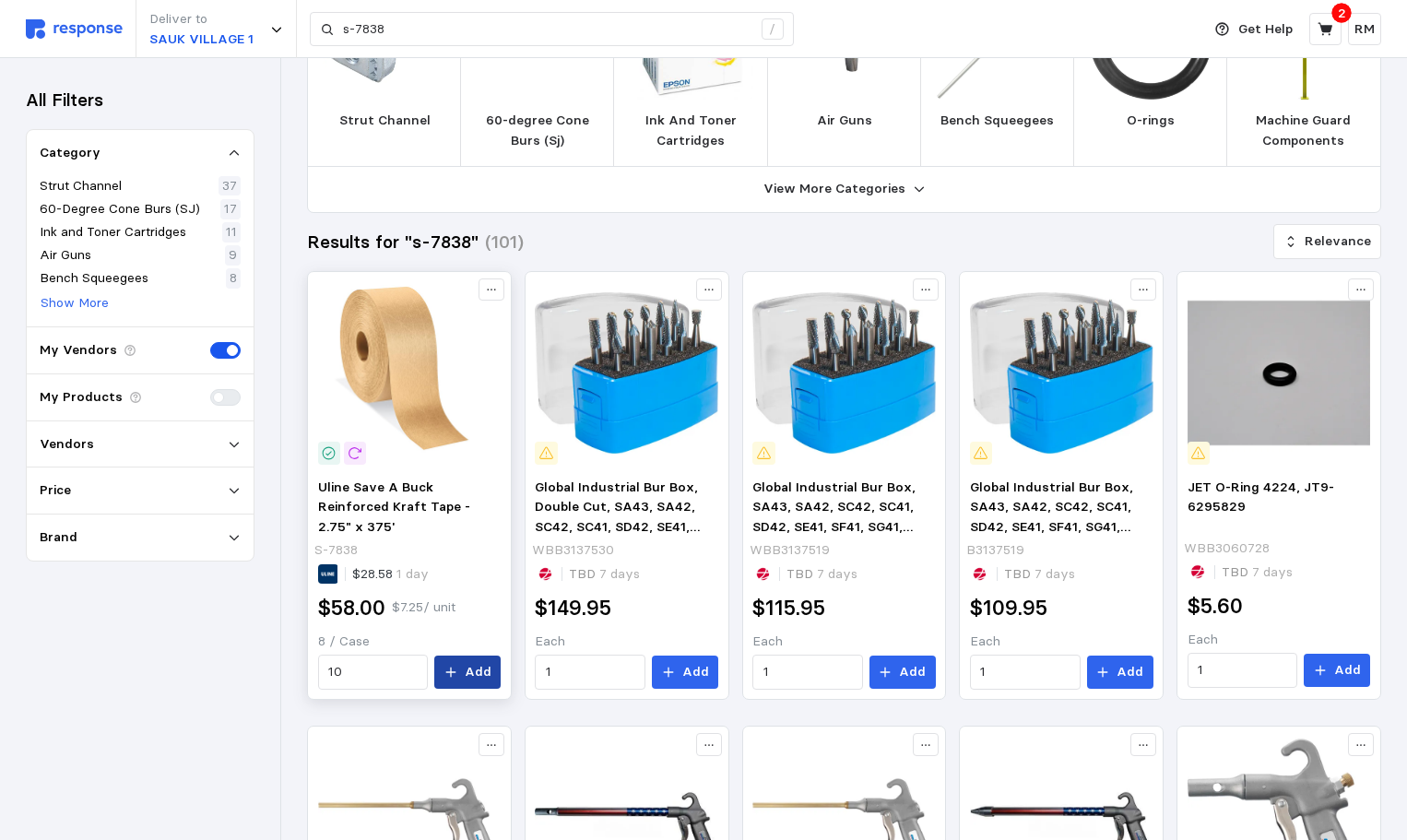 click on "Add" at bounding box center (478, 672) 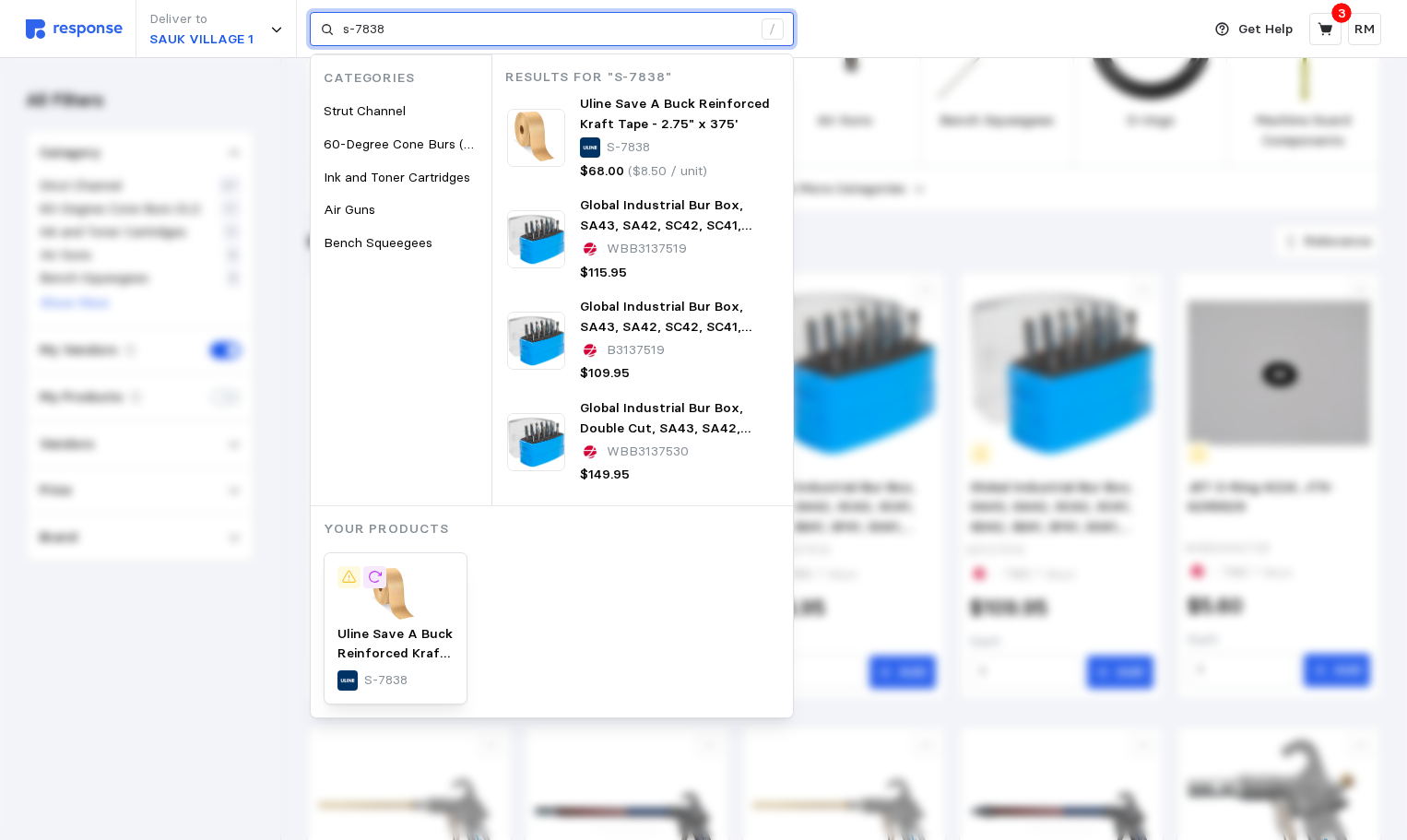 click on "s-7838" at bounding box center [547, 30] 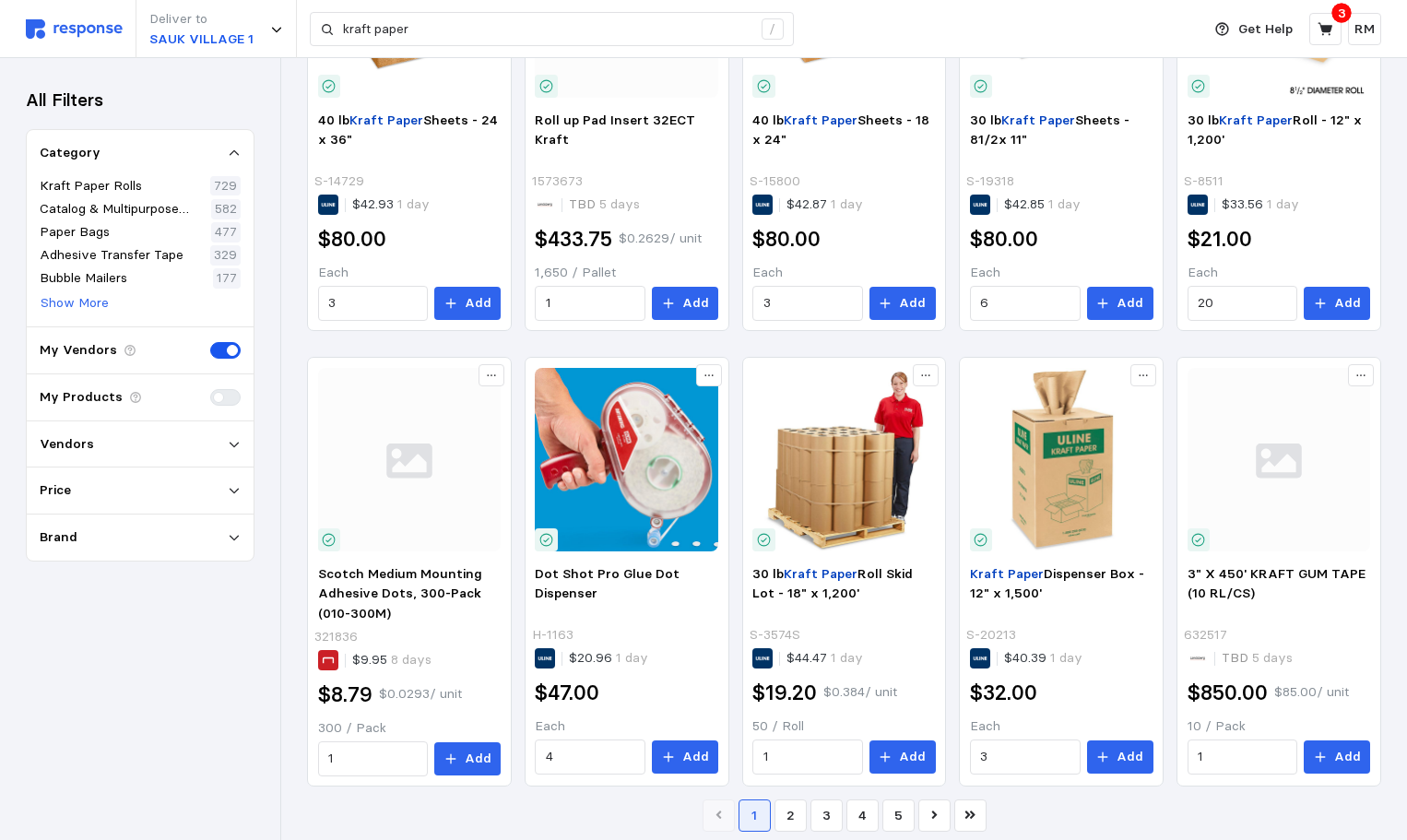 scroll, scrollTop: 962, scrollLeft: 0, axis: vertical 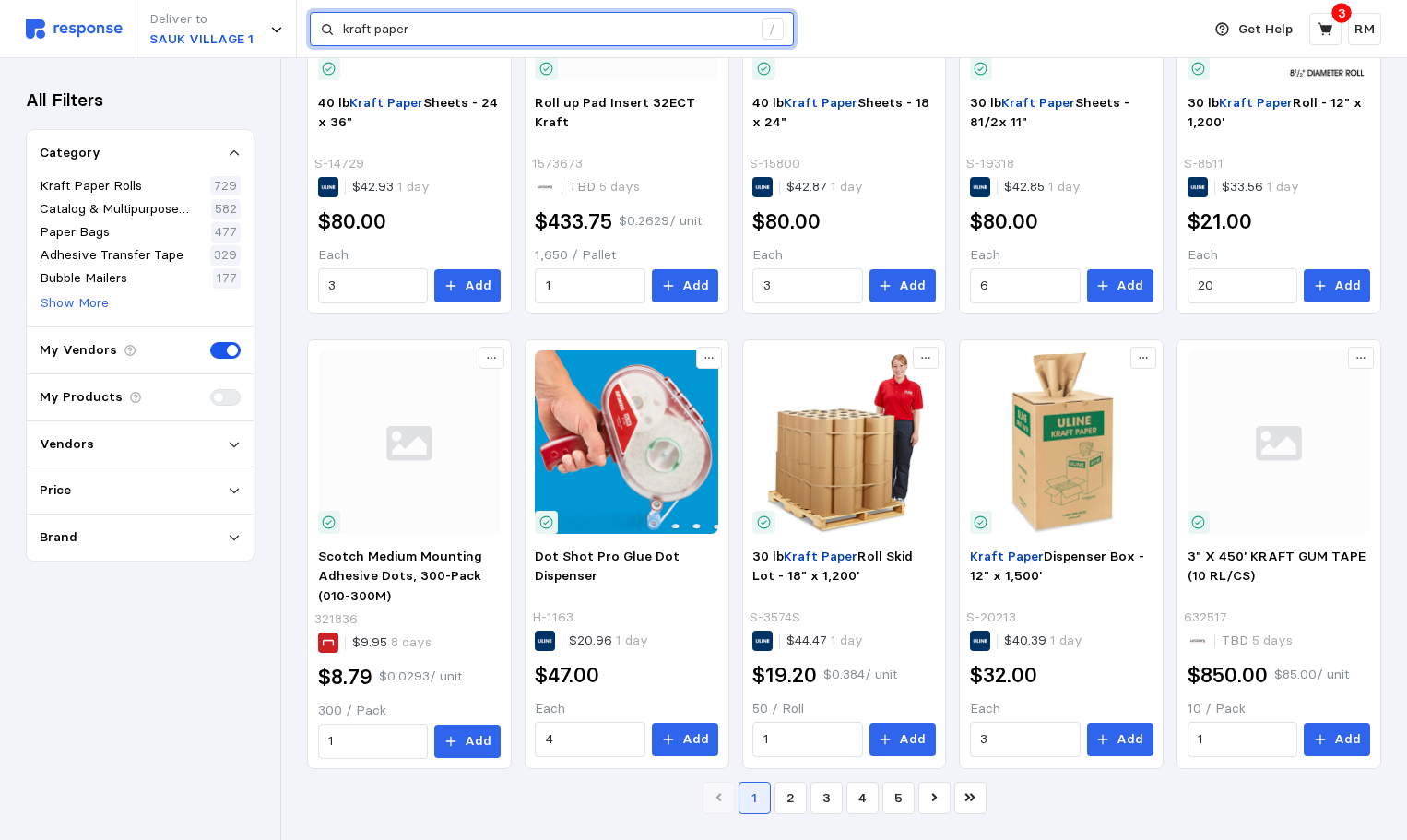 click on "kraft paper" at bounding box center (547, 30) 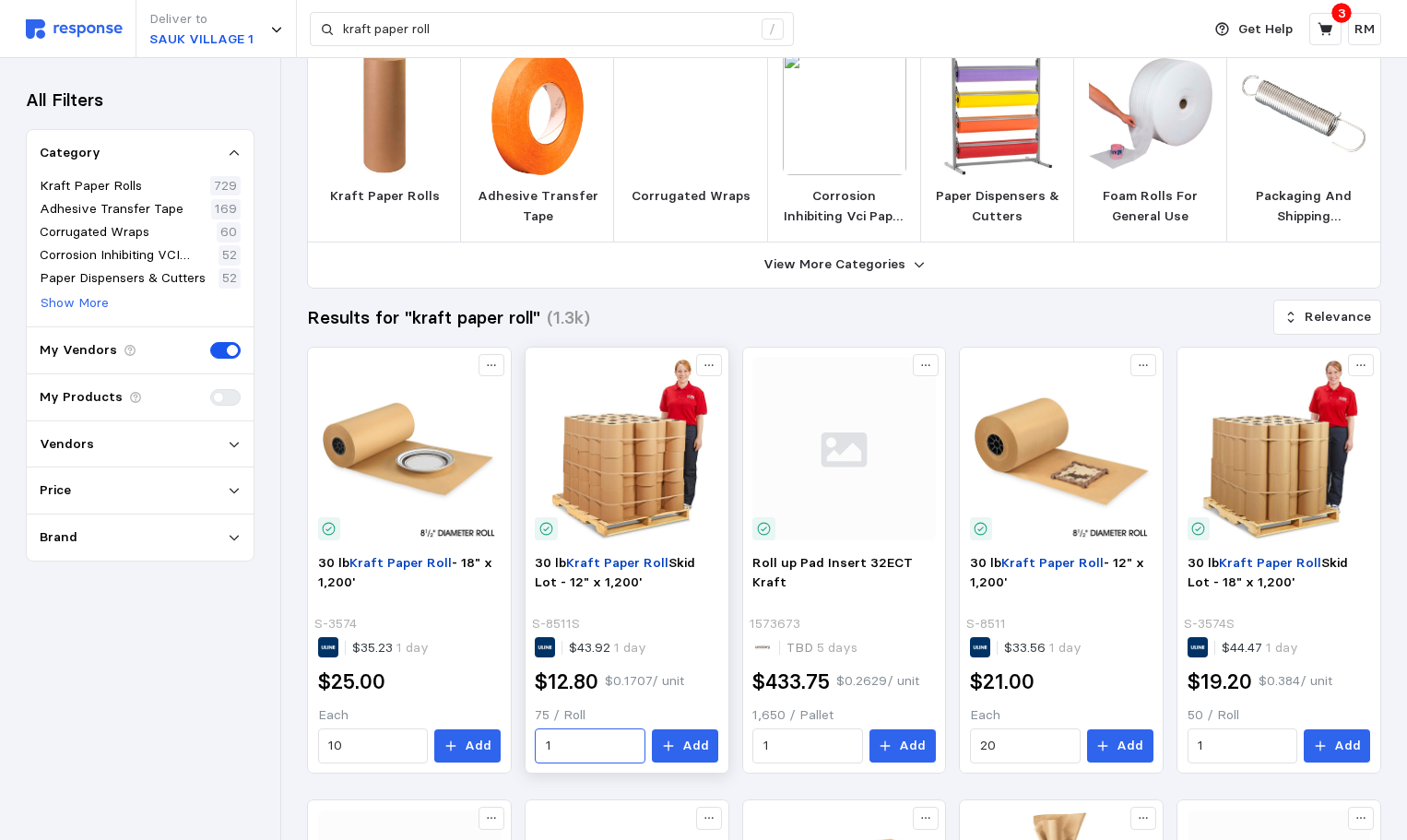 scroll, scrollTop: 0, scrollLeft: 0, axis: both 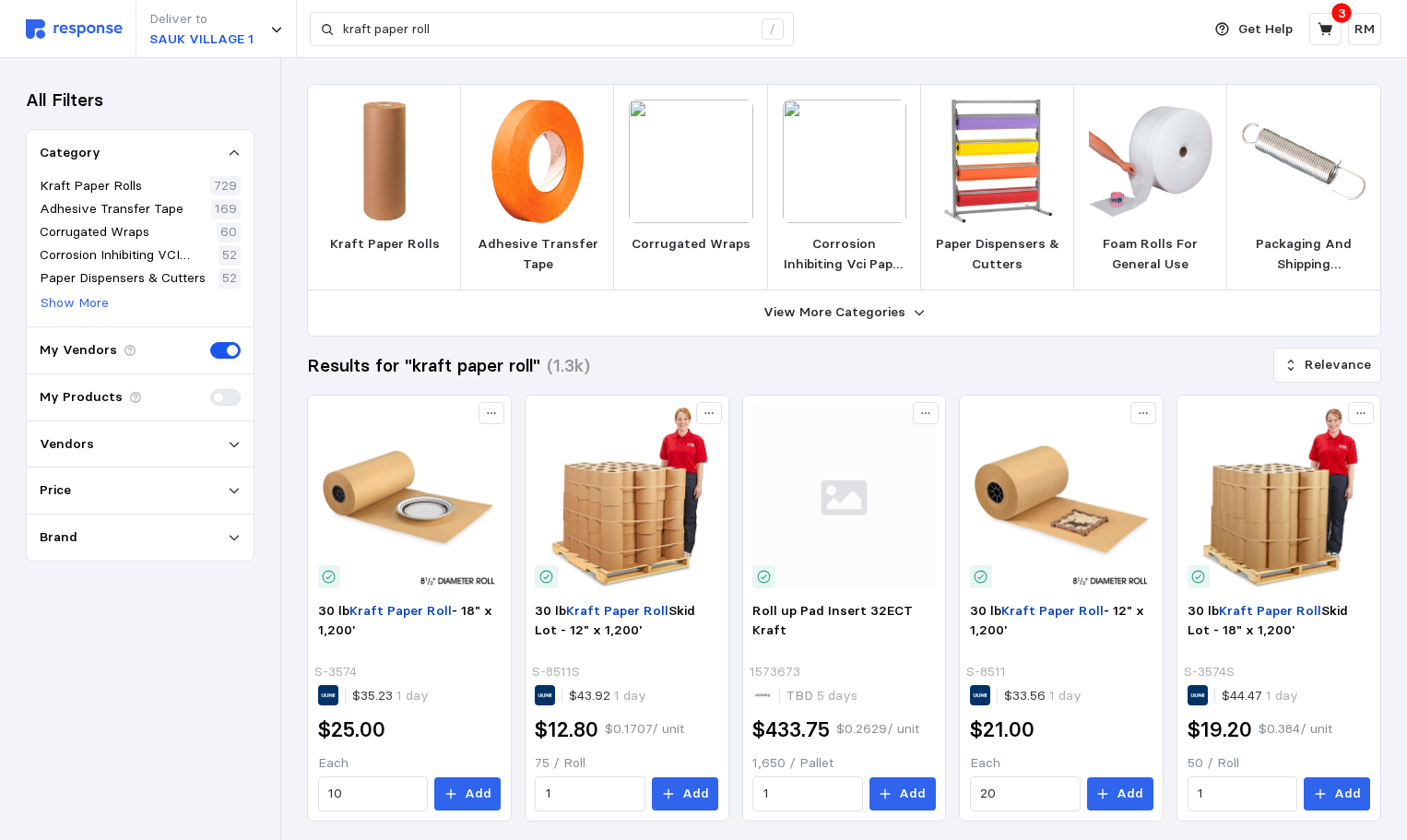 click at bounding box center (384, 161) 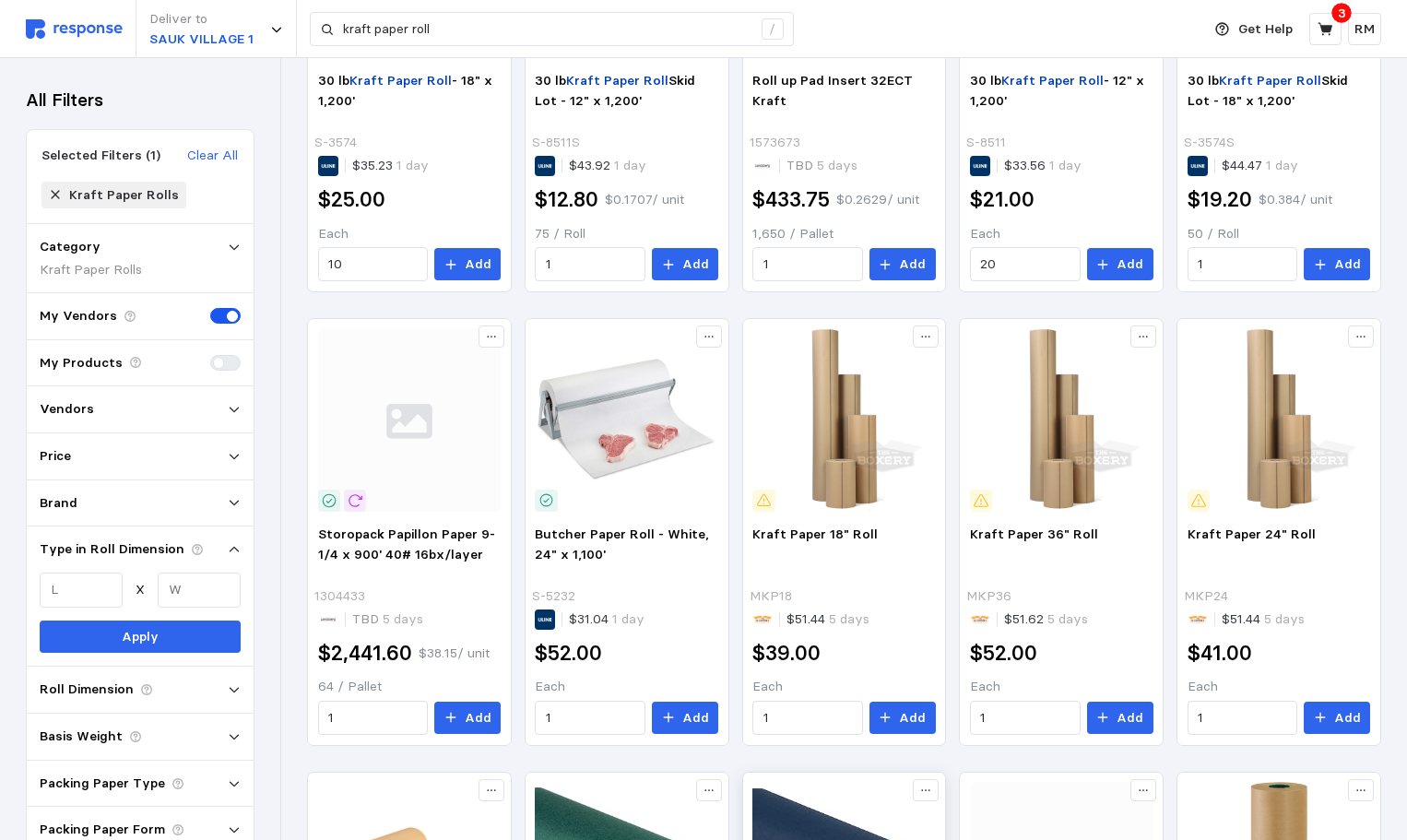scroll, scrollTop: 0, scrollLeft: 0, axis: both 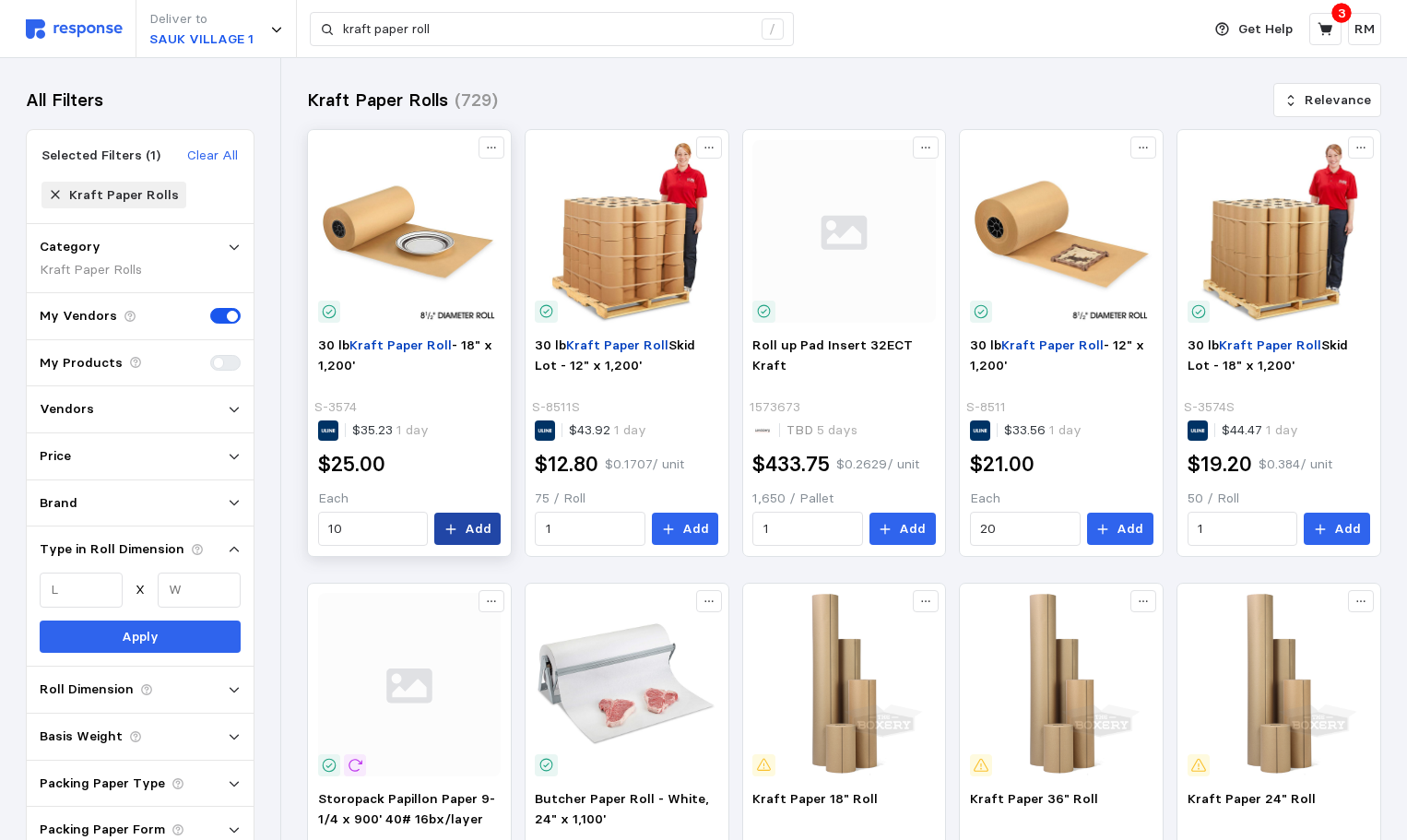 click on "Add" at bounding box center (478, 529) 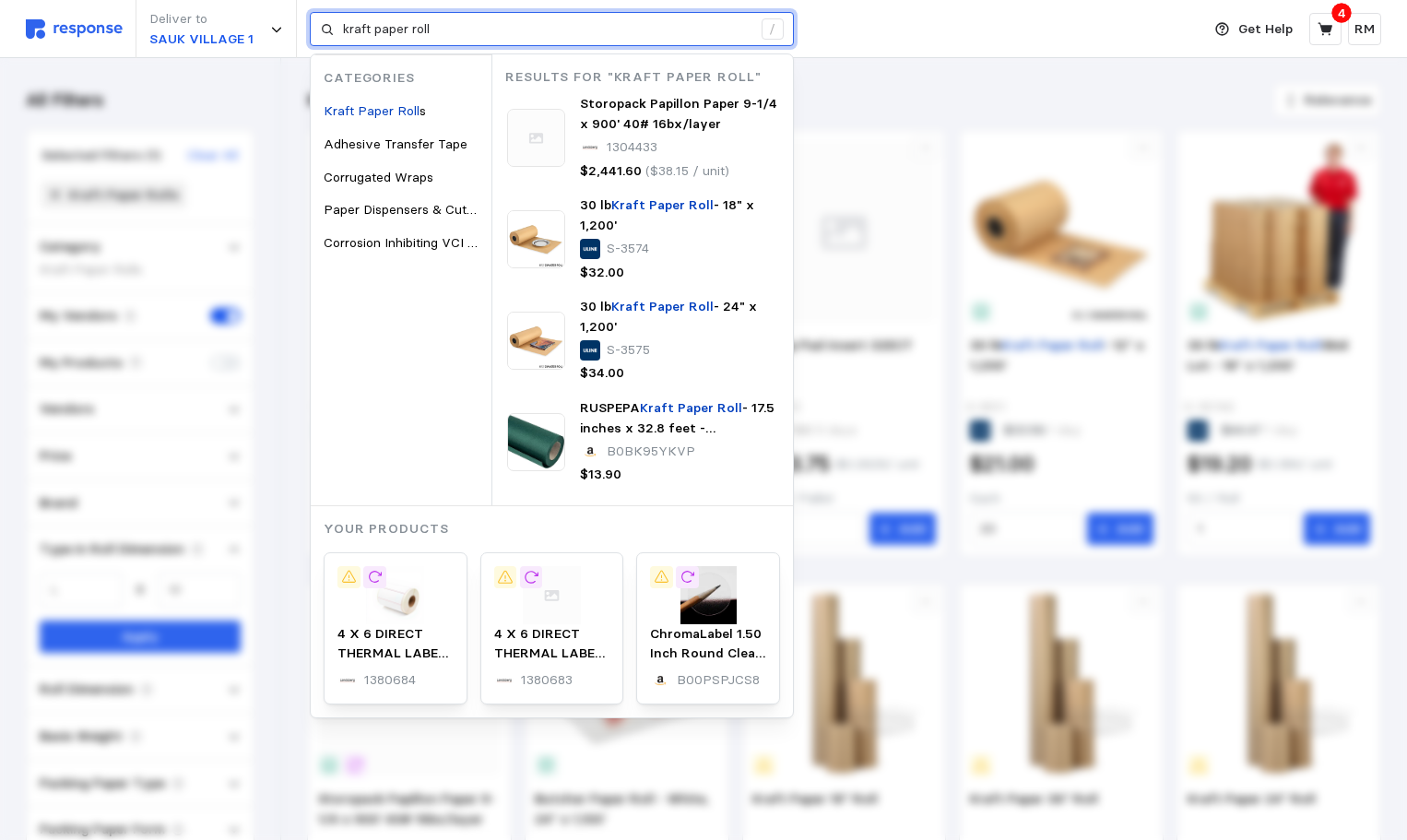 drag, startPoint x: 502, startPoint y: 22, endPoint x: 300, endPoint y: 4, distance: 202.80039 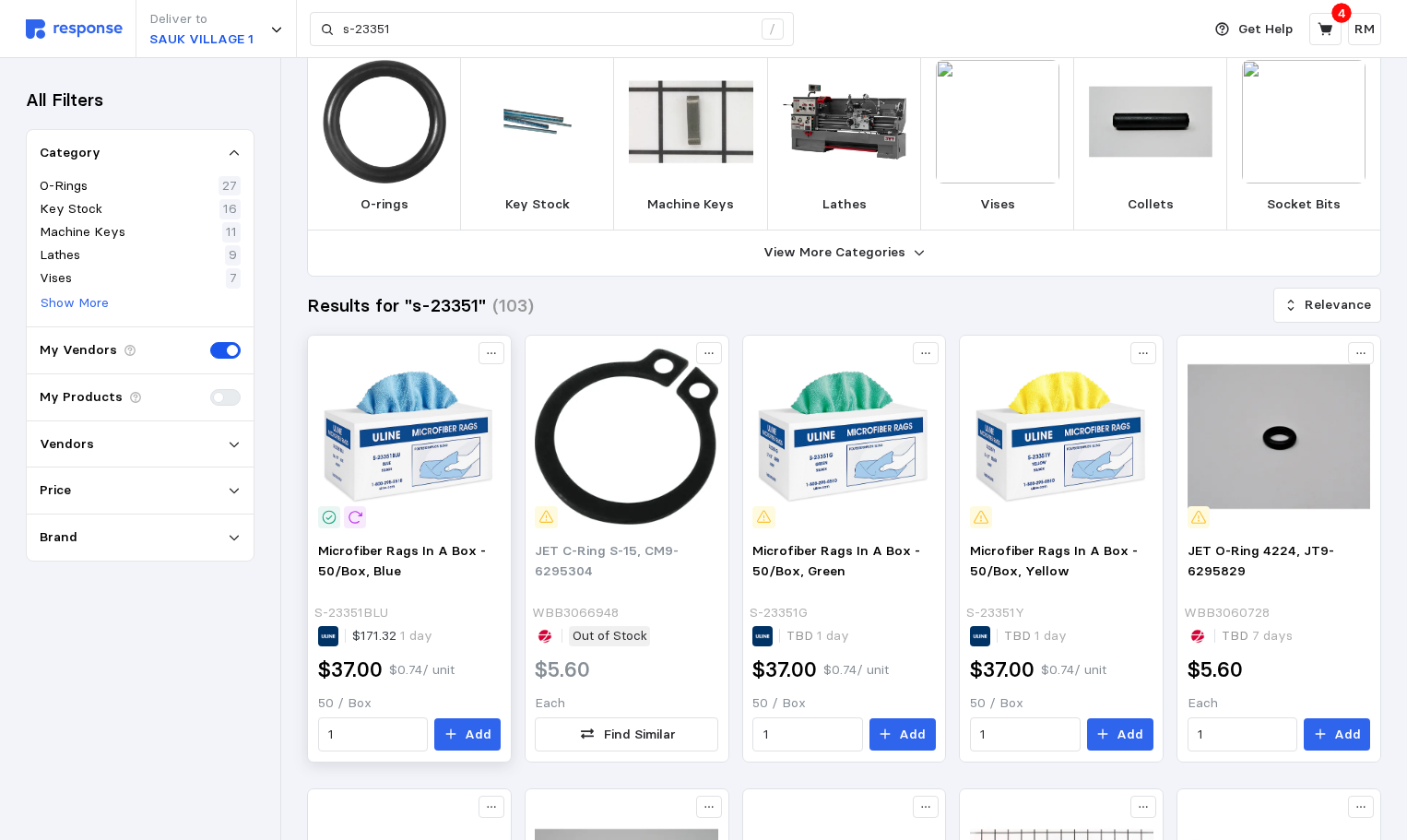 scroll, scrollTop: 44, scrollLeft: 0, axis: vertical 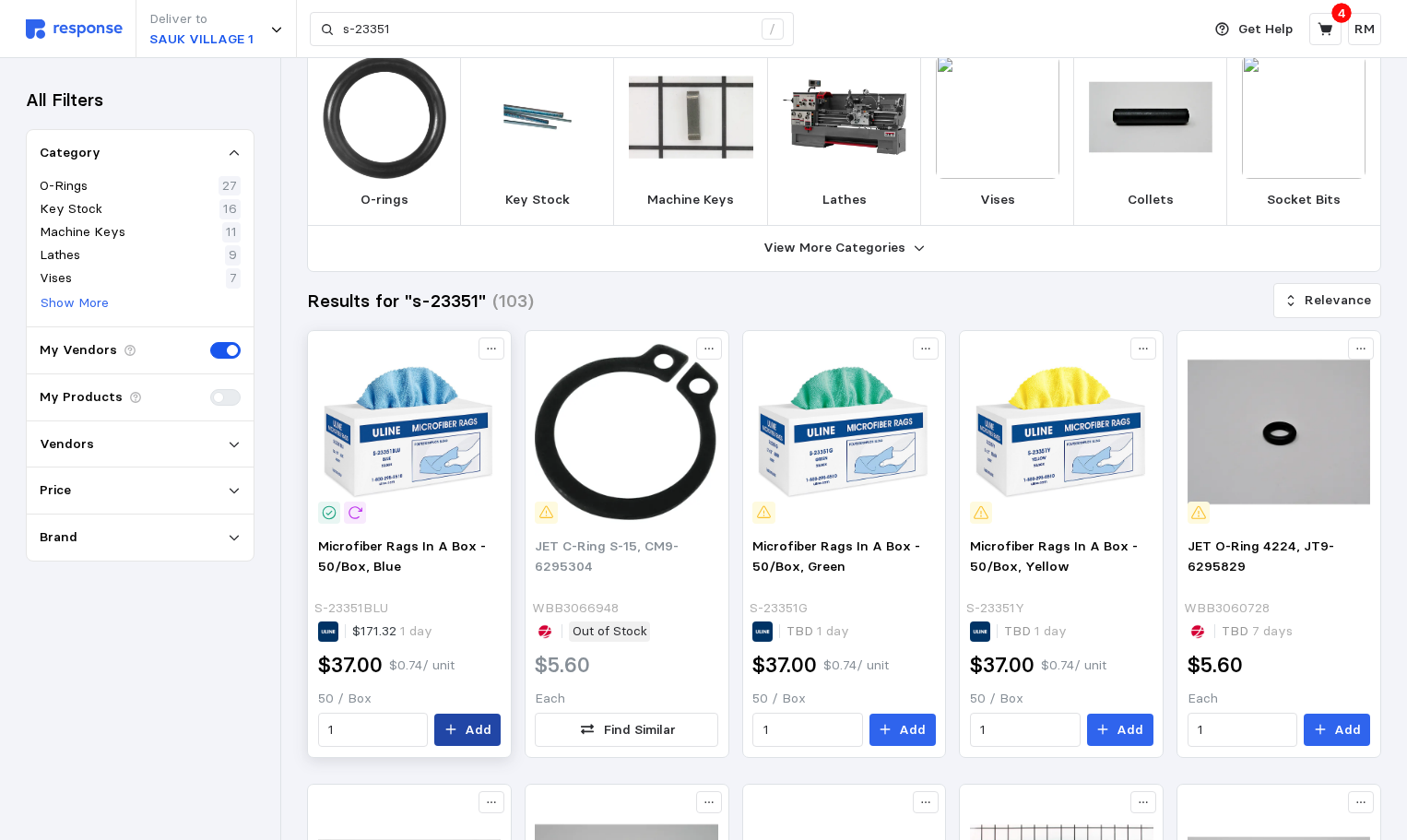 click on "Add" at bounding box center (478, 730) 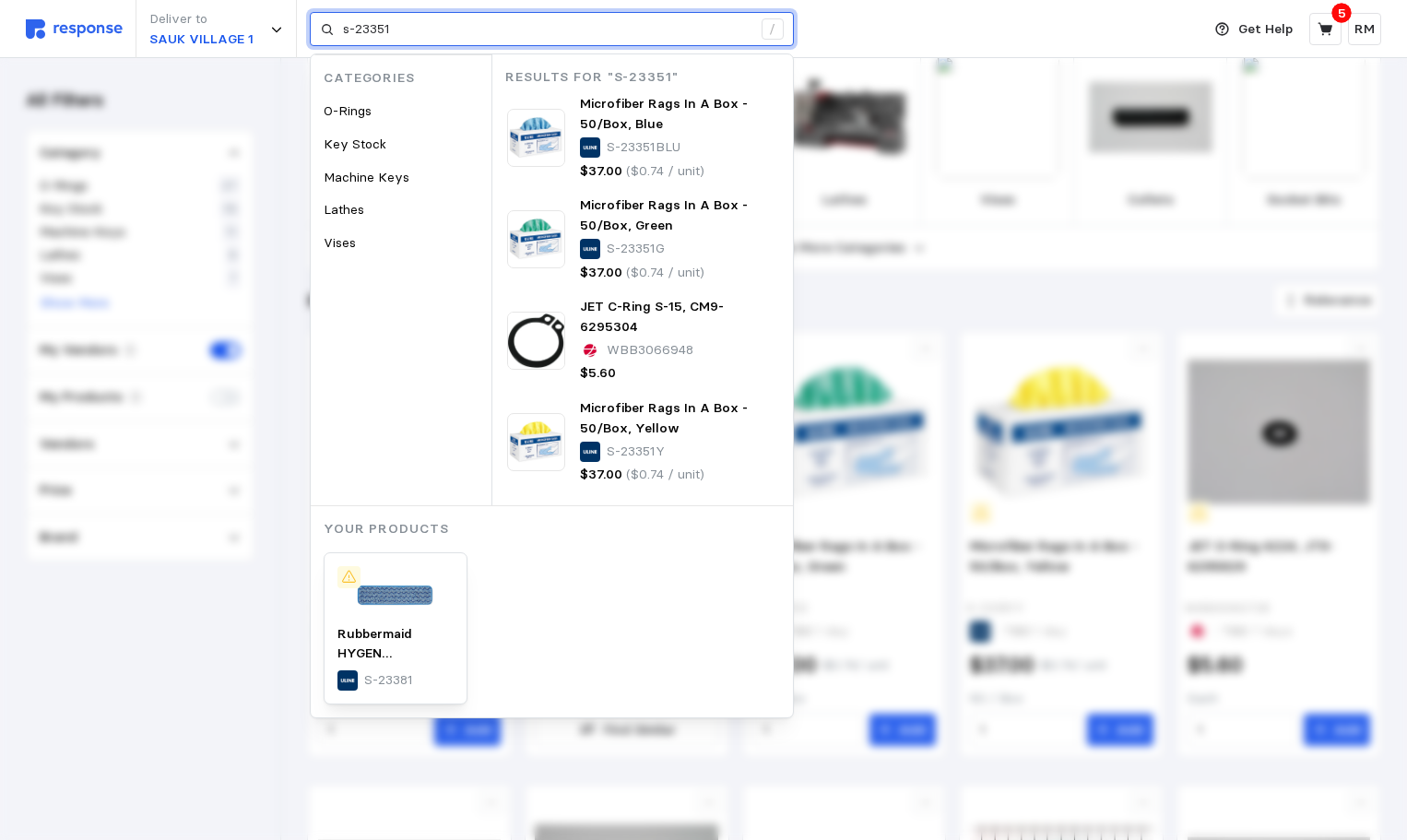 drag, startPoint x: 416, startPoint y: 29, endPoint x: 317, endPoint y: 18, distance: 99.609237 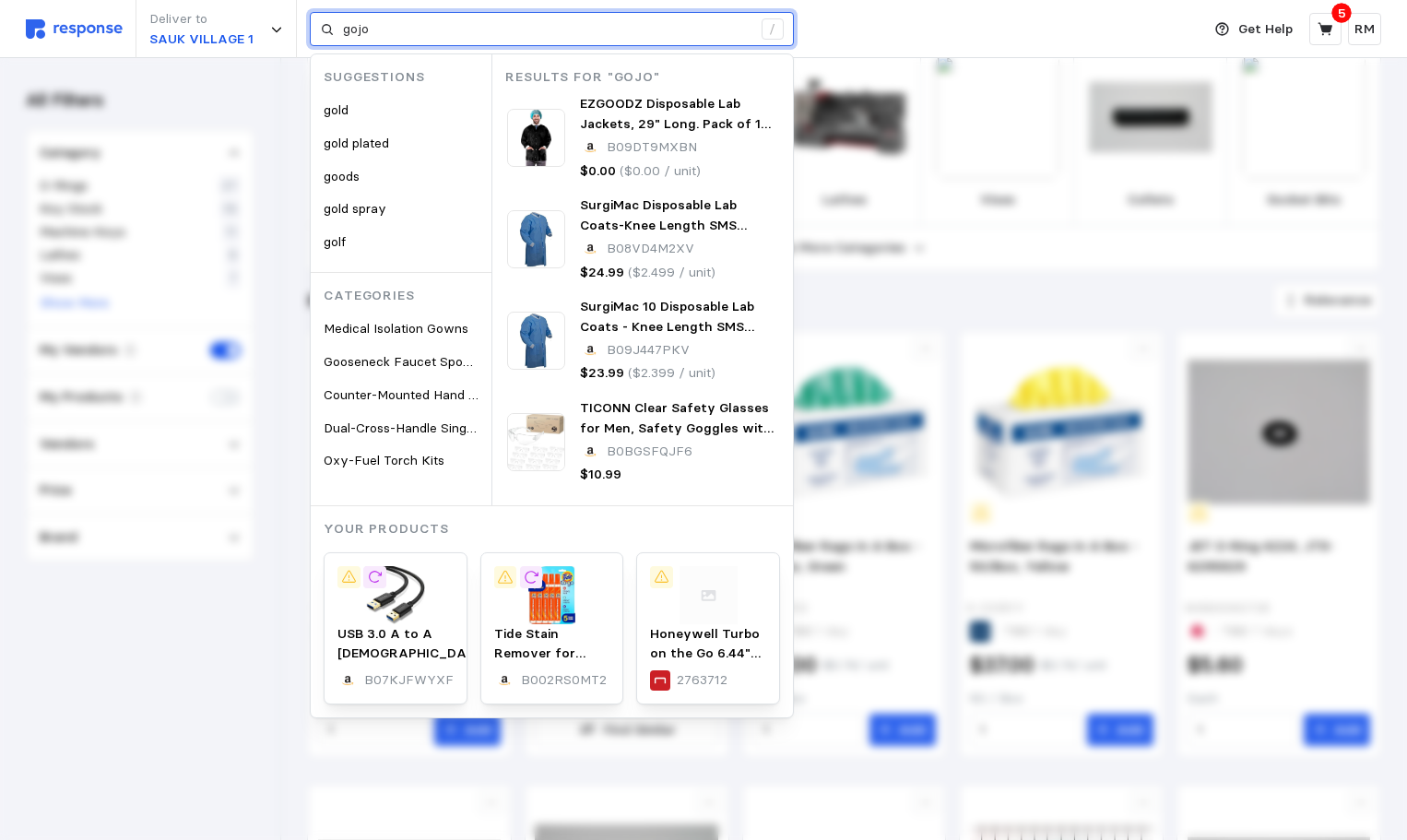 type on "gojo" 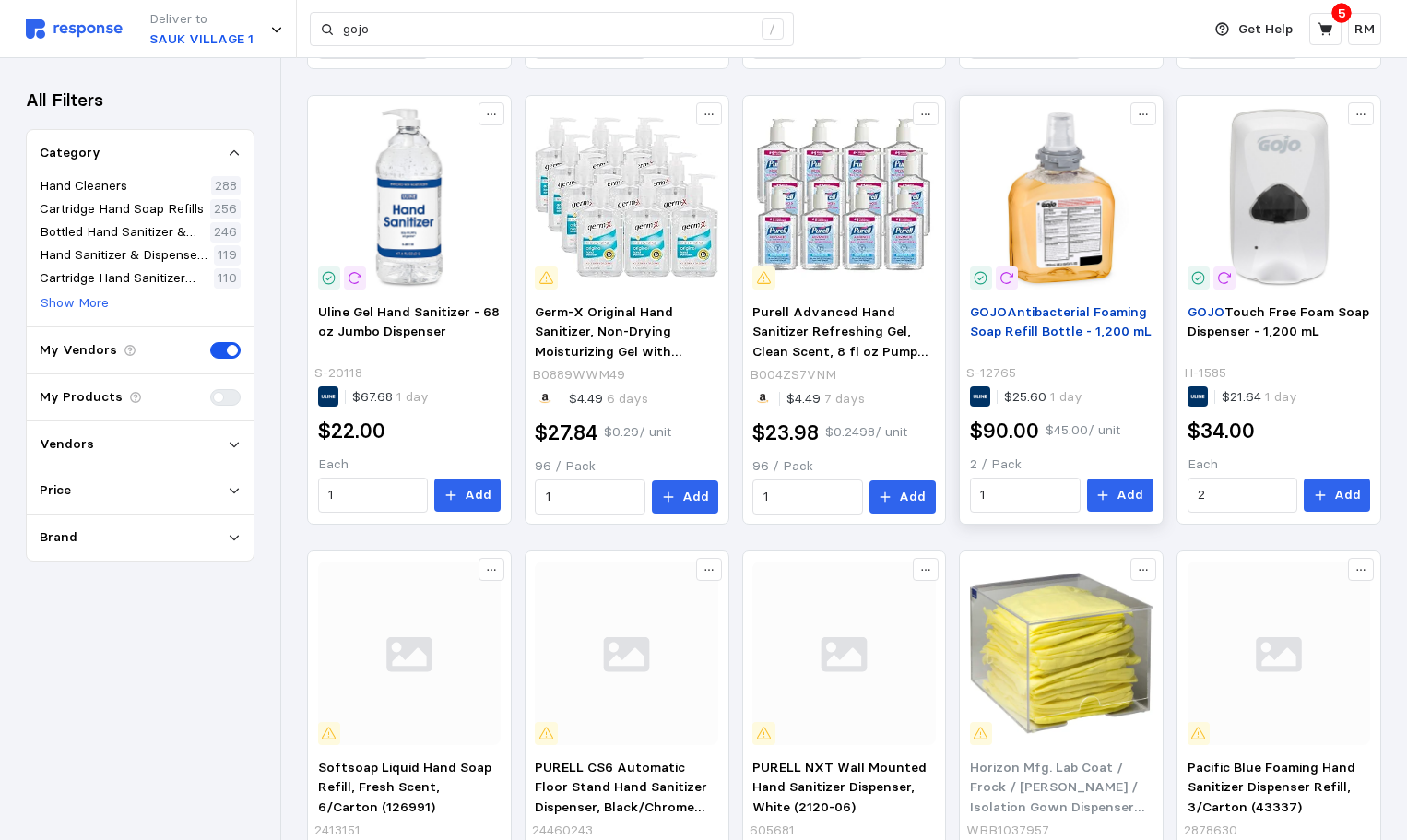 scroll, scrollTop: 753, scrollLeft: 0, axis: vertical 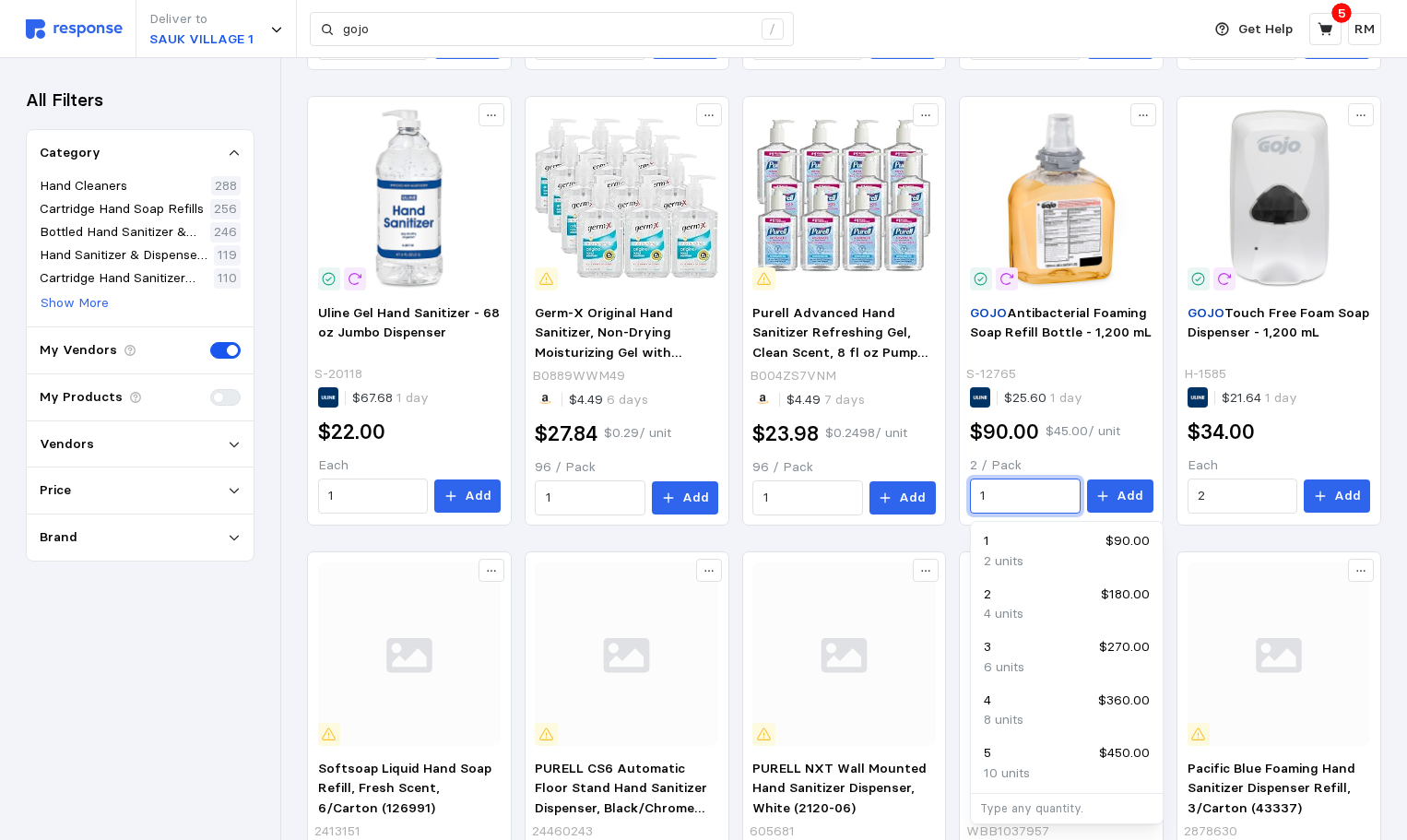 drag, startPoint x: 1024, startPoint y: 490, endPoint x: 949, endPoint y: 484, distance: 75.239617 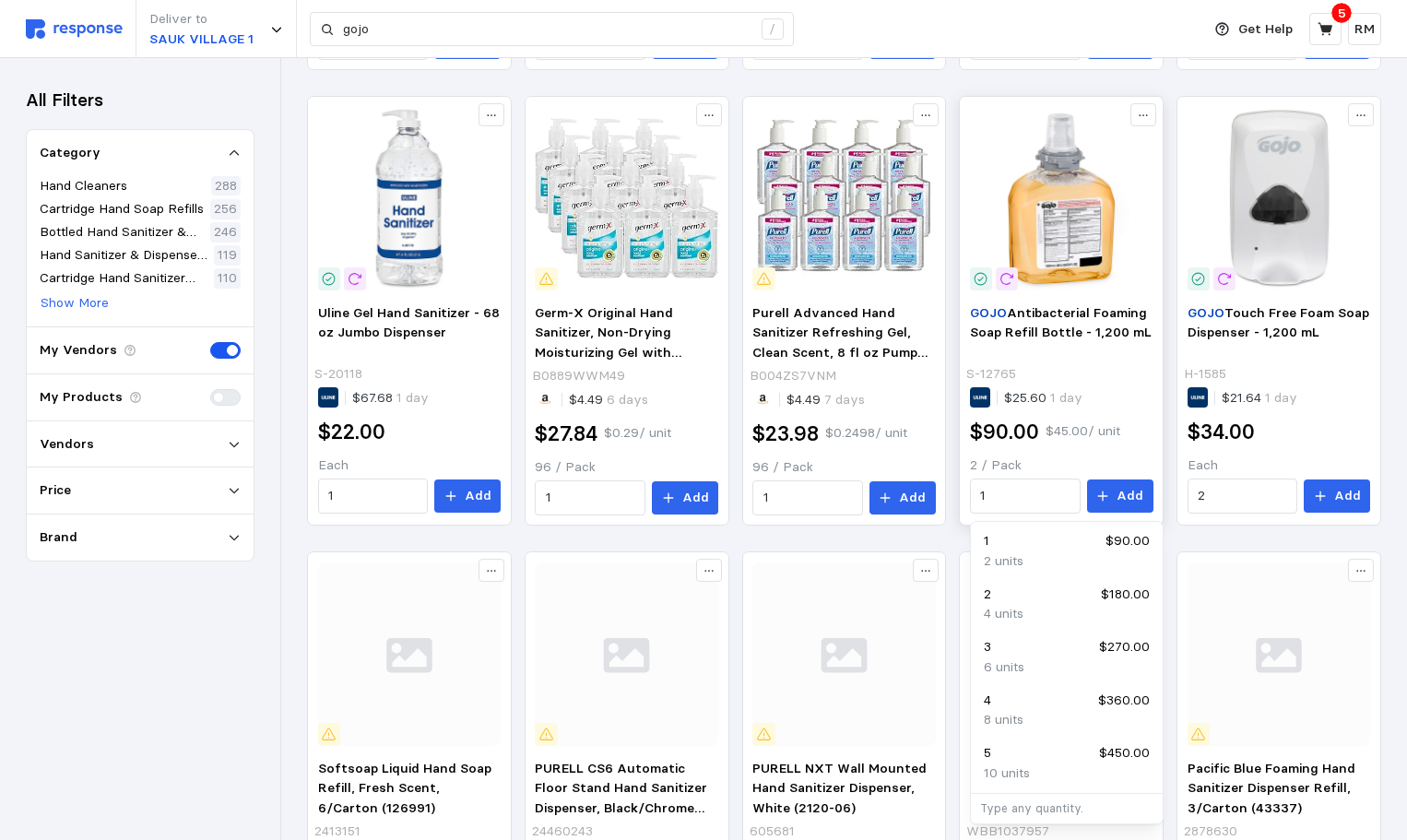 click on "S-12765" at bounding box center [1059, 374] 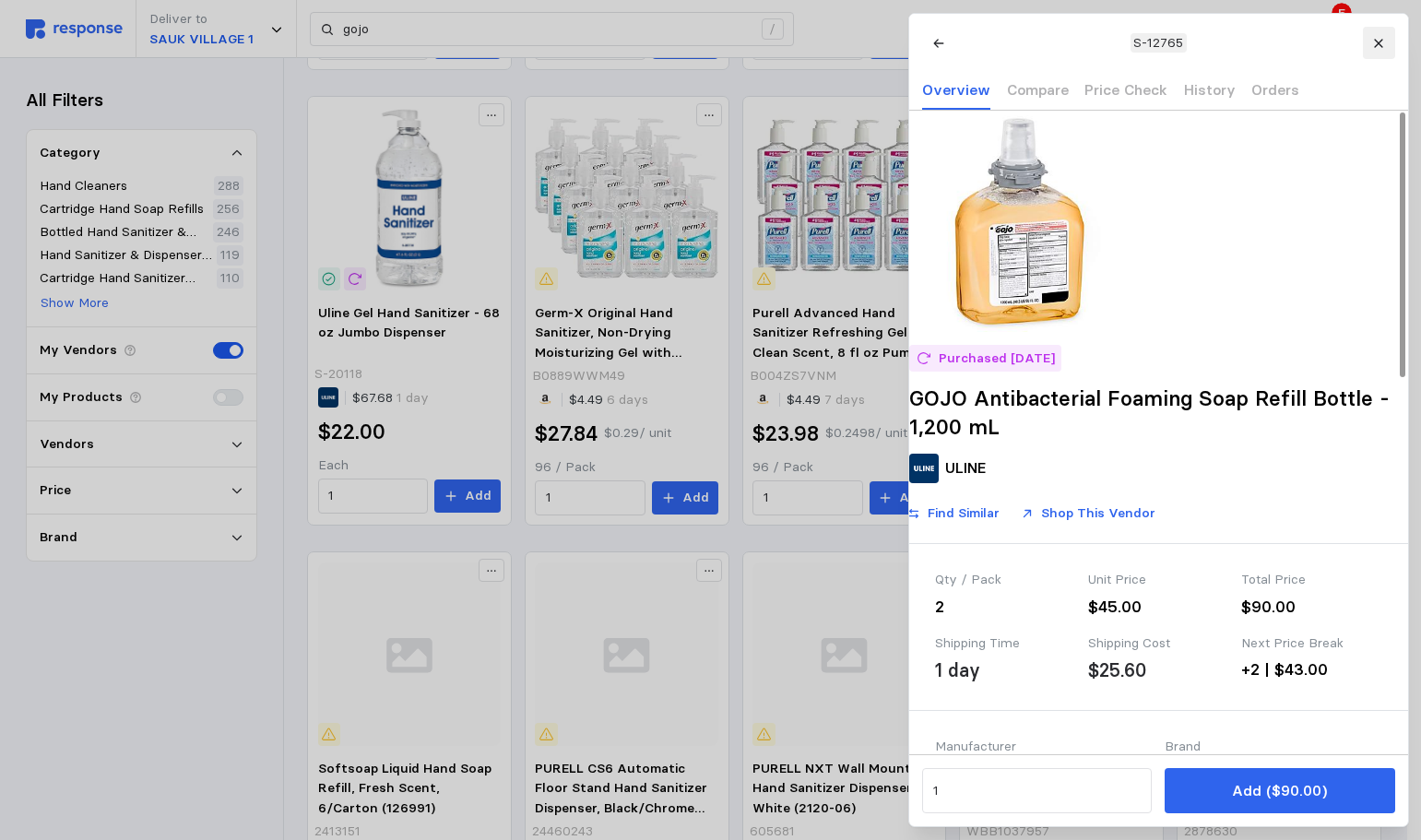 click at bounding box center (1378, 42) 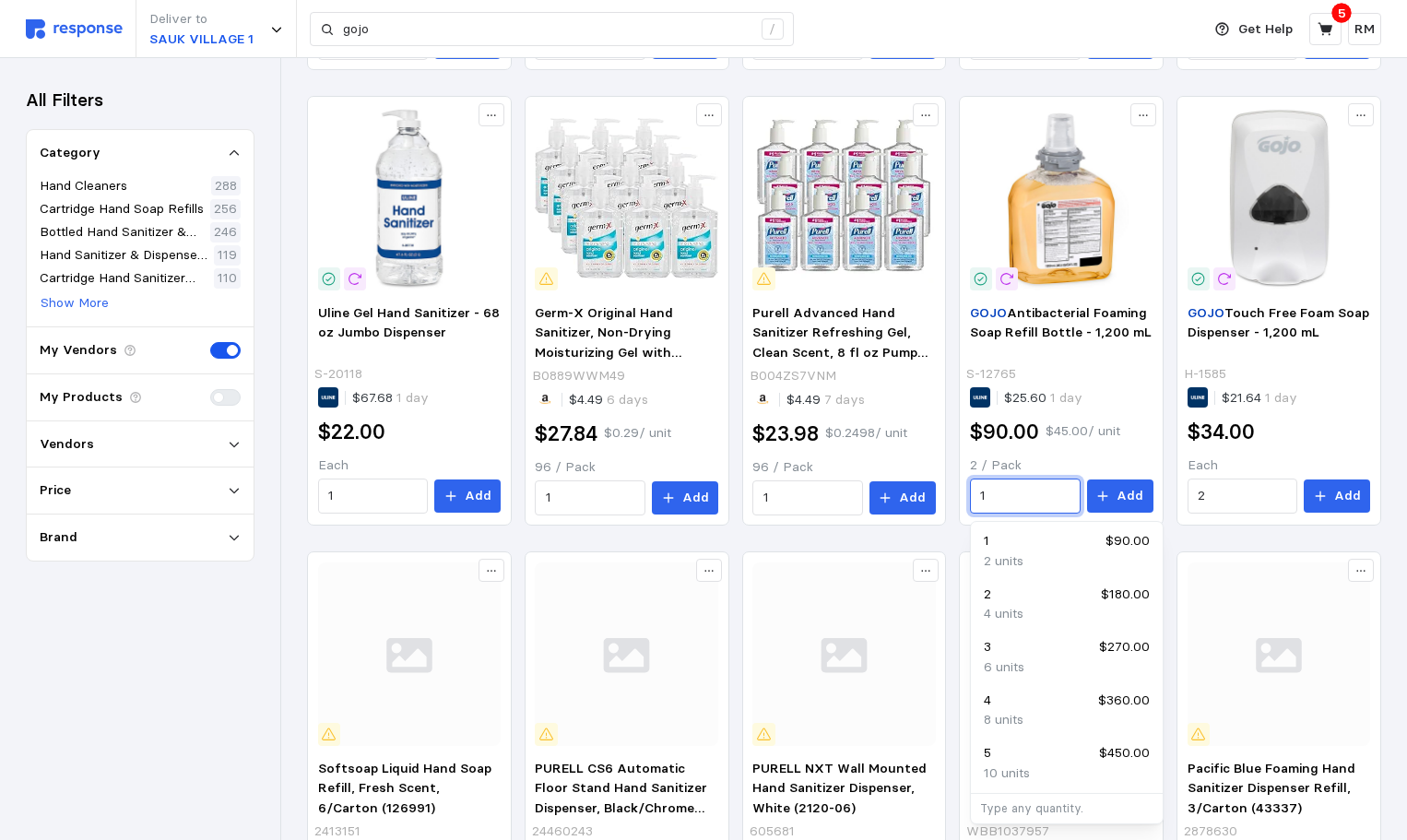 click on "4 units" at bounding box center (1067, 614) 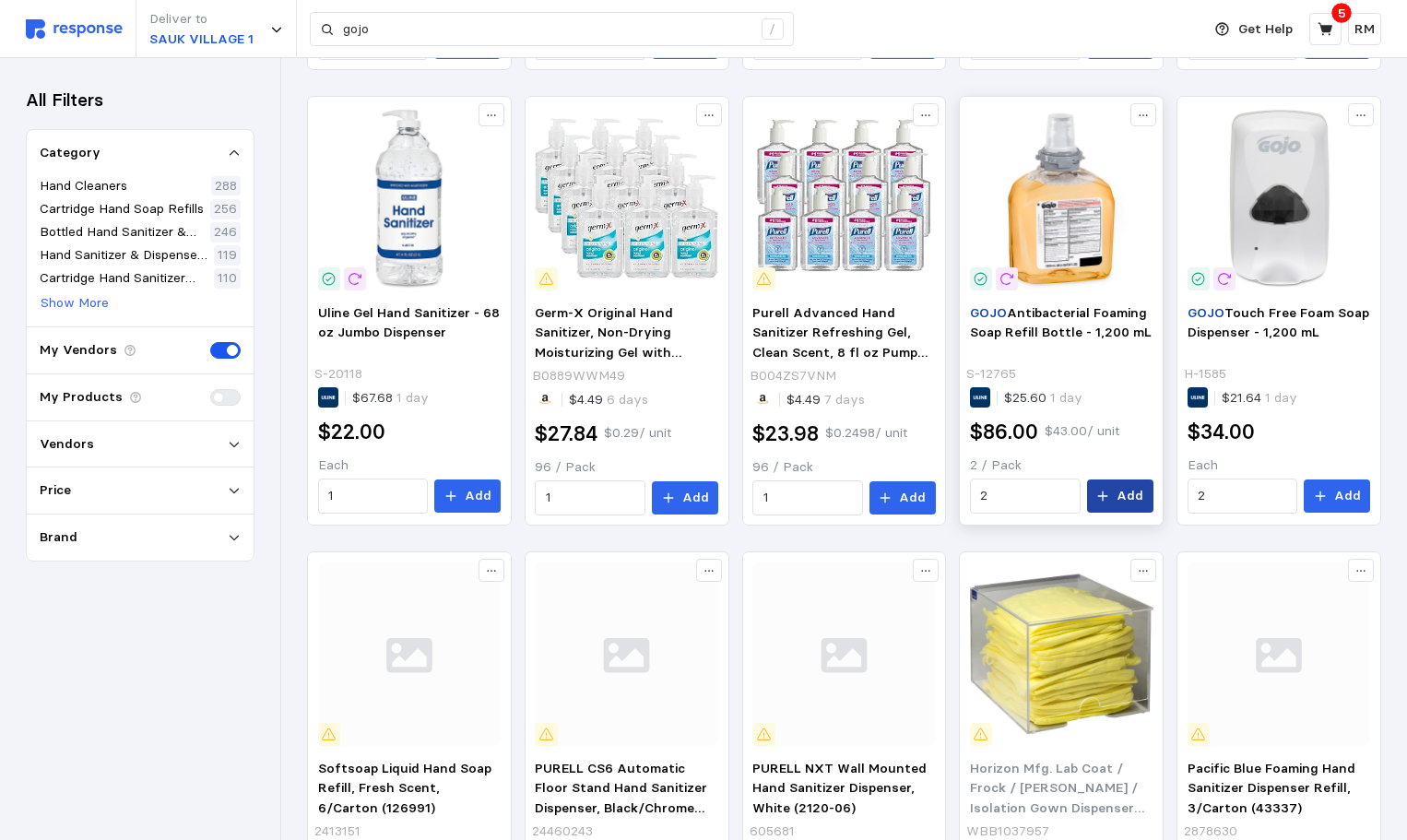 click on "Add" at bounding box center (1129, 496) 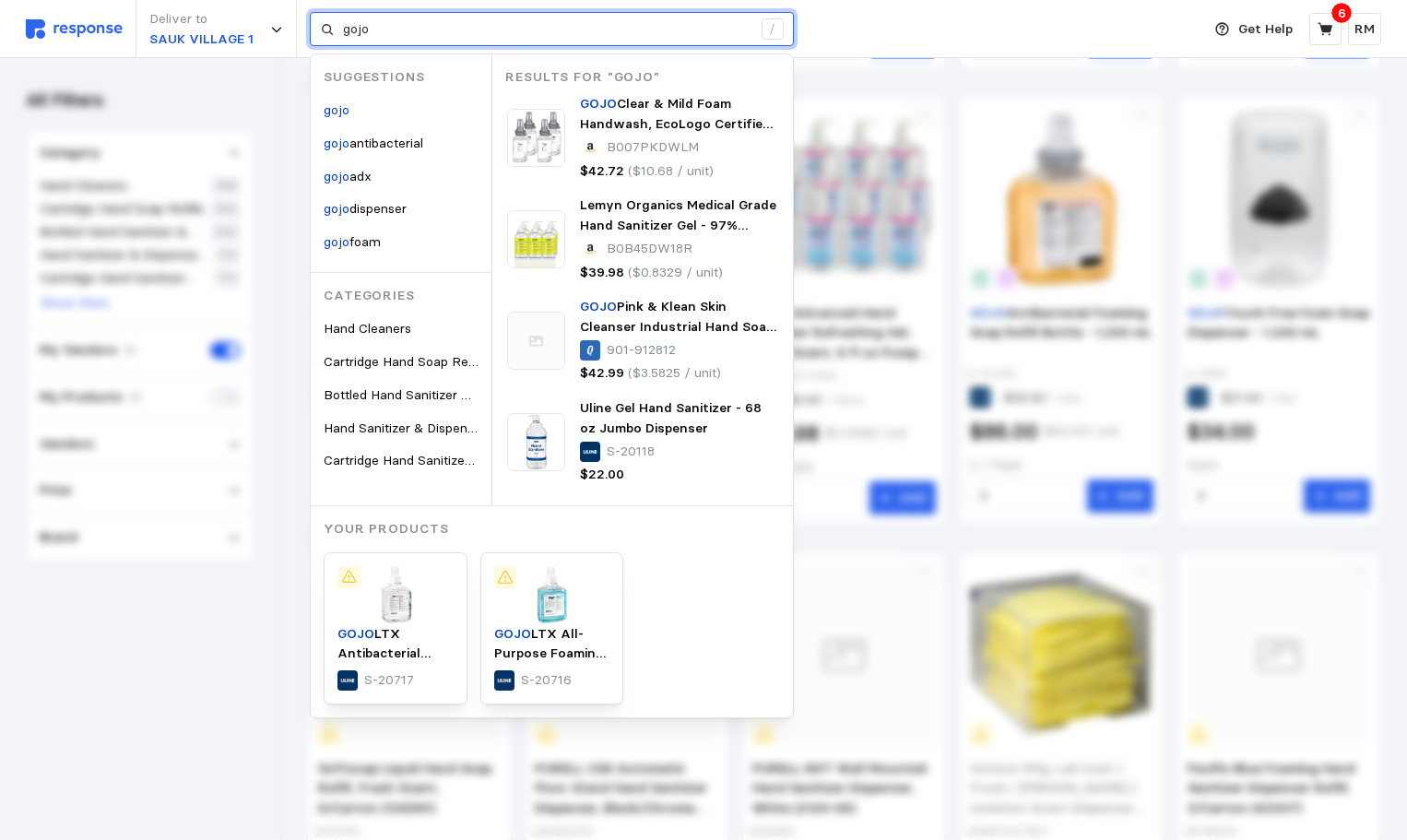 drag, startPoint x: 389, startPoint y: 34, endPoint x: 302, endPoint y: 29, distance: 87.14356 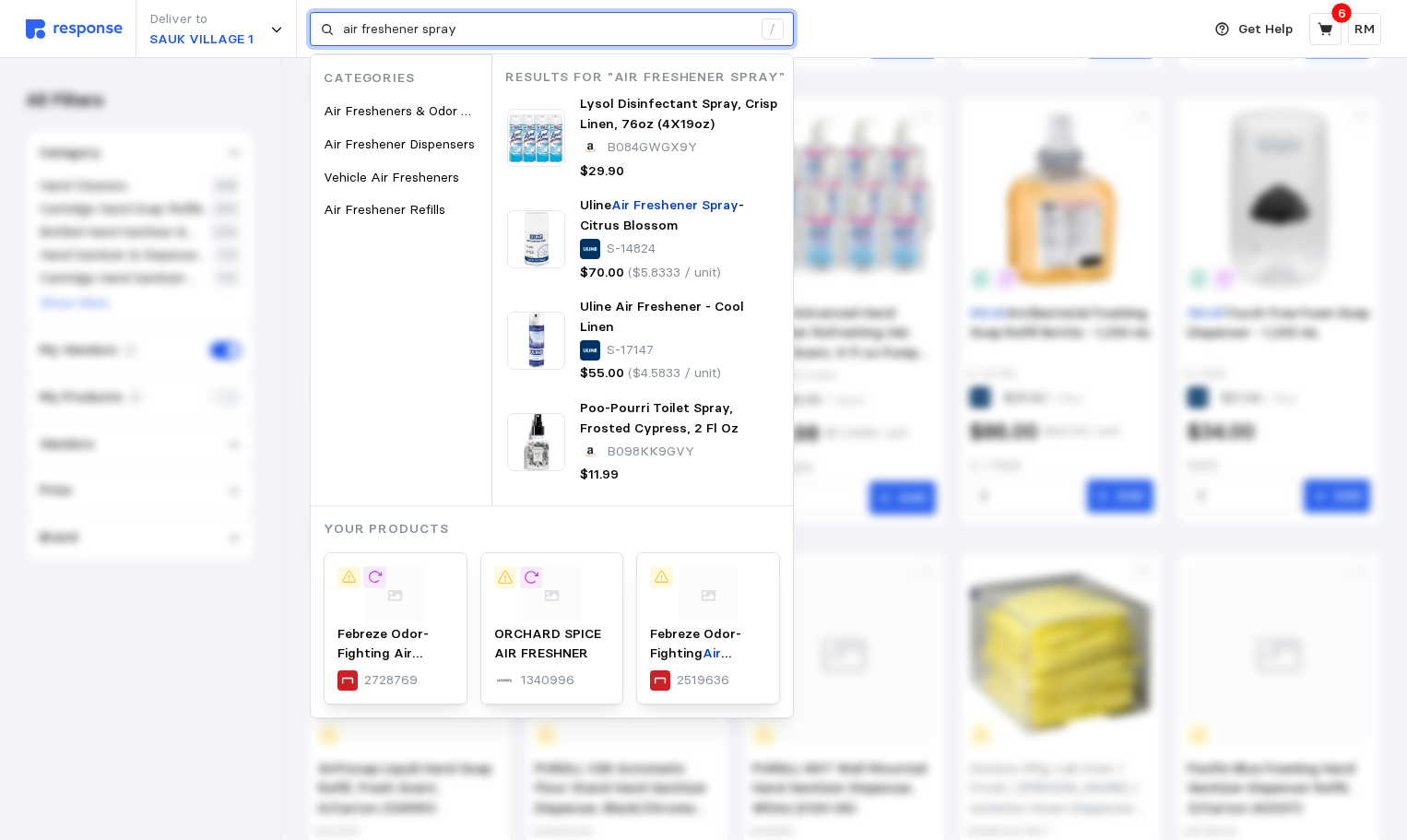 type on "air freshener spray" 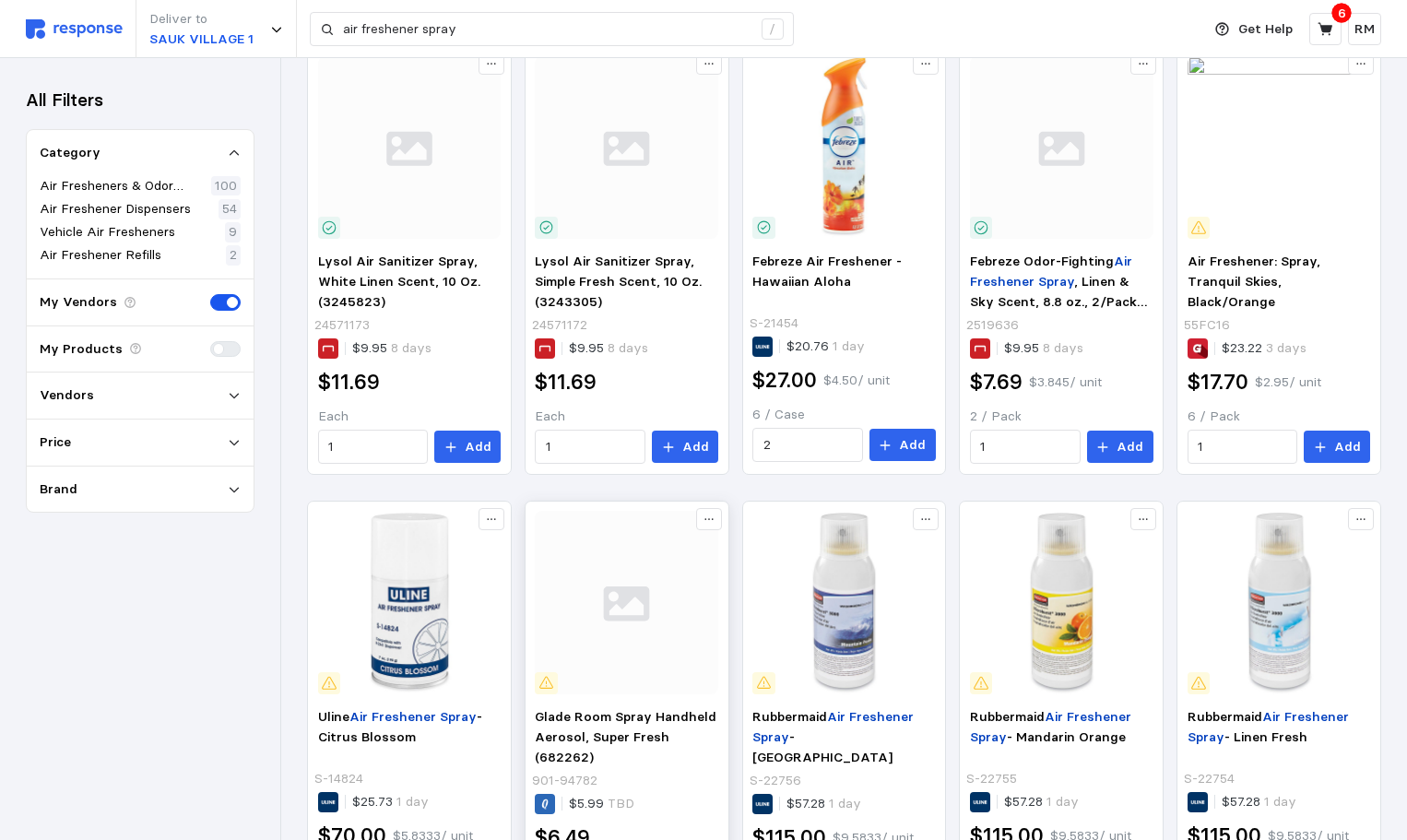 scroll, scrollTop: 0, scrollLeft: 0, axis: both 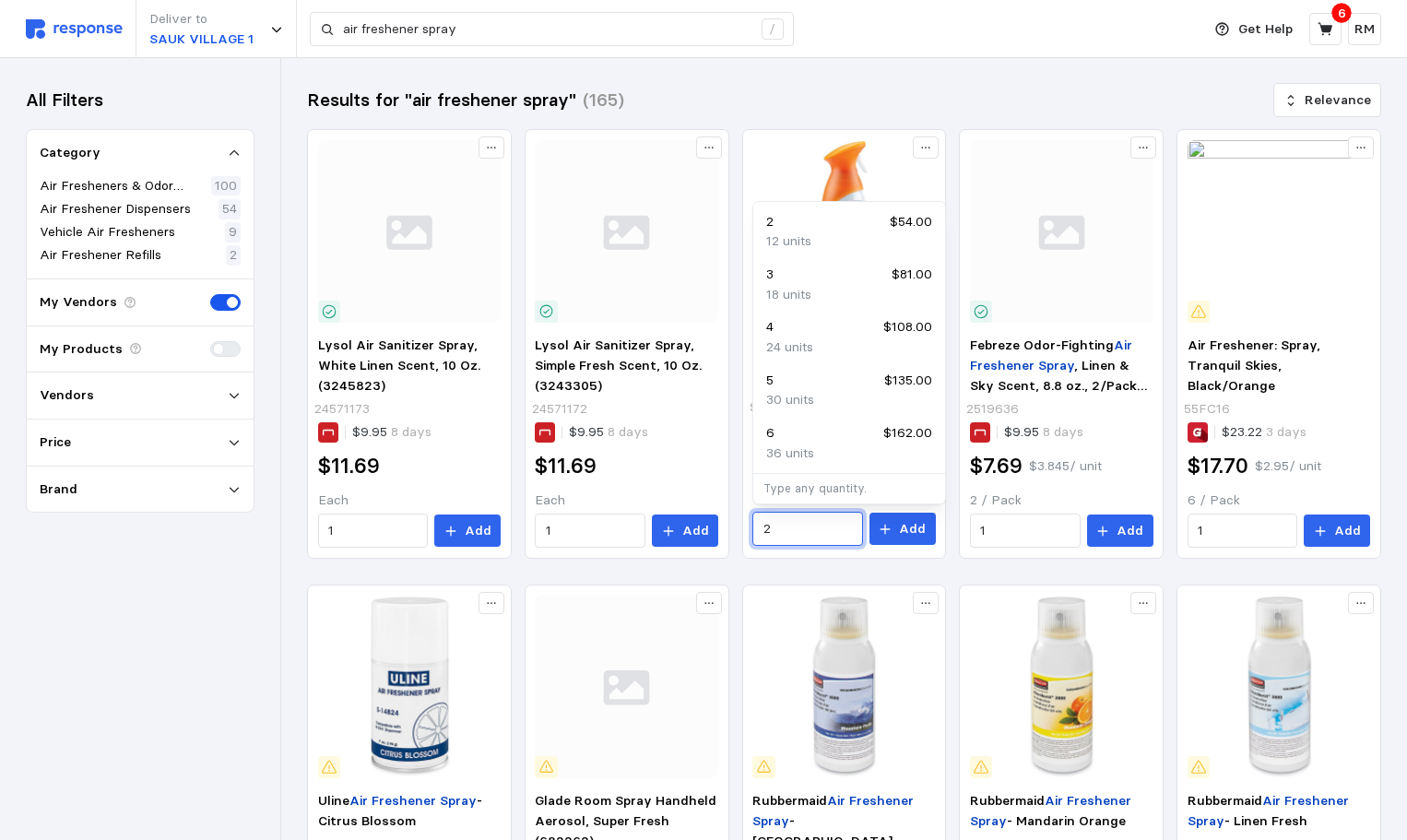 drag, startPoint x: 779, startPoint y: 529, endPoint x: 739, endPoint y: 517, distance: 41.76123 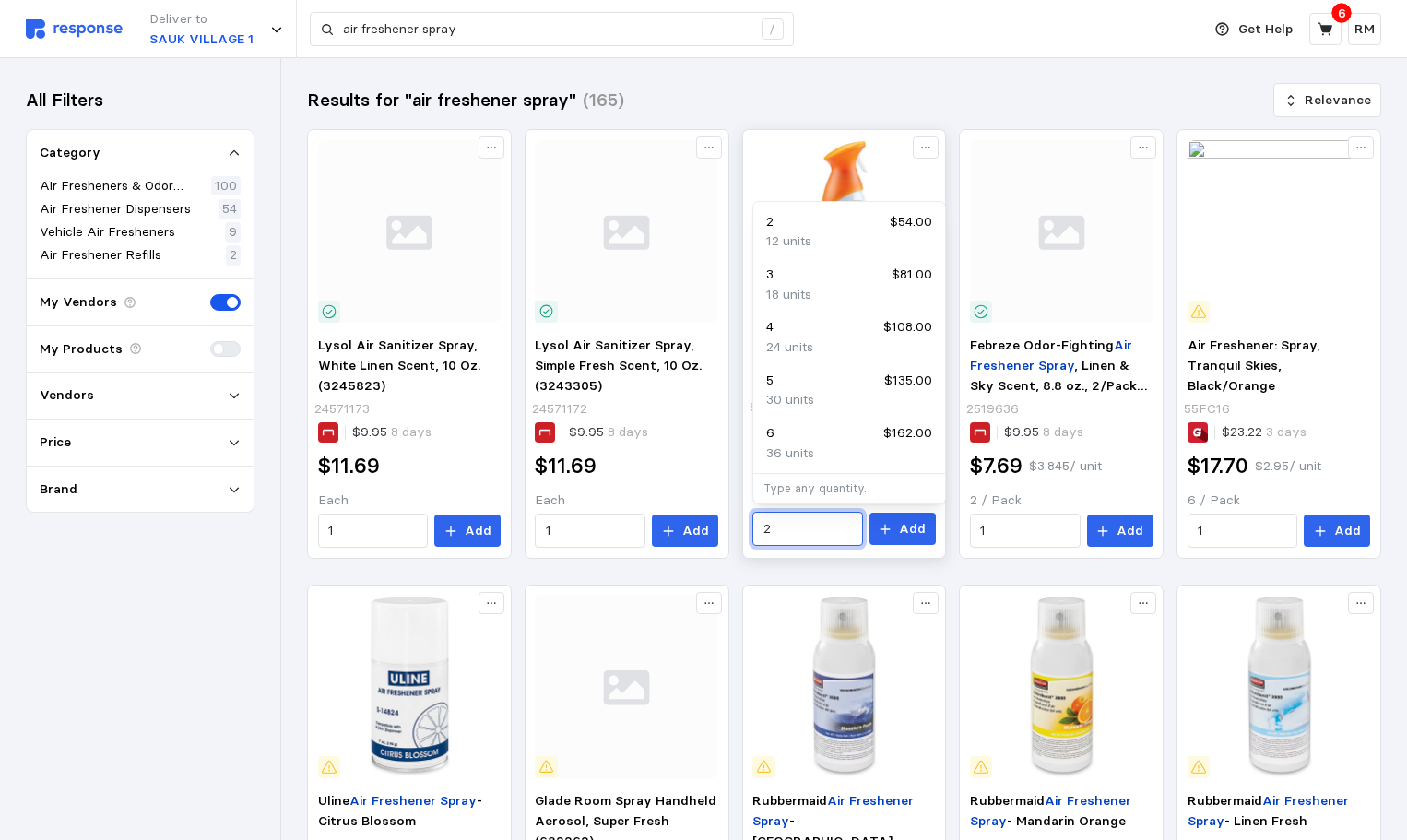 click on "2" at bounding box center [808, 529] 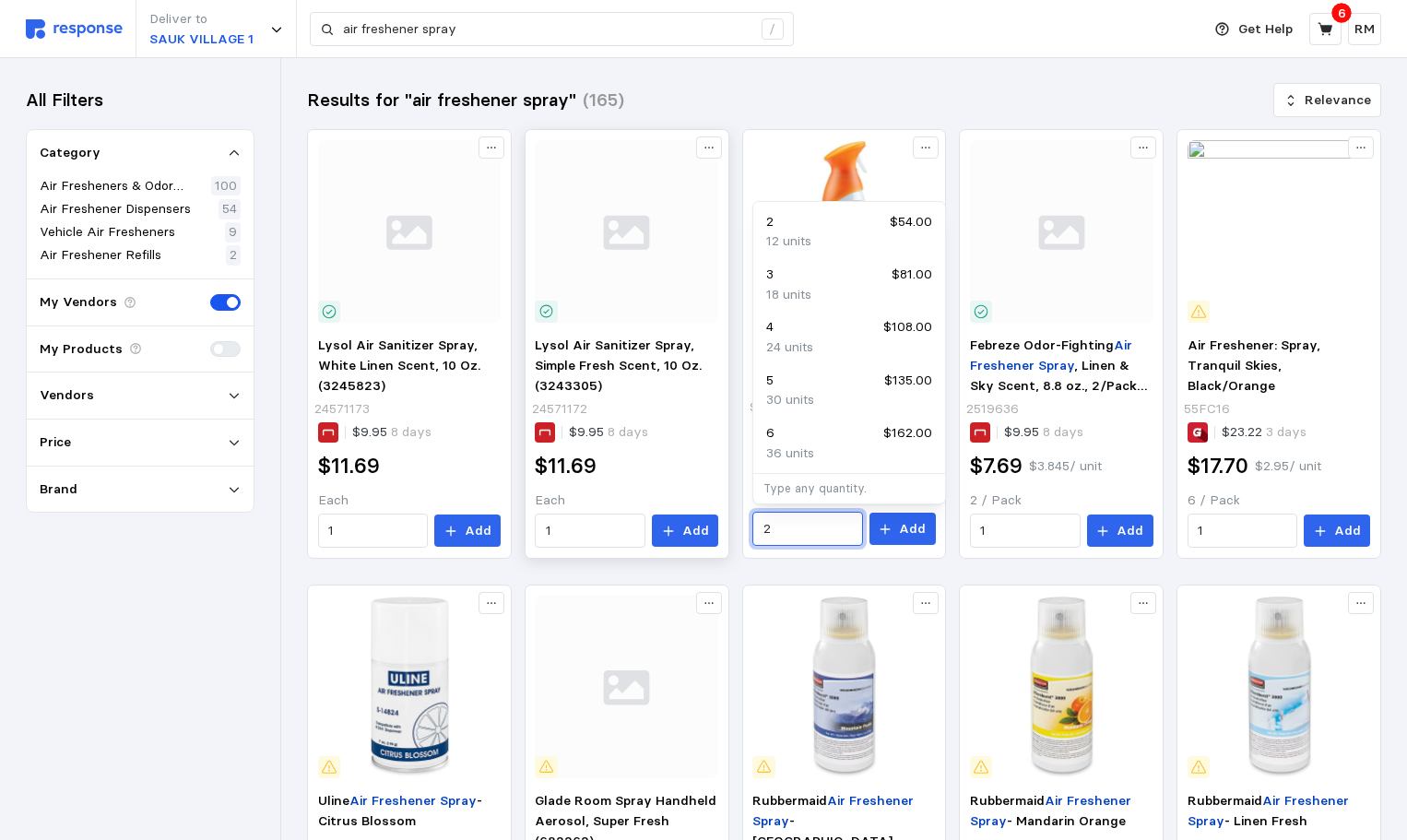 drag, startPoint x: 806, startPoint y: 522, endPoint x: 727, endPoint y: 515, distance: 79.30952 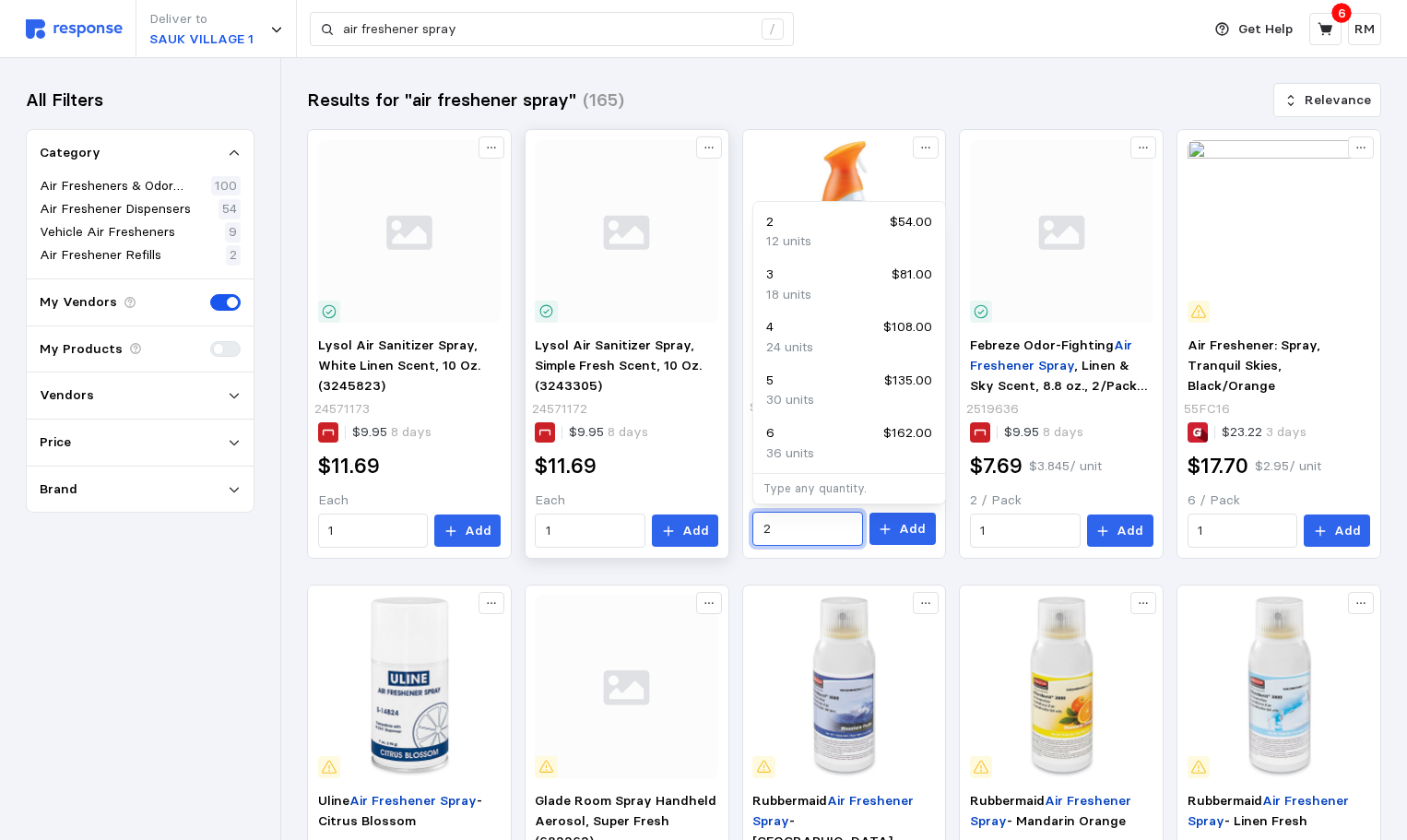 click on "Lysol Air Sanitizer Spray, White Linen Scent, 10 Oz. (3245823) 24571173 $9.95   8 days $11.69 Each 1 Add Lysol Air Sanitizer Spray, Simple Fresh Scent, 10 Oz. (3243305) 24571172 $9.95   8 days $11.69 Each 1 Add Febreze Air Freshener - Hawaiian Aloha  S-21454 $20.76   1 day $27.00 $4.50  / unit 6 / Case 2 Add Febreze Odor-Fighting  Air Freshener Spray , Linen & Sky Scent, 8.8 oz., 2/Pack (97799) 2519636 $9.95   8 days $7.69 $3.845  / unit 2 / Pack 1 Add Air Freshener: Spray, Tranquil Skies, Black/Orange 55FC16 $23.22   3 days $17.70 $2.95  / unit 6 / Pack 1 Add Uline  Air Freshener Spray  - Citrus Blossom S-14824 $25.73   1 day $70.00 $5.8333  / unit 12 / Case 1 Add Glade Room Spray Handheld Aerosol, Super Fresh [PHONE_NUMBER] $5.99   TBD $6.49 Each 1 Add Rubbermaid  Air Freshener Spray  - Mountain Peaks S-22756 $57.28   1 day $115.00 $9.5833  / unit 12 / Case 1 Add Rubbermaid  Air Freshener Spray  - Mandarin Orange S-22755 $57.28   1 day $115.00 $9.5833  / unit 12 / Case 1 Add Rubbermaid   - Linen Fresh" at bounding box center (844, 799) 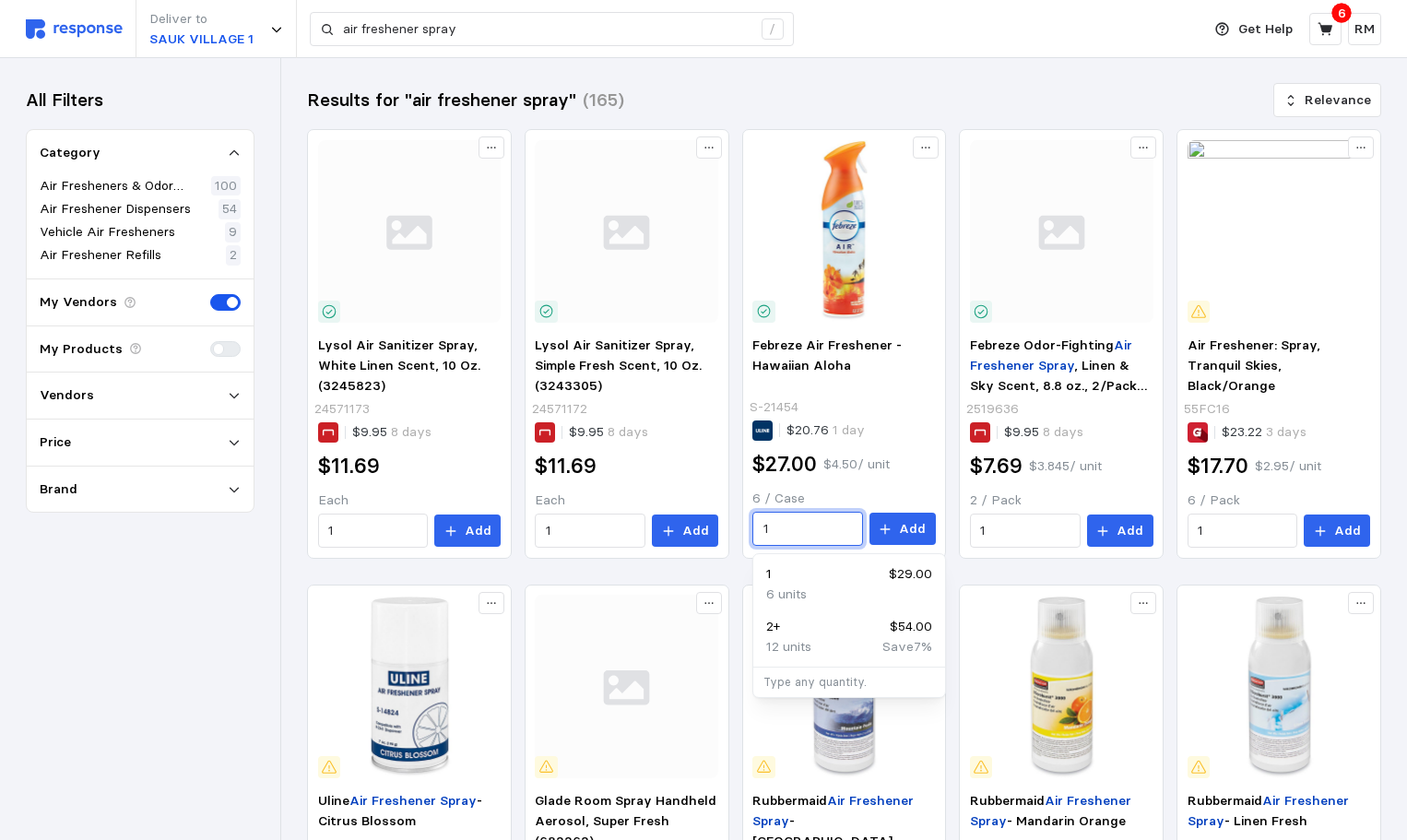 click on "1 $29.00" at bounding box center [849, 574] 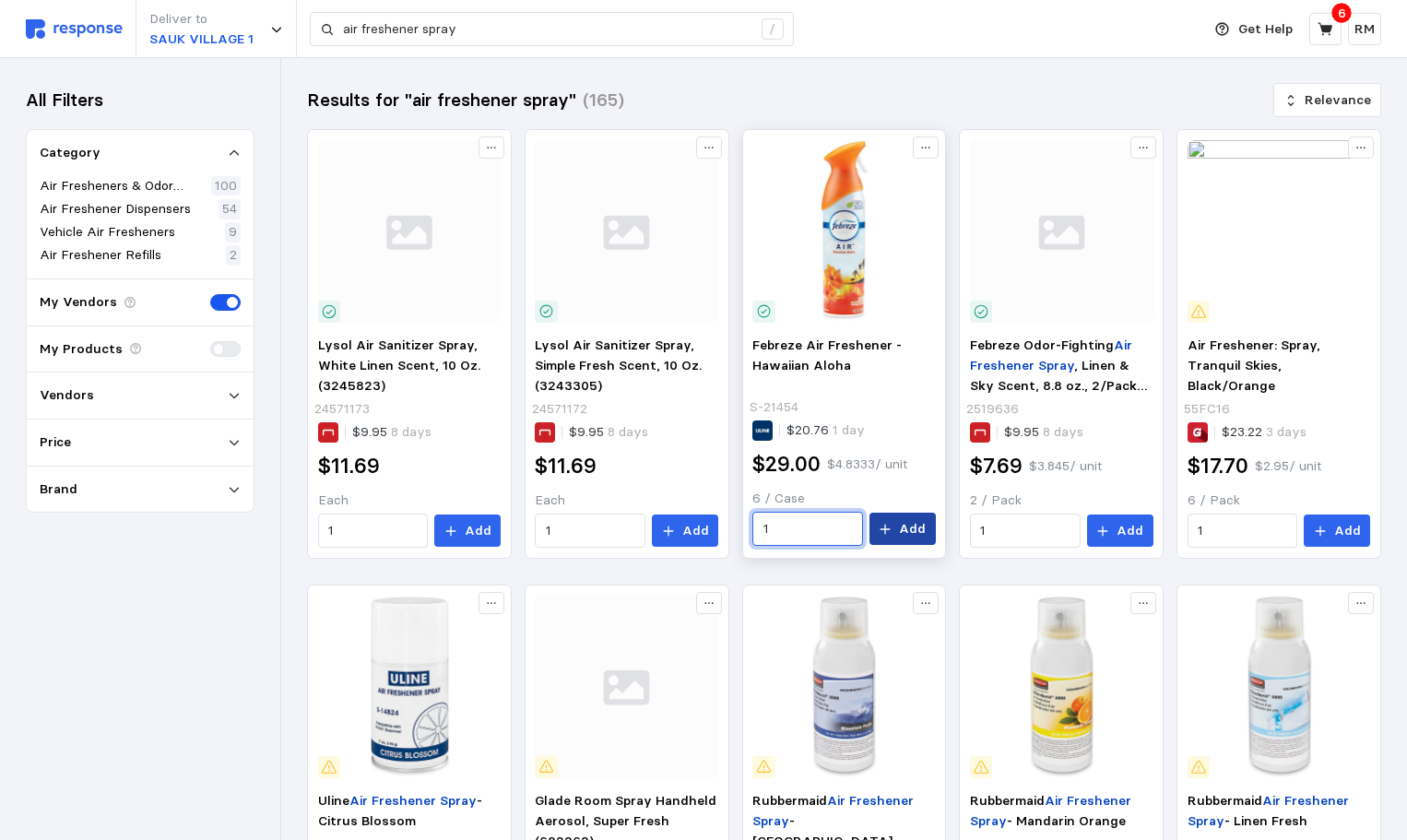 type on "1" 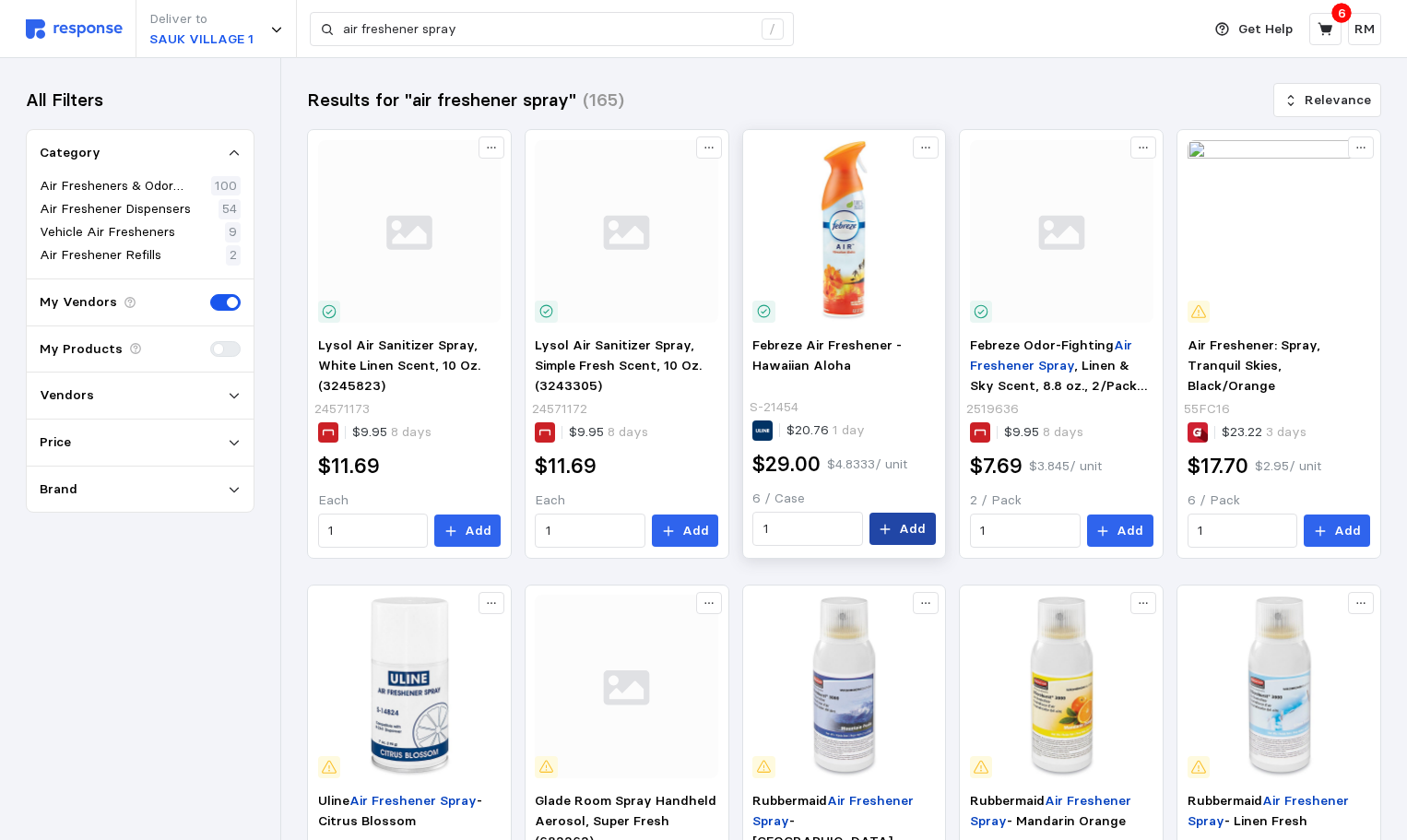 click on "Add" at bounding box center (912, 529) 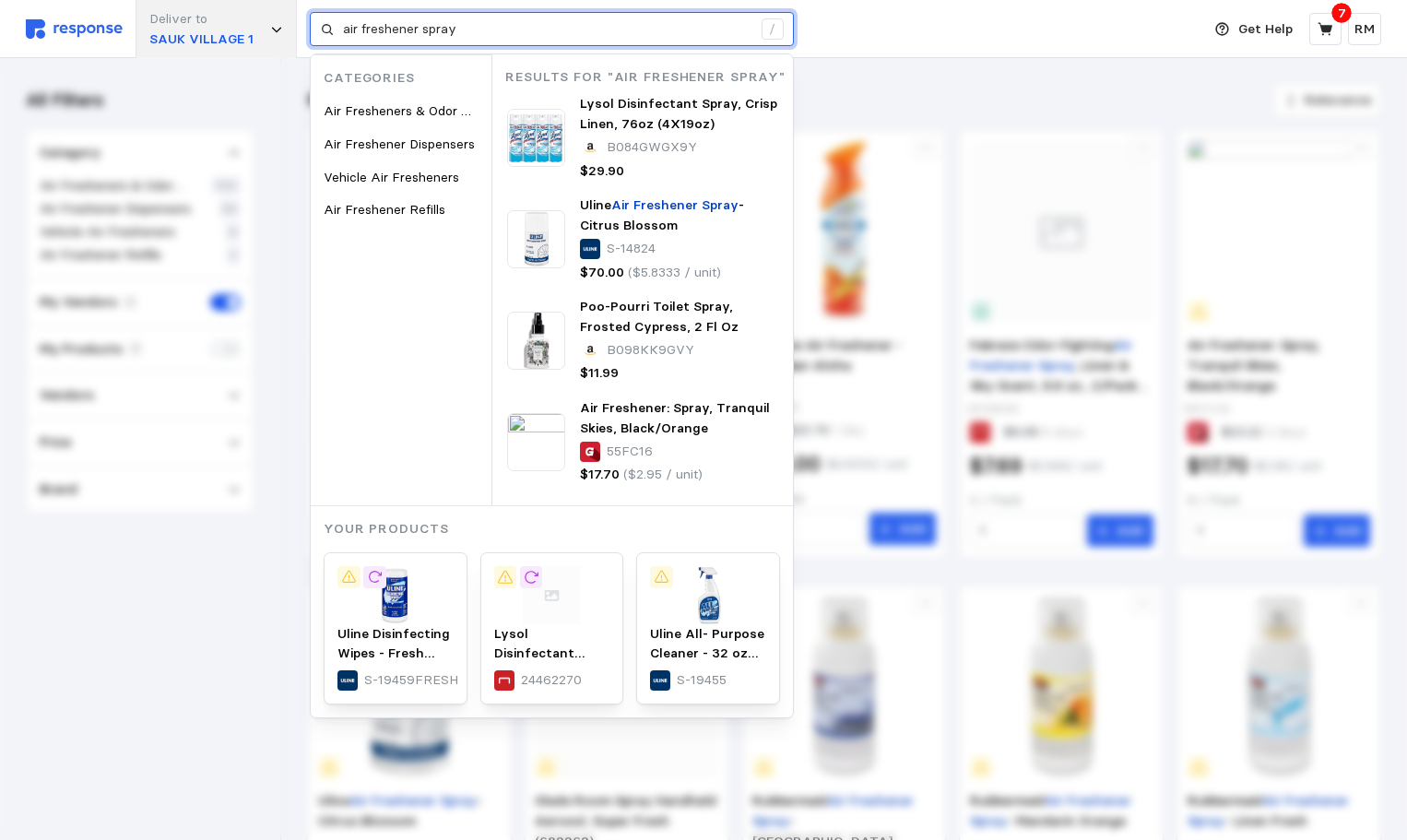 drag, startPoint x: 491, startPoint y: 31, endPoint x: 269, endPoint y: 24, distance: 222.1103 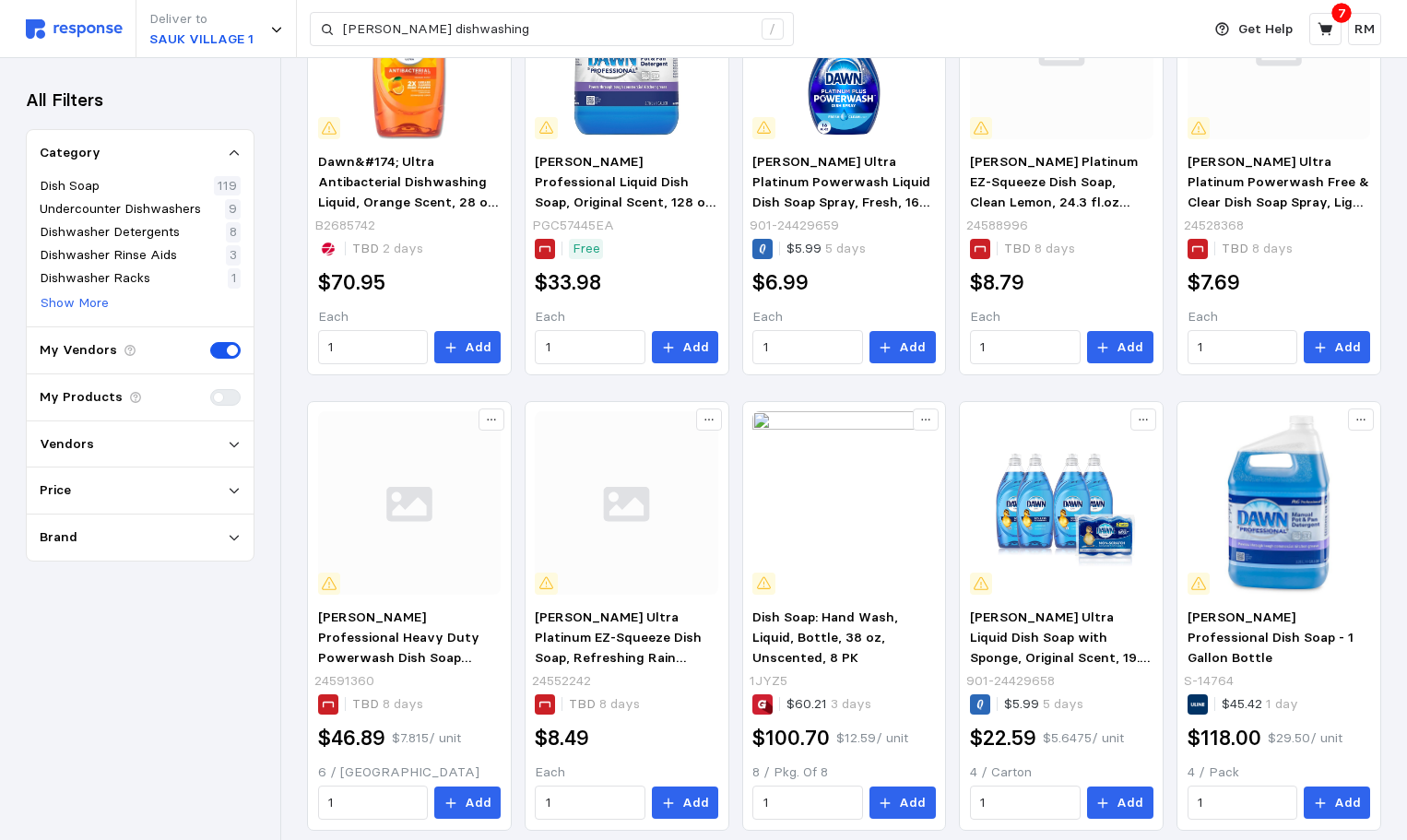 scroll, scrollTop: 701, scrollLeft: 0, axis: vertical 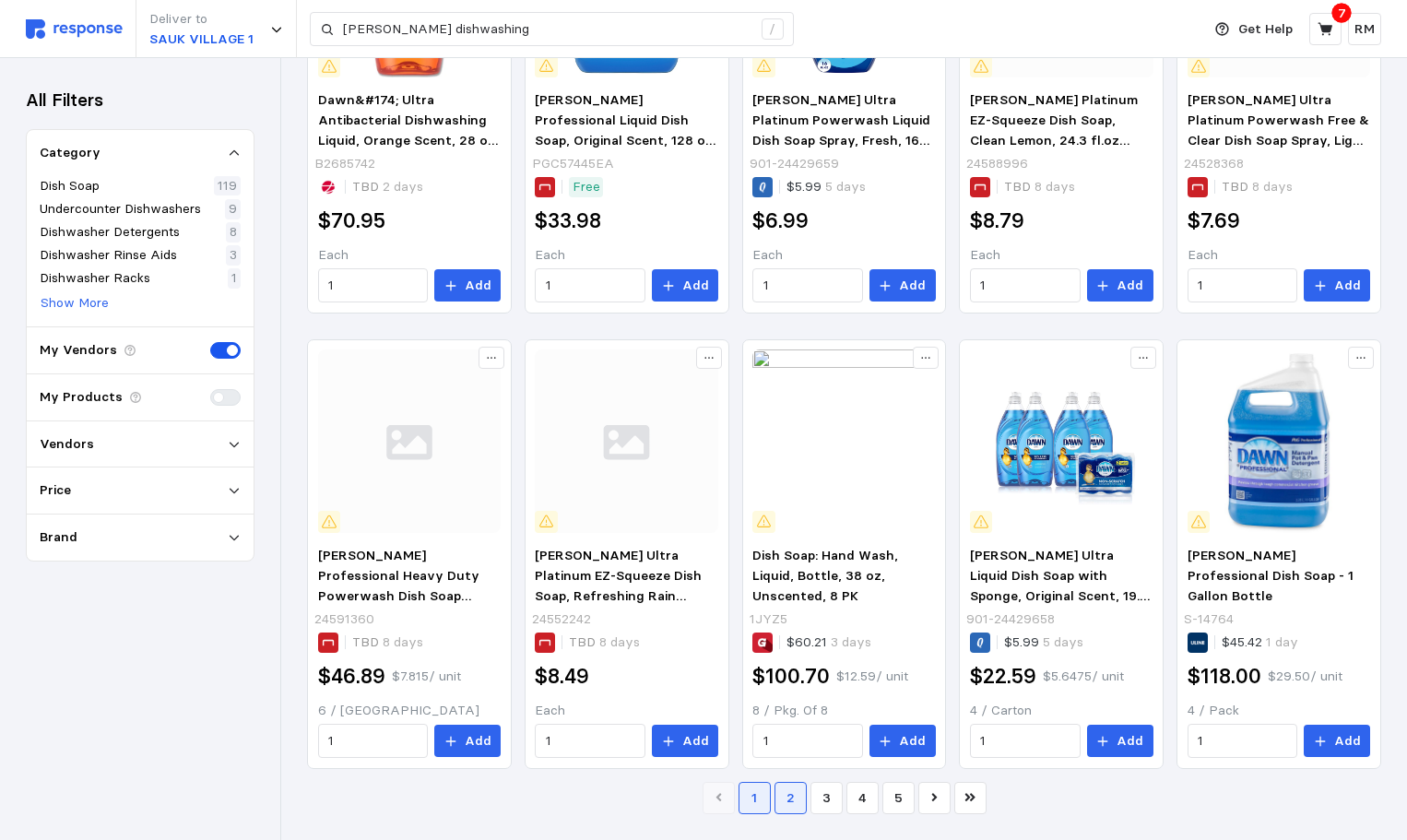 click on "2" at bounding box center [790, 798] 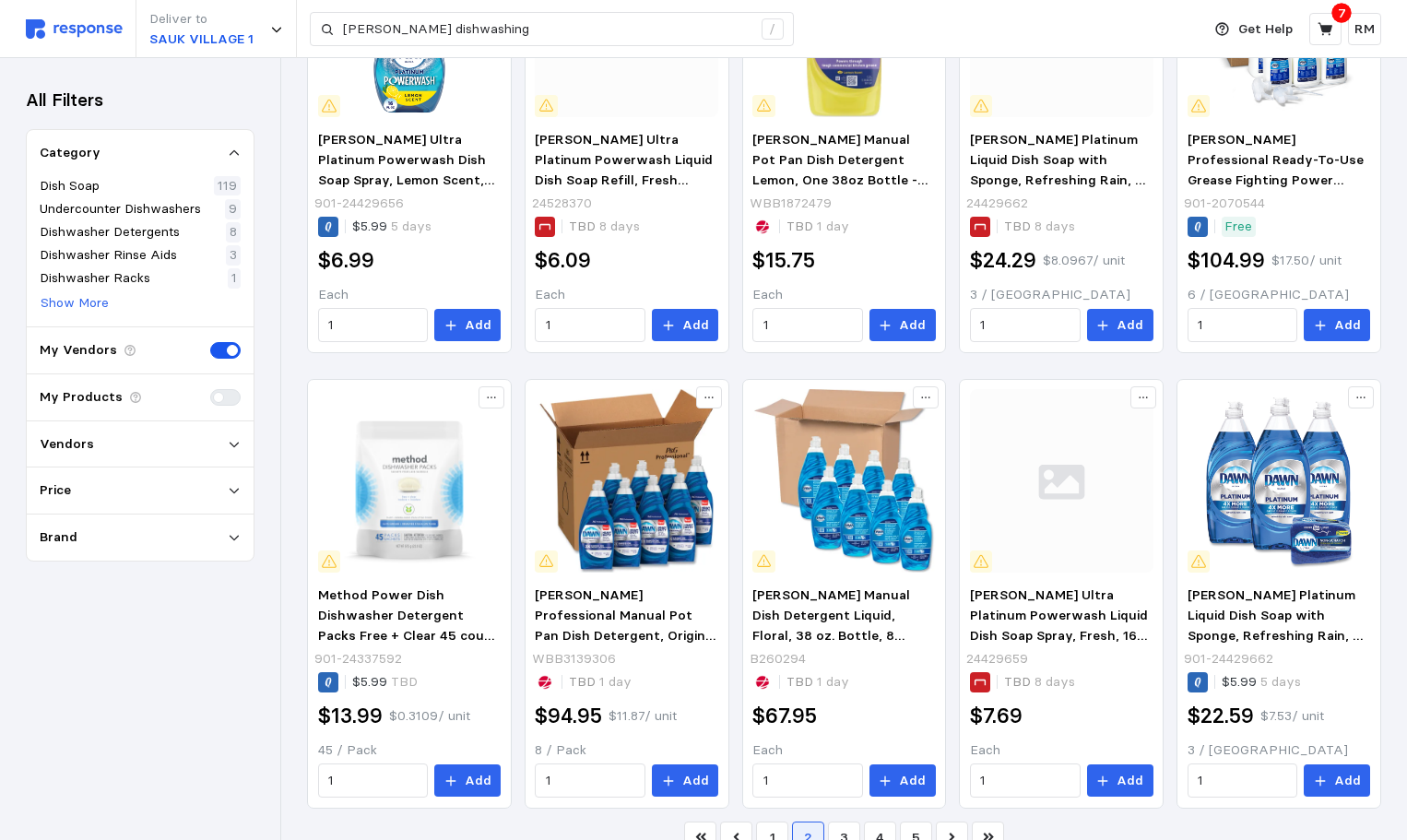 scroll, scrollTop: 701, scrollLeft: 0, axis: vertical 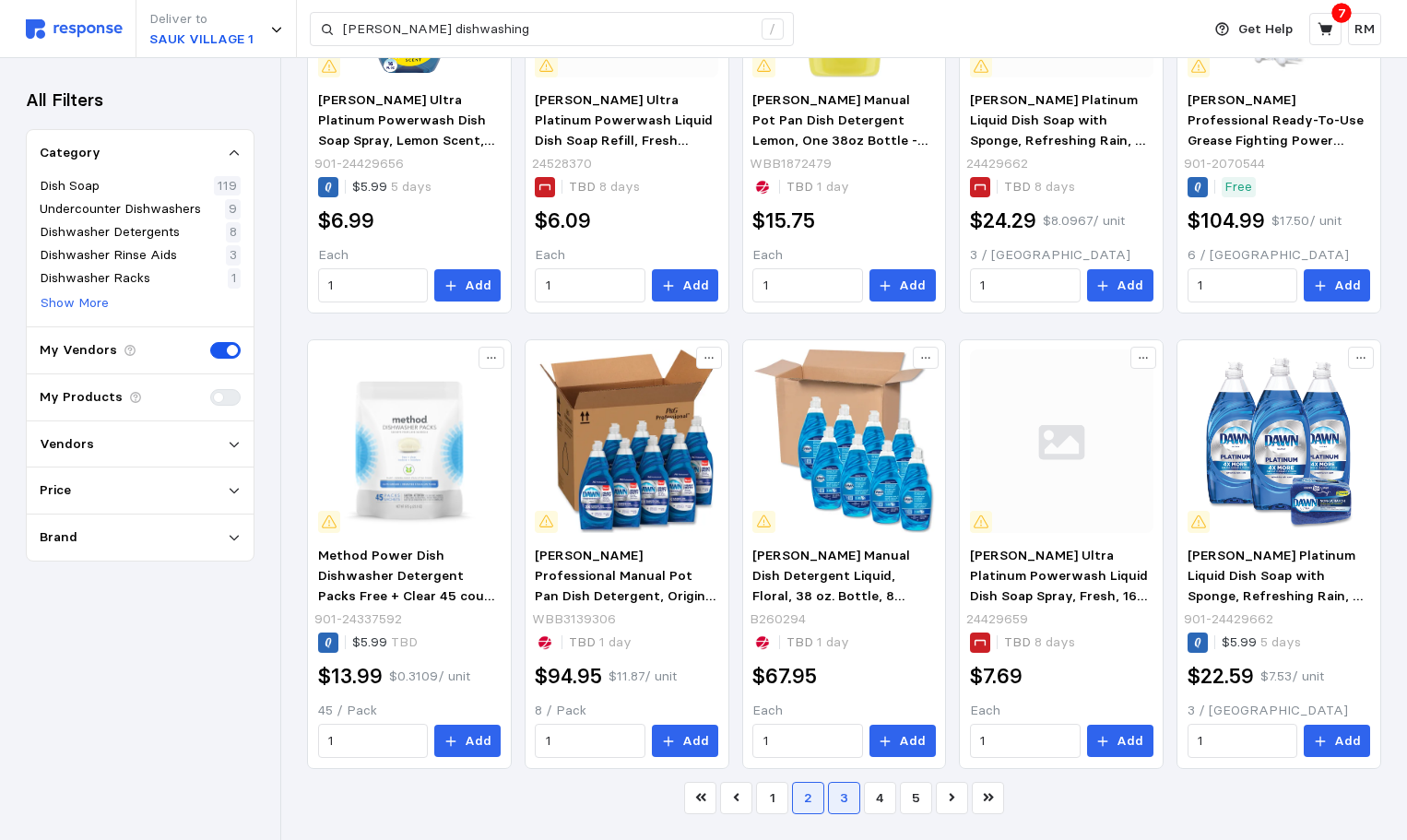 click on "3" at bounding box center (844, 798) 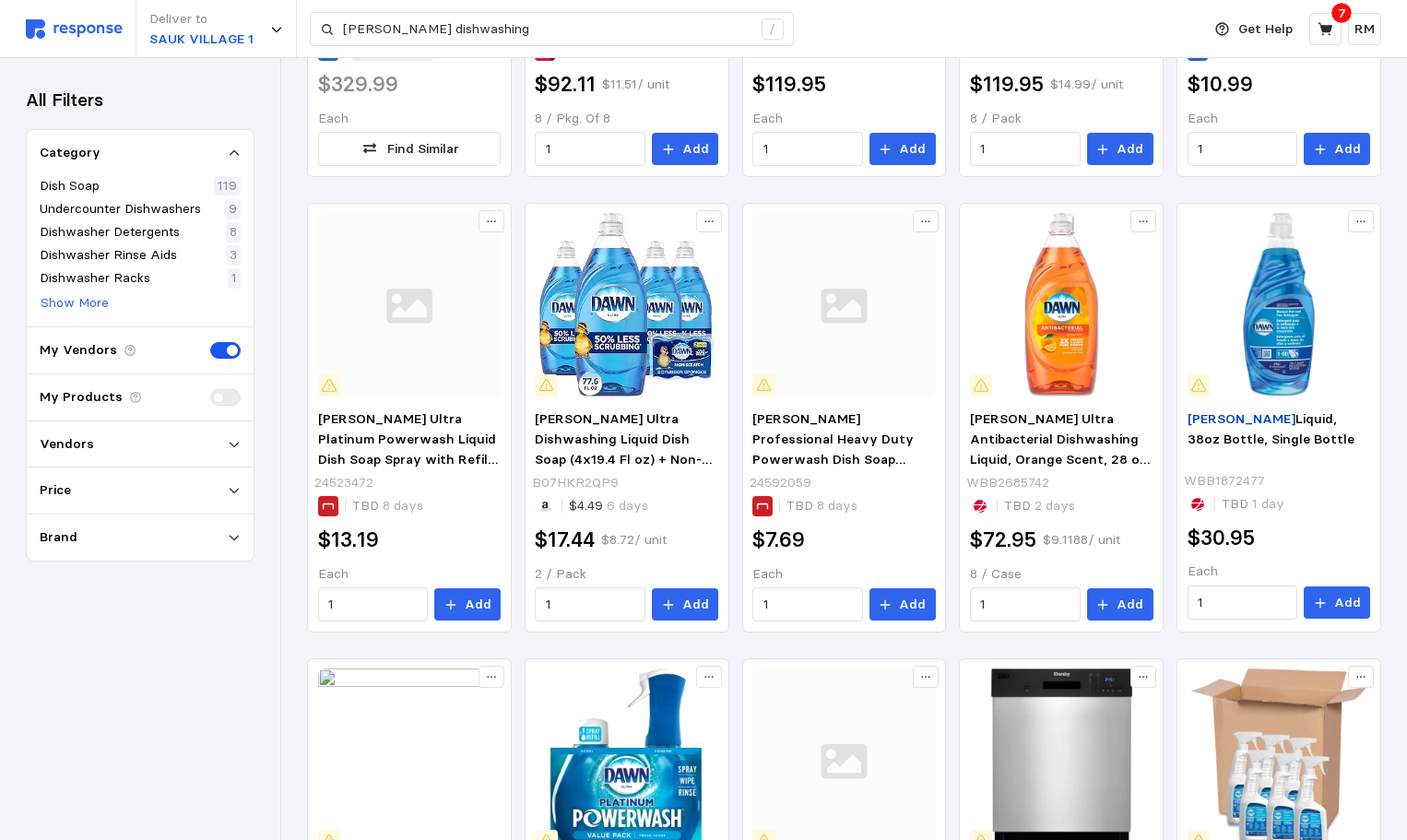 scroll, scrollTop: 701, scrollLeft: 0, axis: vertical 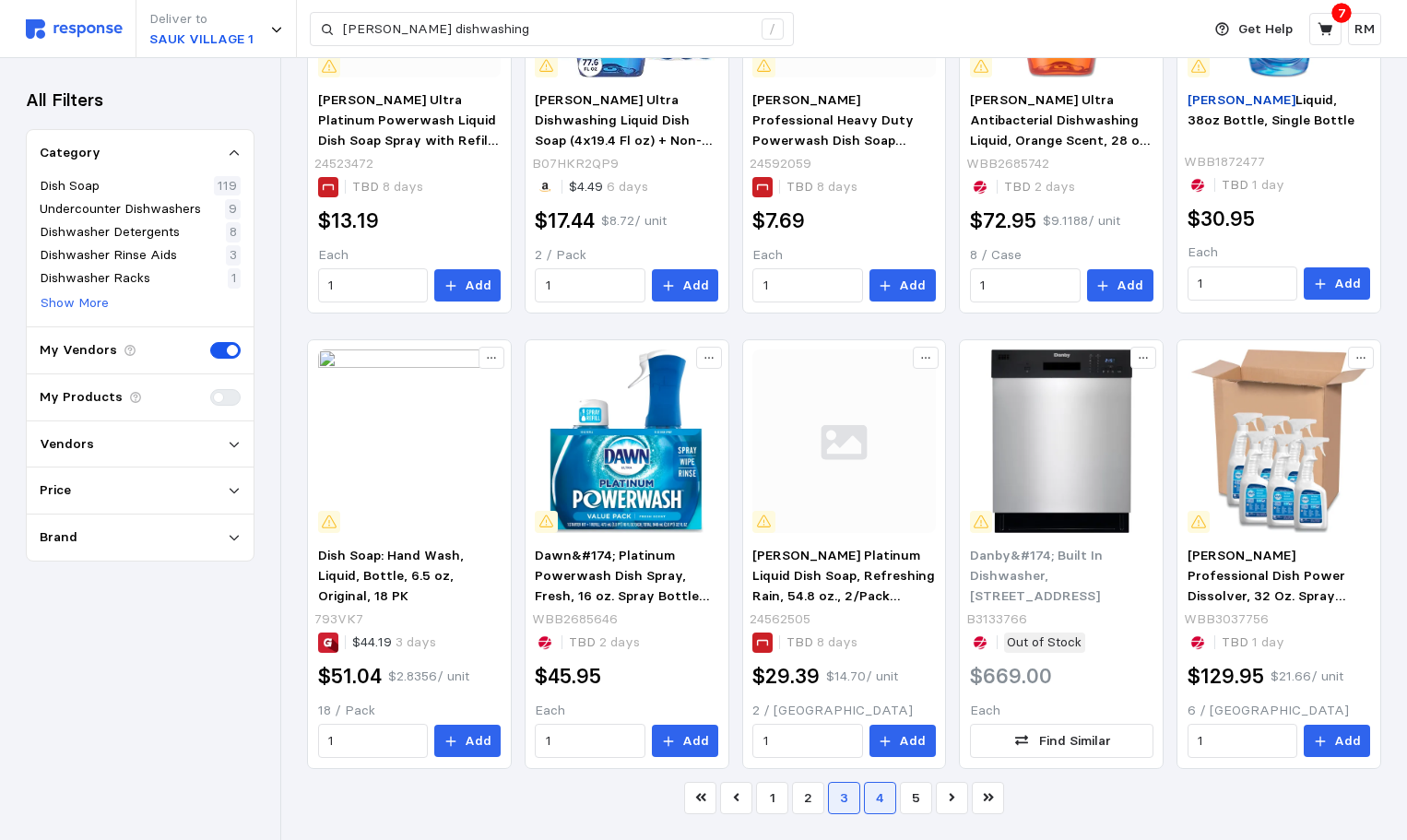 click on "4" at bounding box center [880, 798] 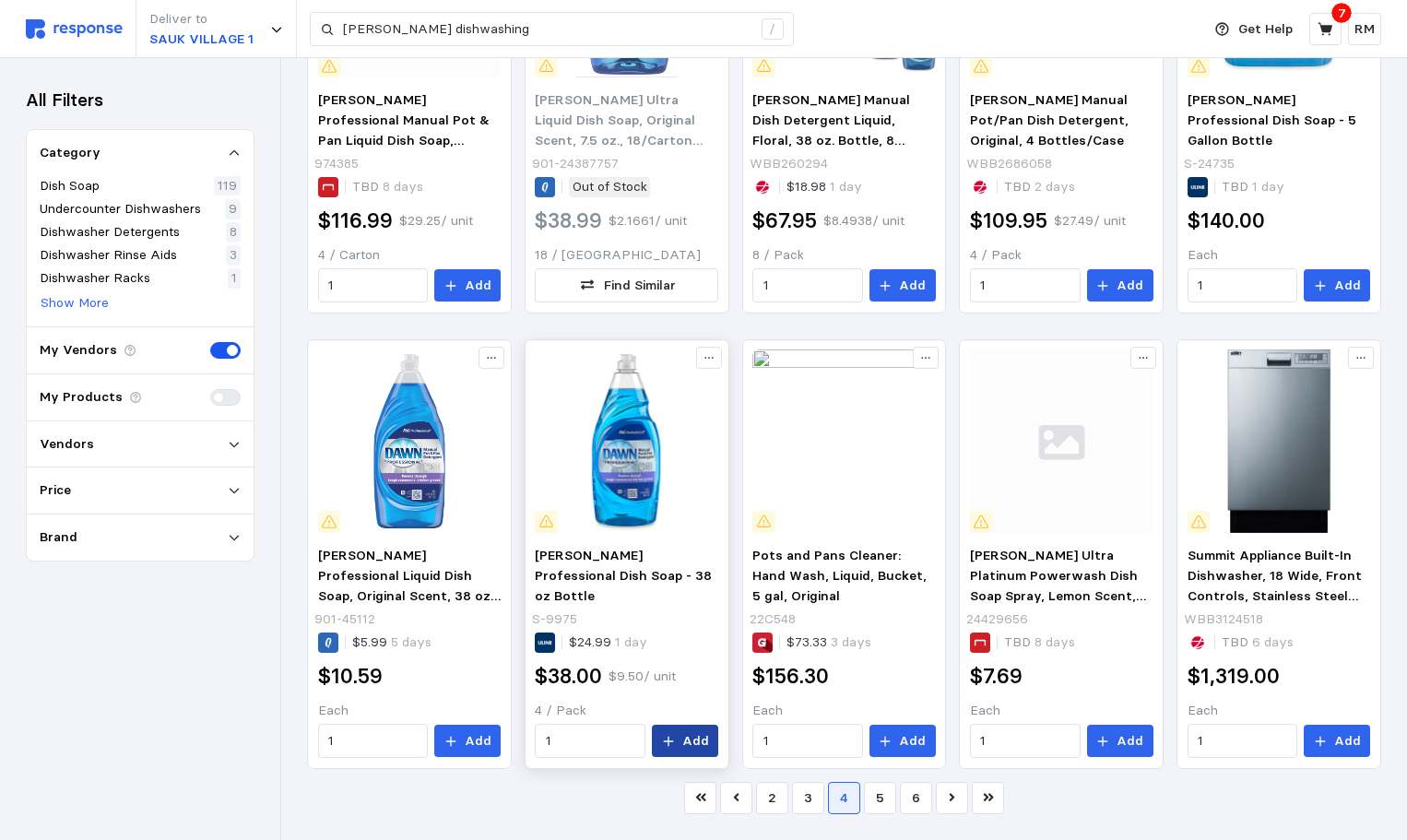 click on "Add" at bounding box center (695, 741) 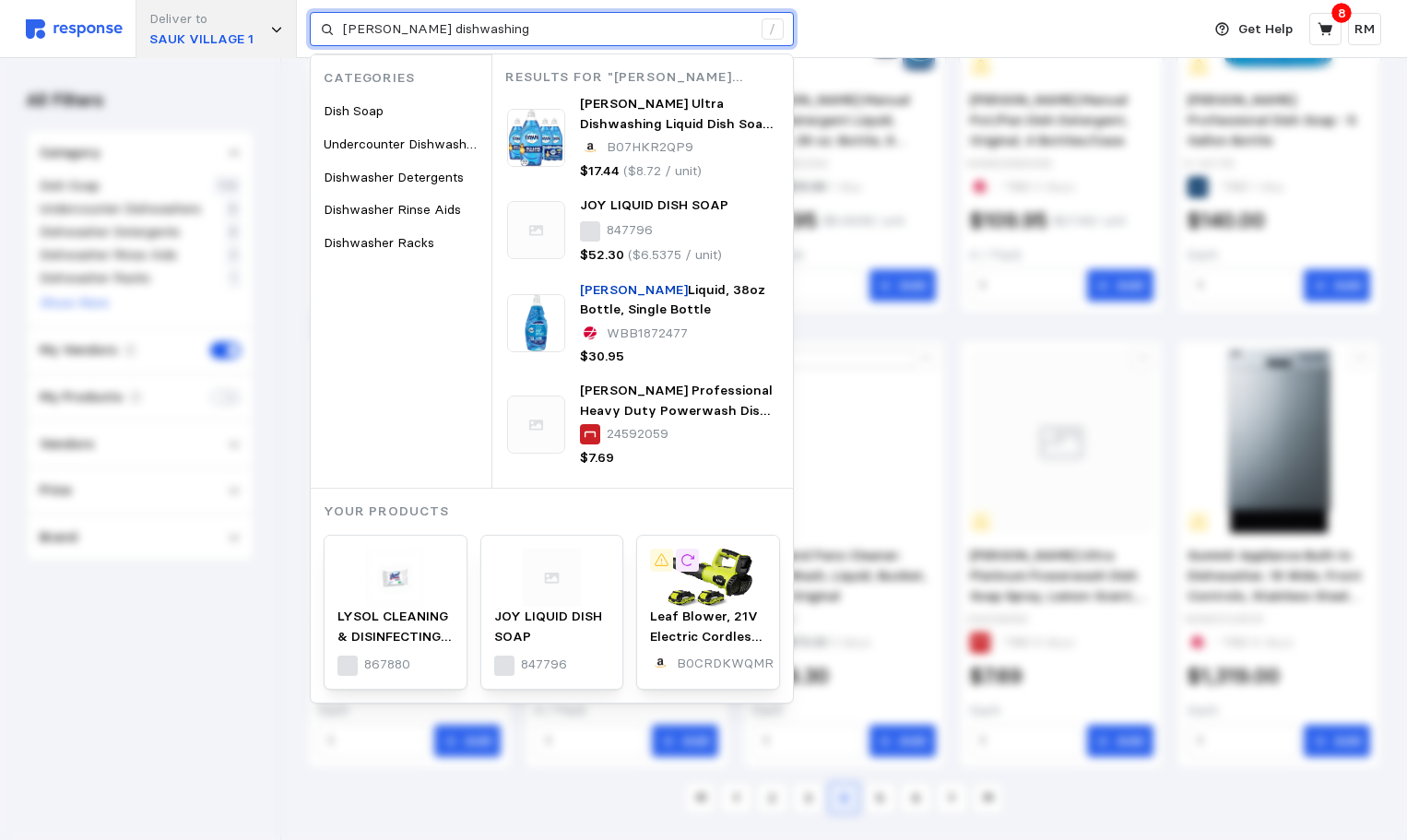 drag, startPoint x: 490, startPoint y: 20, endPoint x: 265, endPoint y: 49, distance: 226.86119 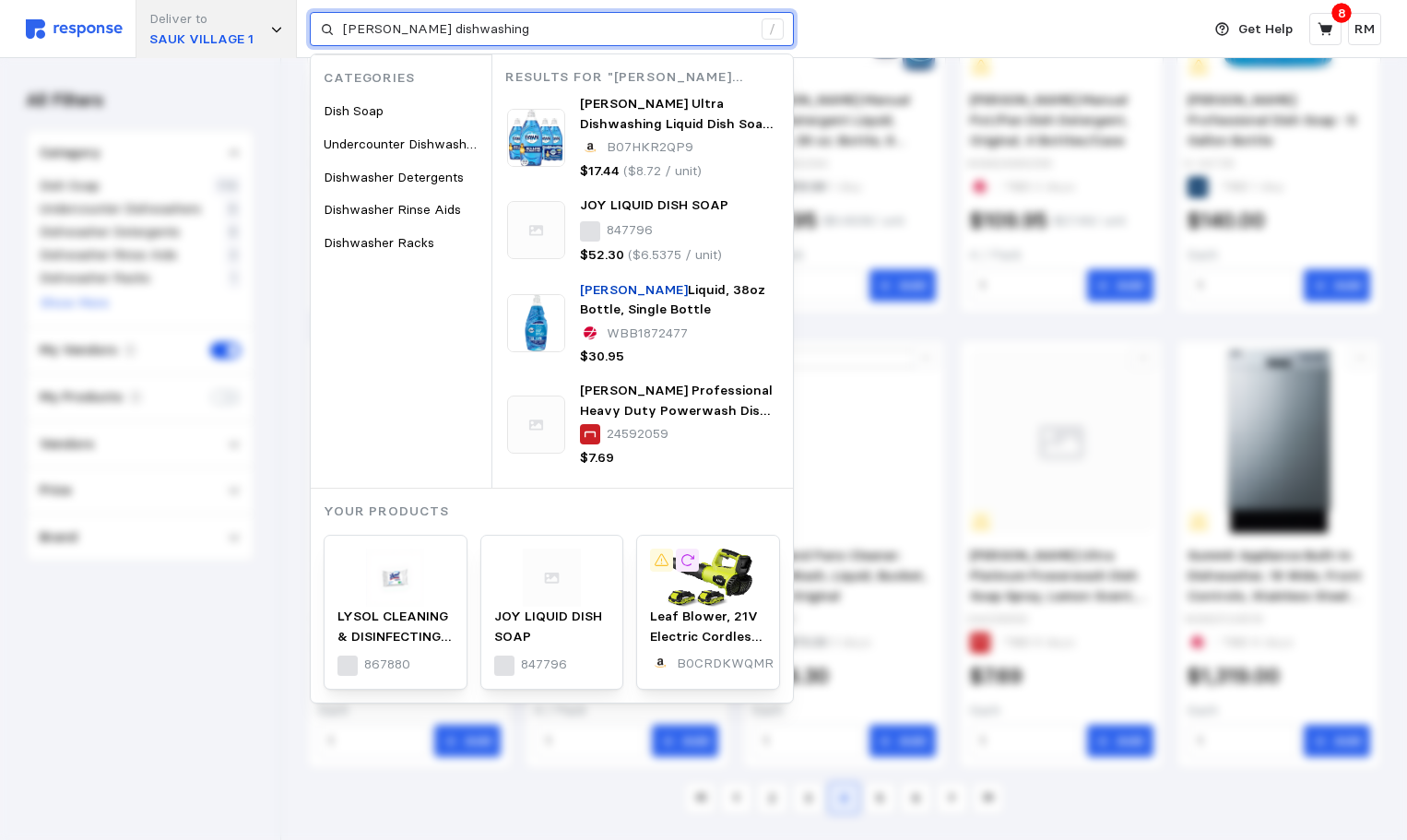 click on "Deliver to SAUK VILLAGE 1 [PERSON_NAME] dishwashing / Categories Dish Soap Undercounter Dishwashers Dishwasher Detergents Dishwasher Rinse Aids Dishwasher Racks Results for "[PERSON_NAME] dishwashing" [PERSON_NAME] Ultra Dishwashing Liquid Dish Soap (4x19.4 Fl oz) + Non-Scratch Sponge (2 Count), Original Scent B07HKR2QP9 $17.44 ($8.72 / unit) JOY LIQUID DISH SOAP ‌ 847796 $52.30 ($6.5375 / unit) [PERSON_NAME] Dishwashing  Liquid, 38oz Bottle, Single Bottle WBB1872477 $30.95 [PERSON_NAME] Professional Heavy Duty Powerwash Dish Soap Spray, 16 fl. oz. (12300) 24592059 $7.69 Your Products LYSOL CLEANING & DISINFECTING WIPES ‌ 867880 JOY LIQUID DISH SOAP ‌ 847796 Leaf Blower, 21V Electric Cordless Leaf Blower, 2 X 2.0Ah Batteries and Charger Included, Lightweight Leaf Blower for Patio Cleaning, Lawn Care, Blowing Leaves and Dust, etc. B0CRDKWQMR" at bounding box center [609, 29] 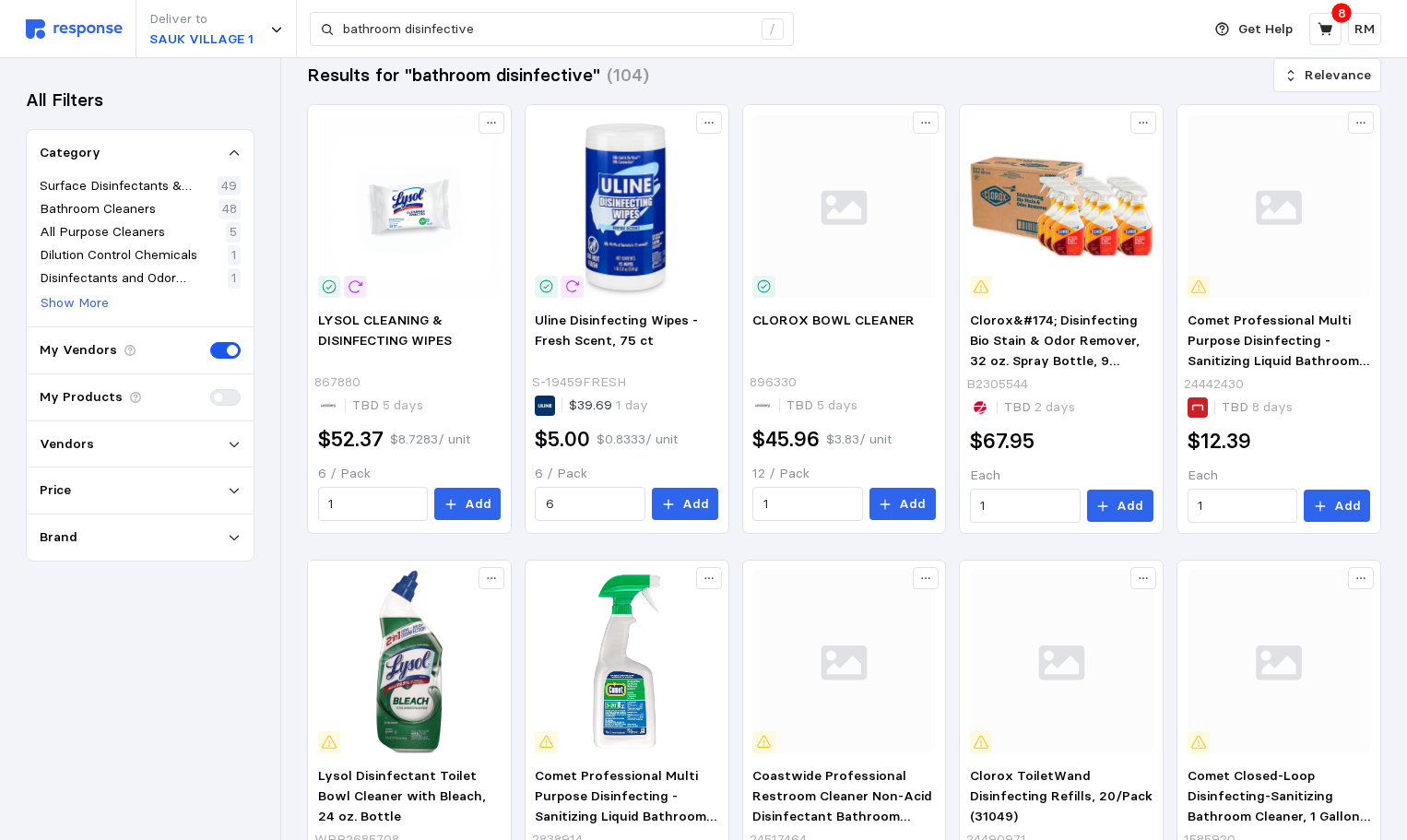 scroll, scrollTop: 26, scrollLeft: 0, axis: vertical 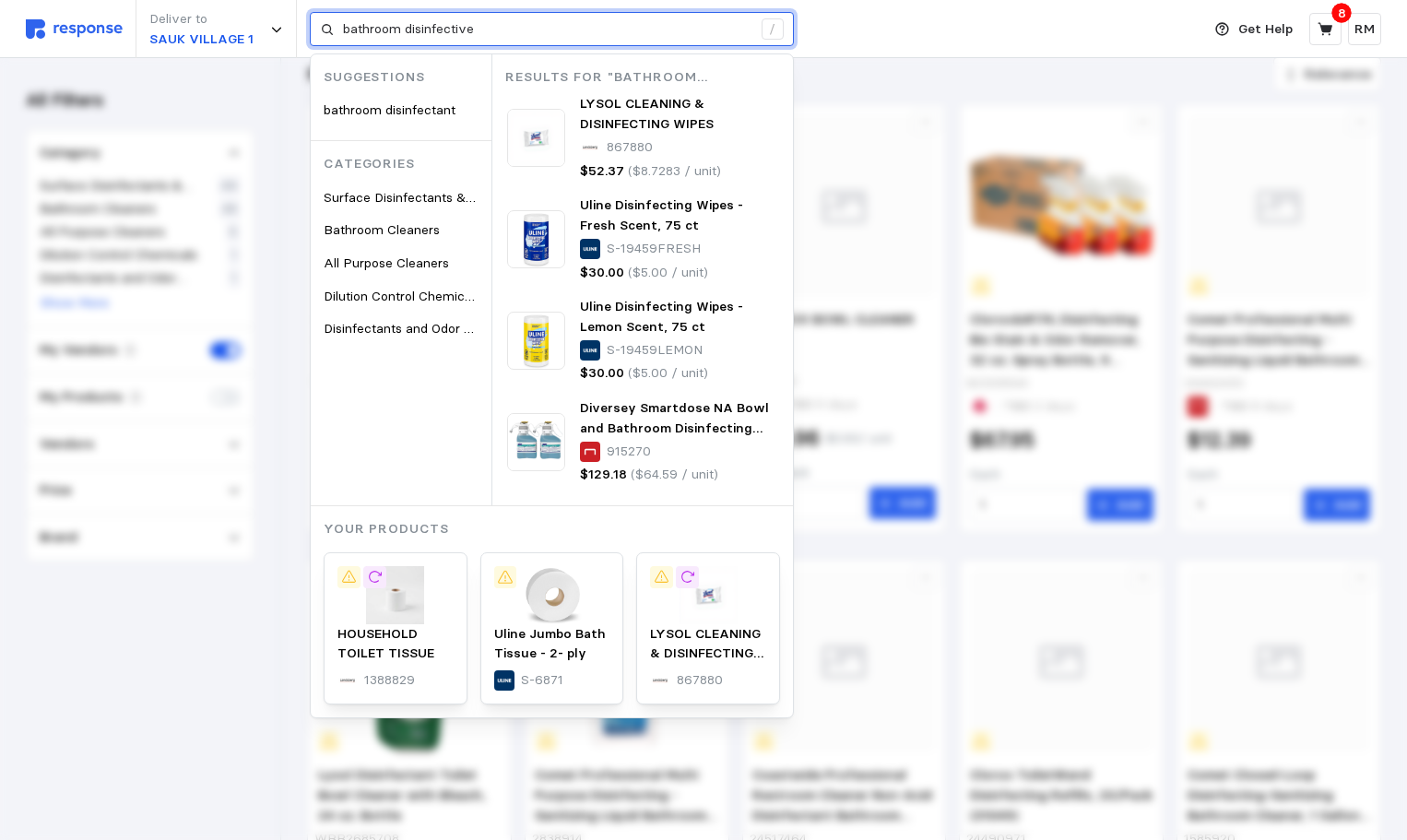 click on "bathroom disinfective" at bounding box center [547, 30] 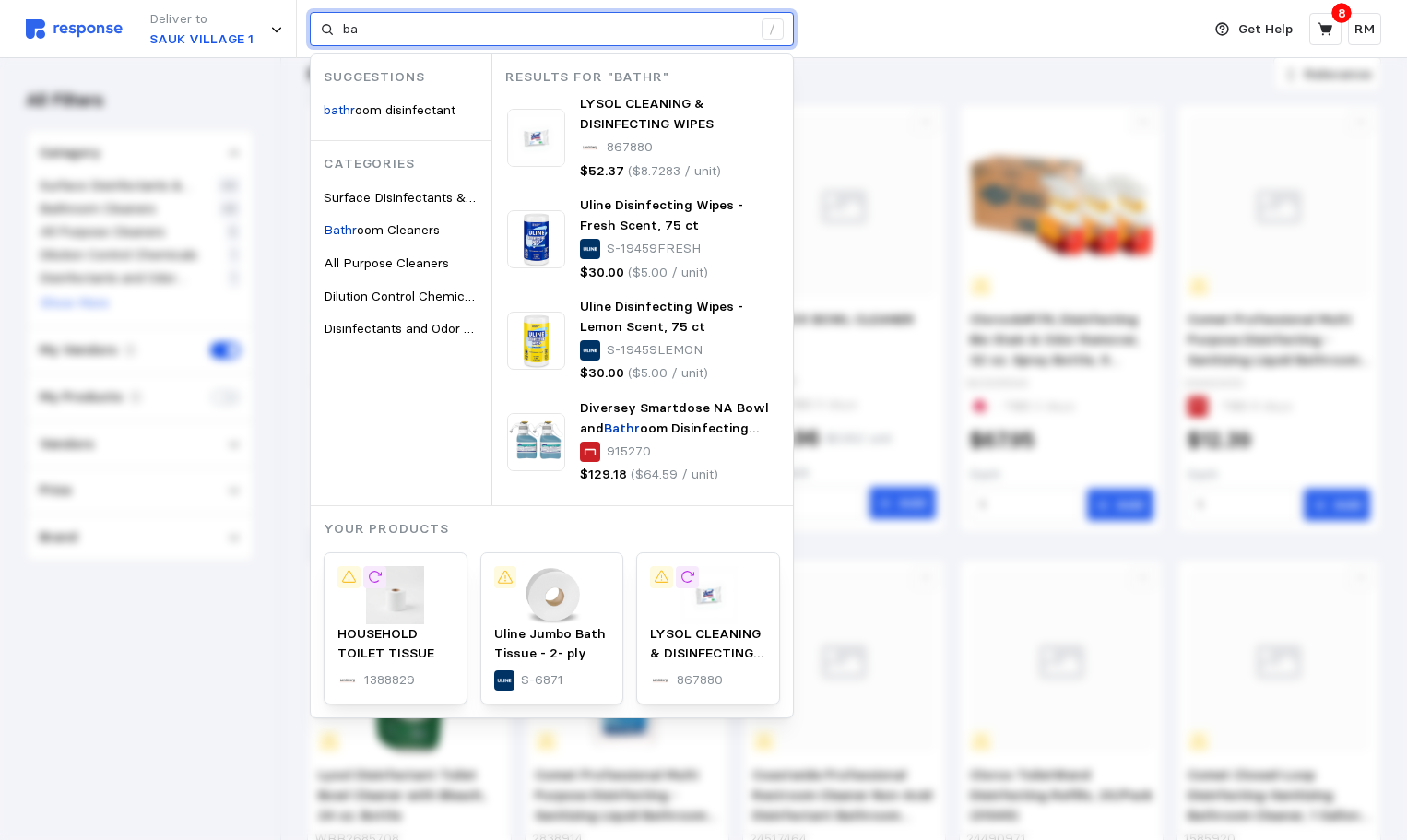 type on "b" 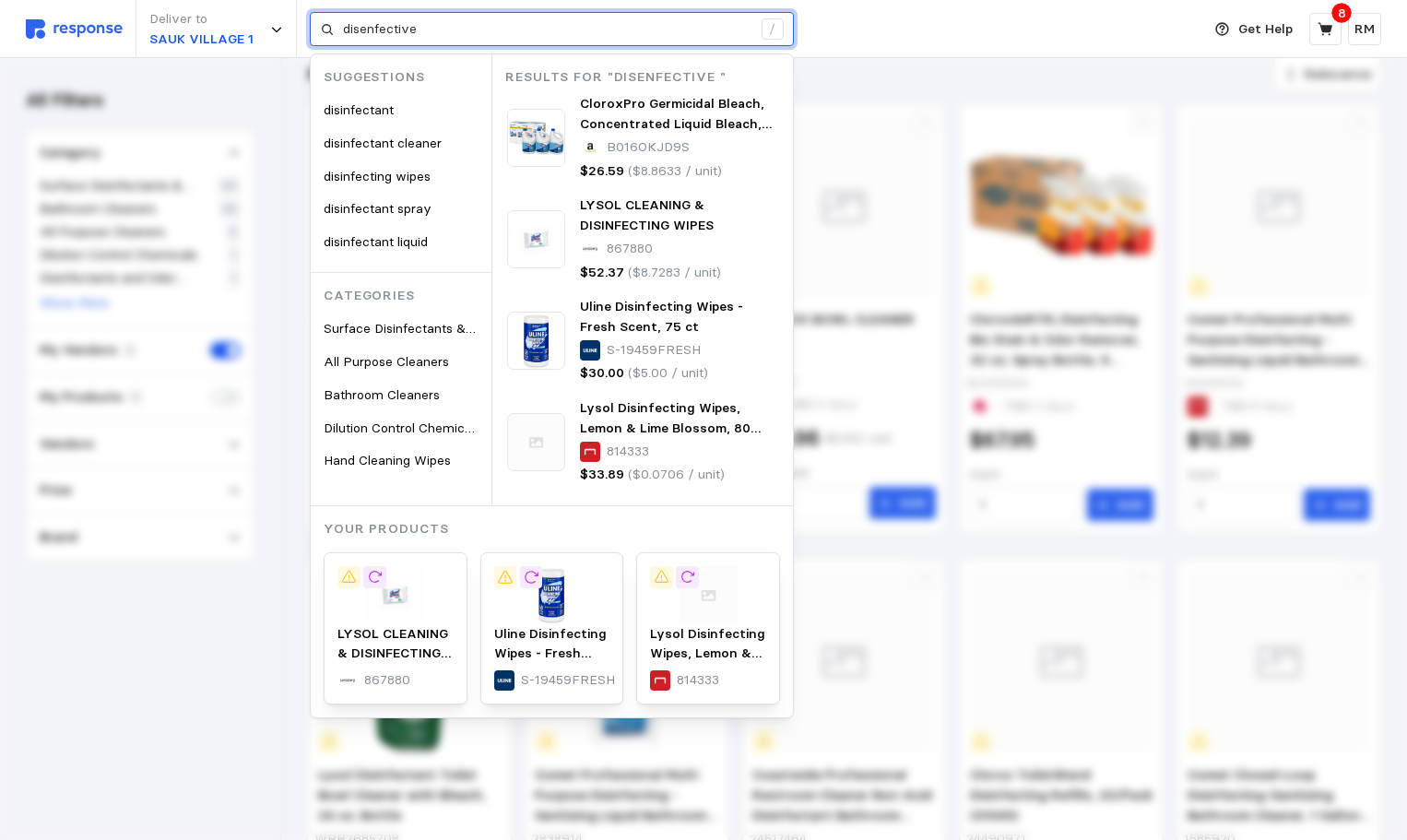 click on "disenfective" at bounding box center (547, 30) 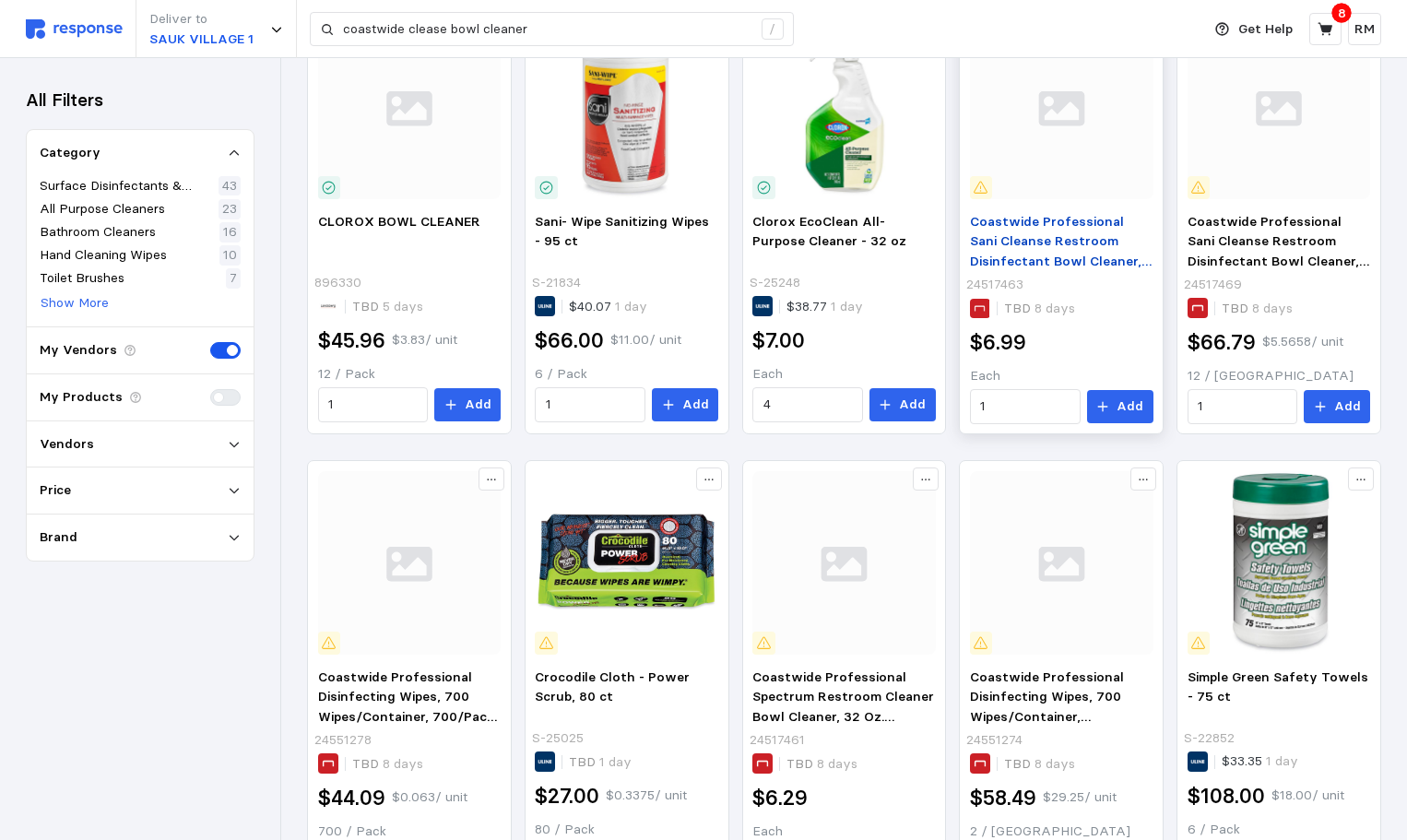 scroll, scrollTop: 344, scrollLeft: 0, axis: vertical 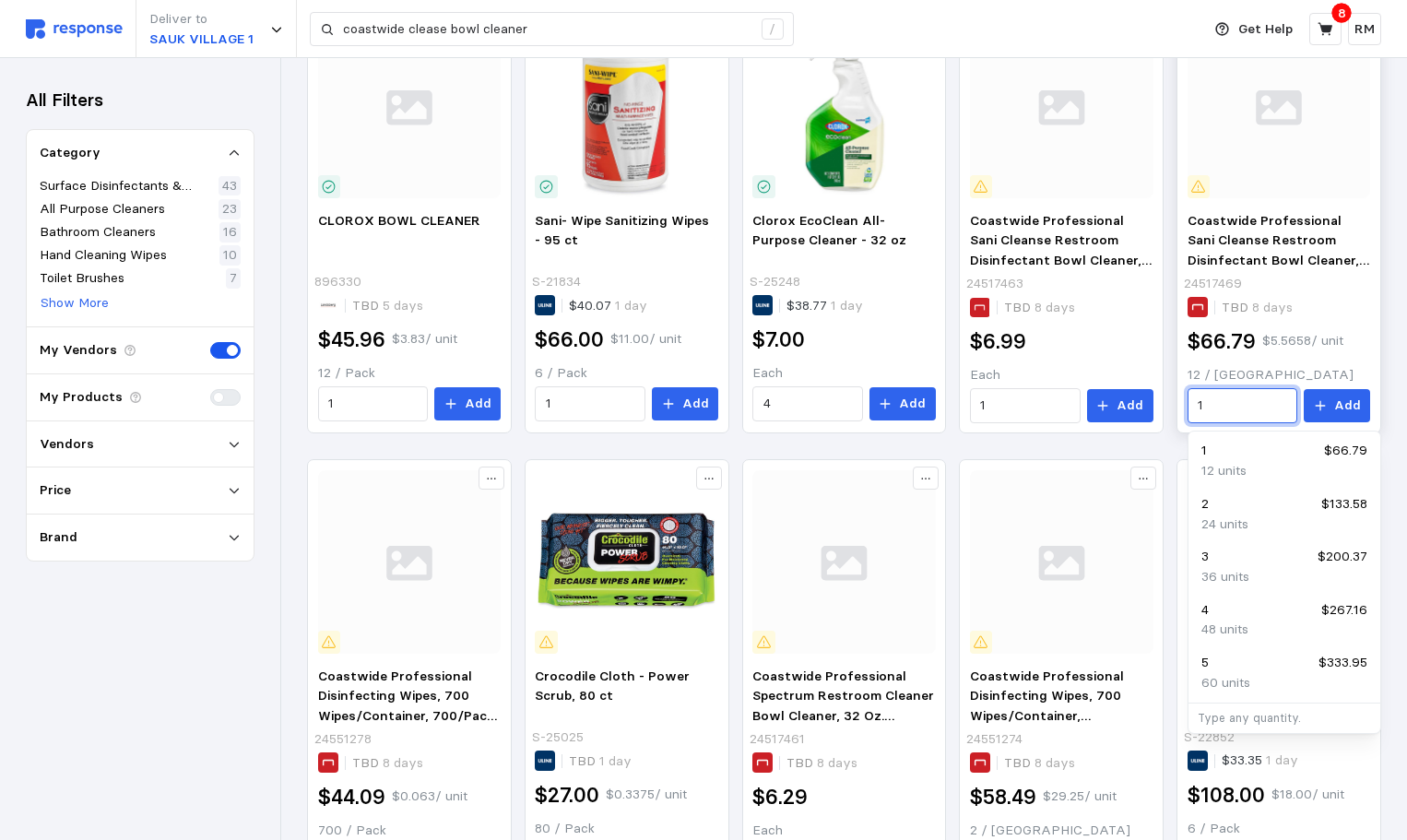 click on "1" at bounding box center (1242, 406) 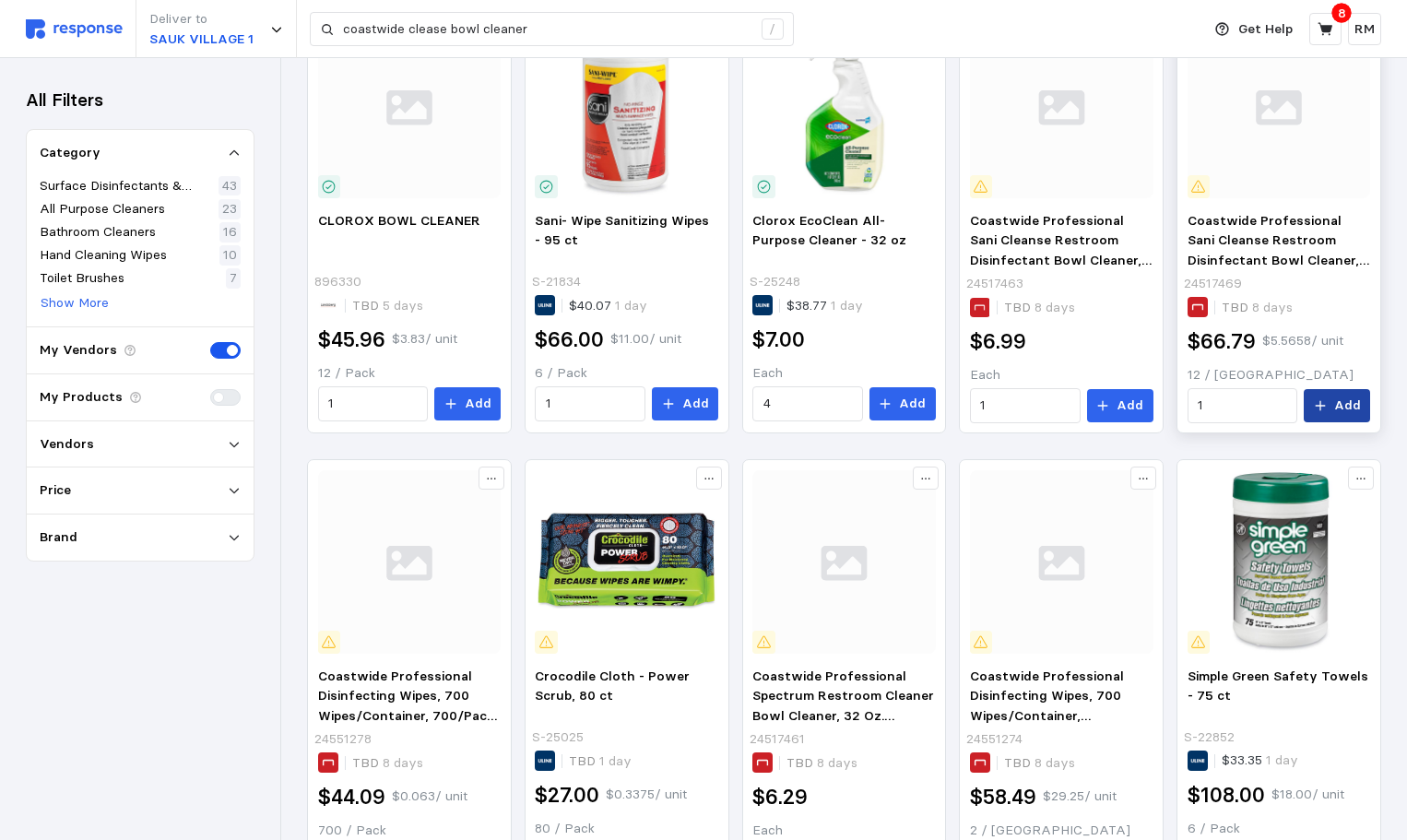click on "Add" at bounding box center [1337, 406] 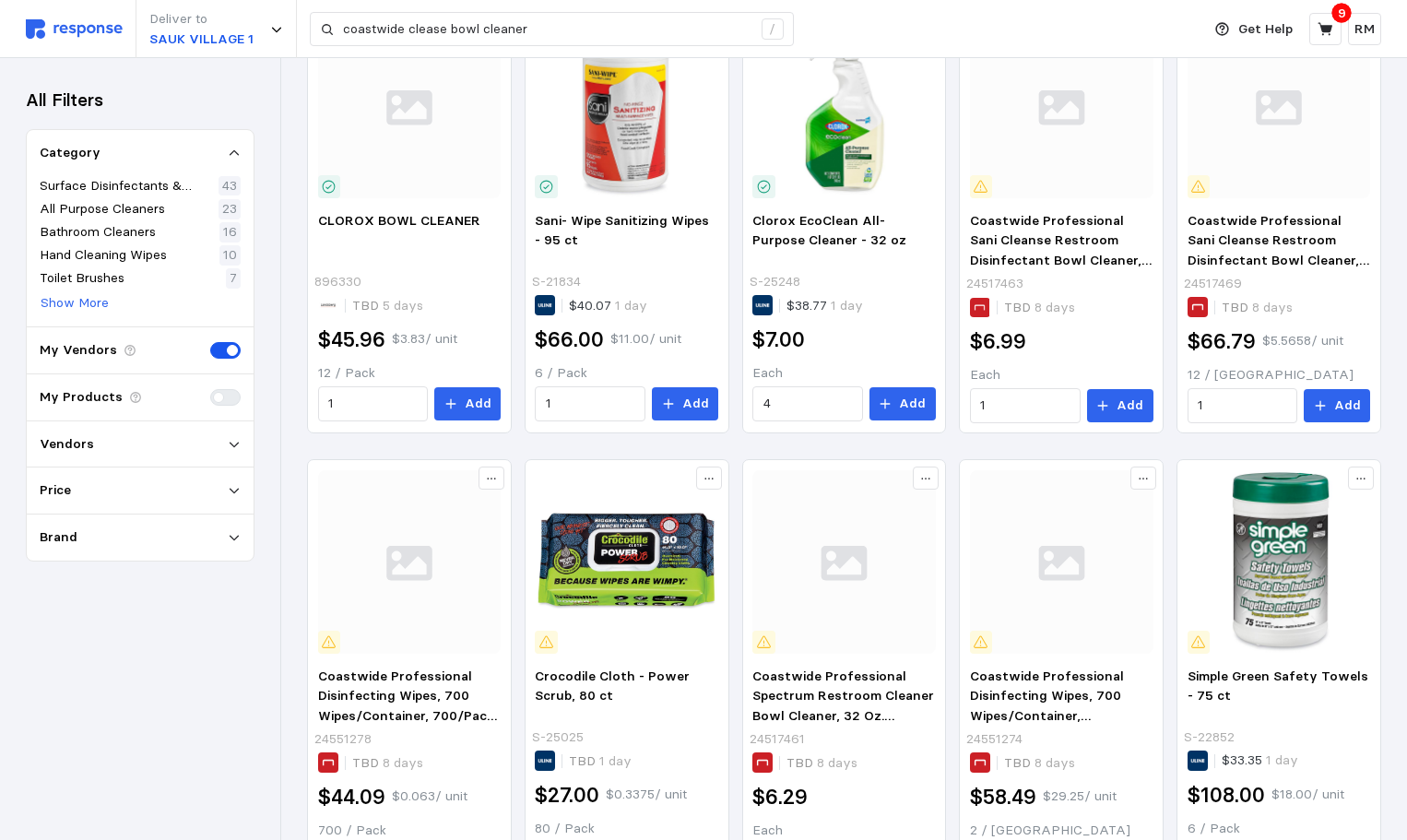 scroll, scrollTop: 373, scrollLeft: 0, axis: vertical 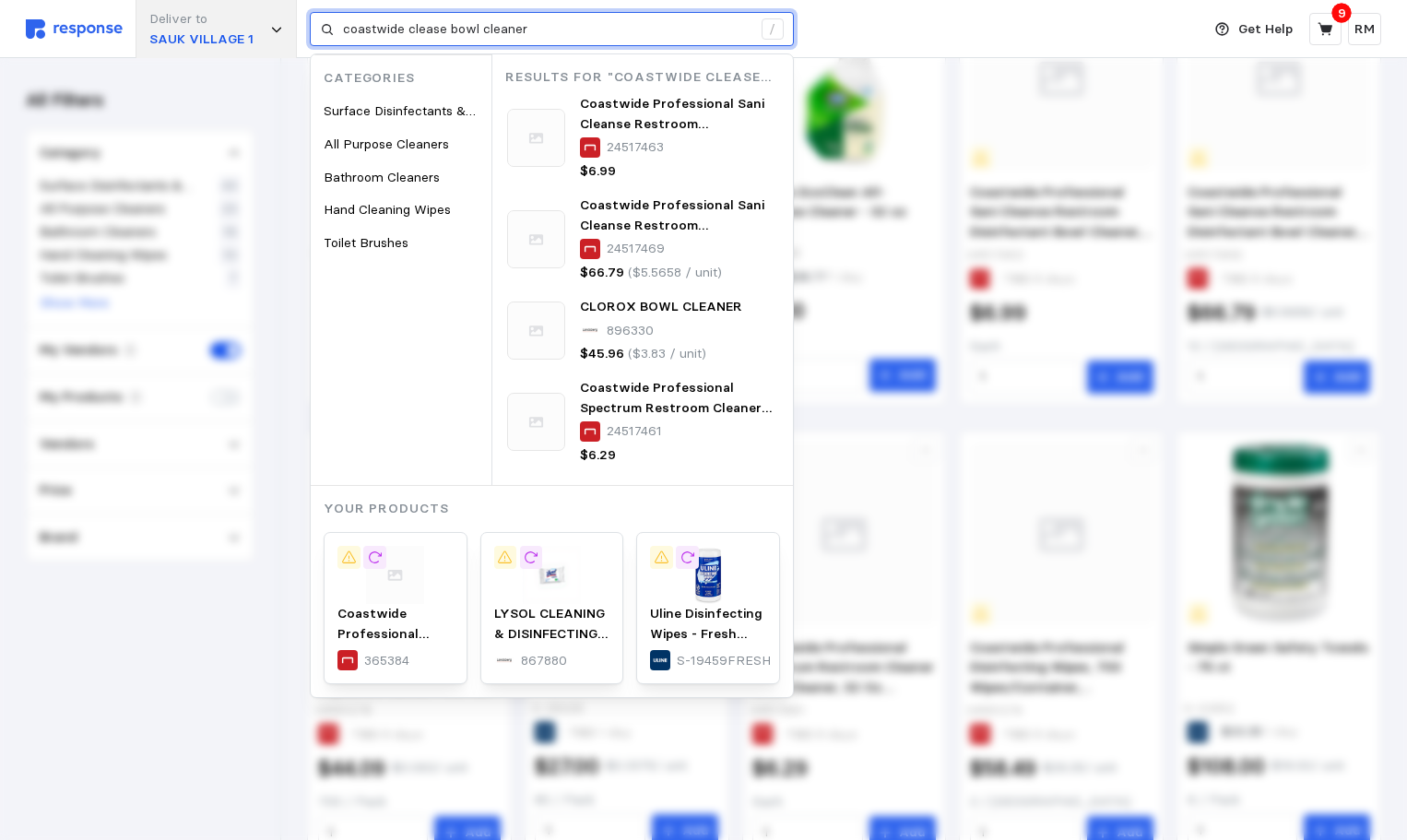 drag, startPoint x: 561, startPoint y: 35, endPoint x: 265, endPoint y: 14, distance: 296.744 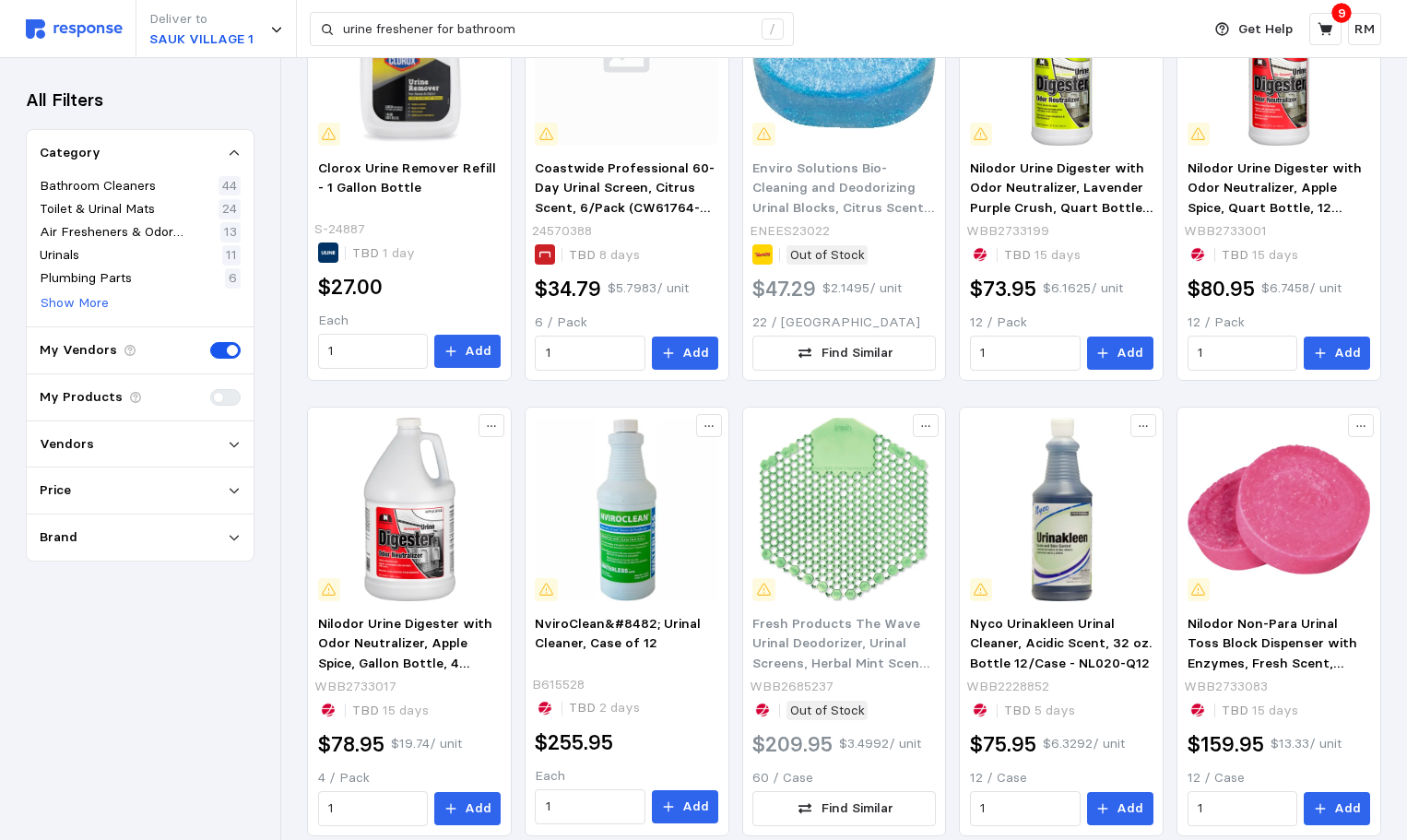 scroll, scrollTop: 965, scrollLeft: 0, axis: vertical 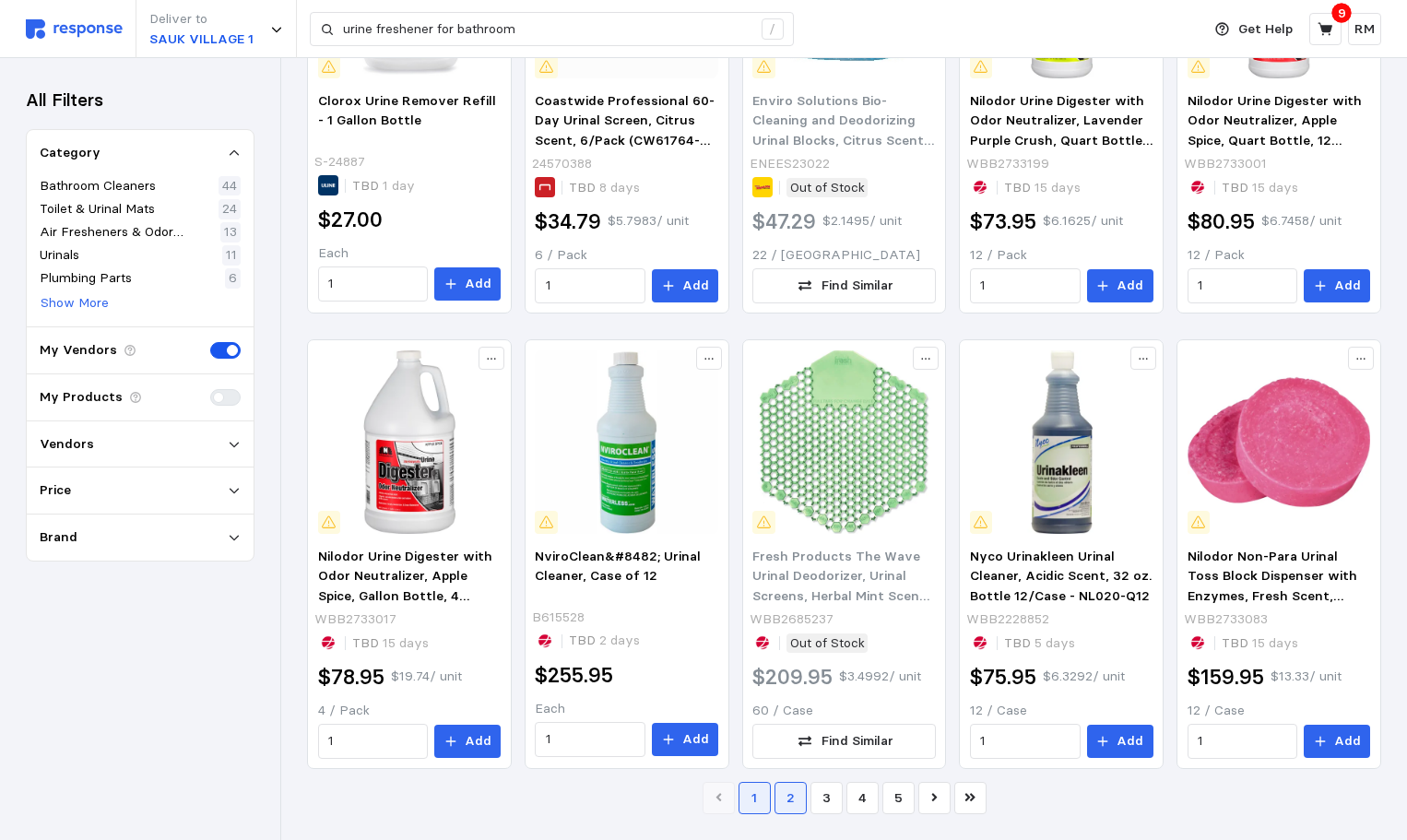 click on "2" at bounding box center (790, 798) 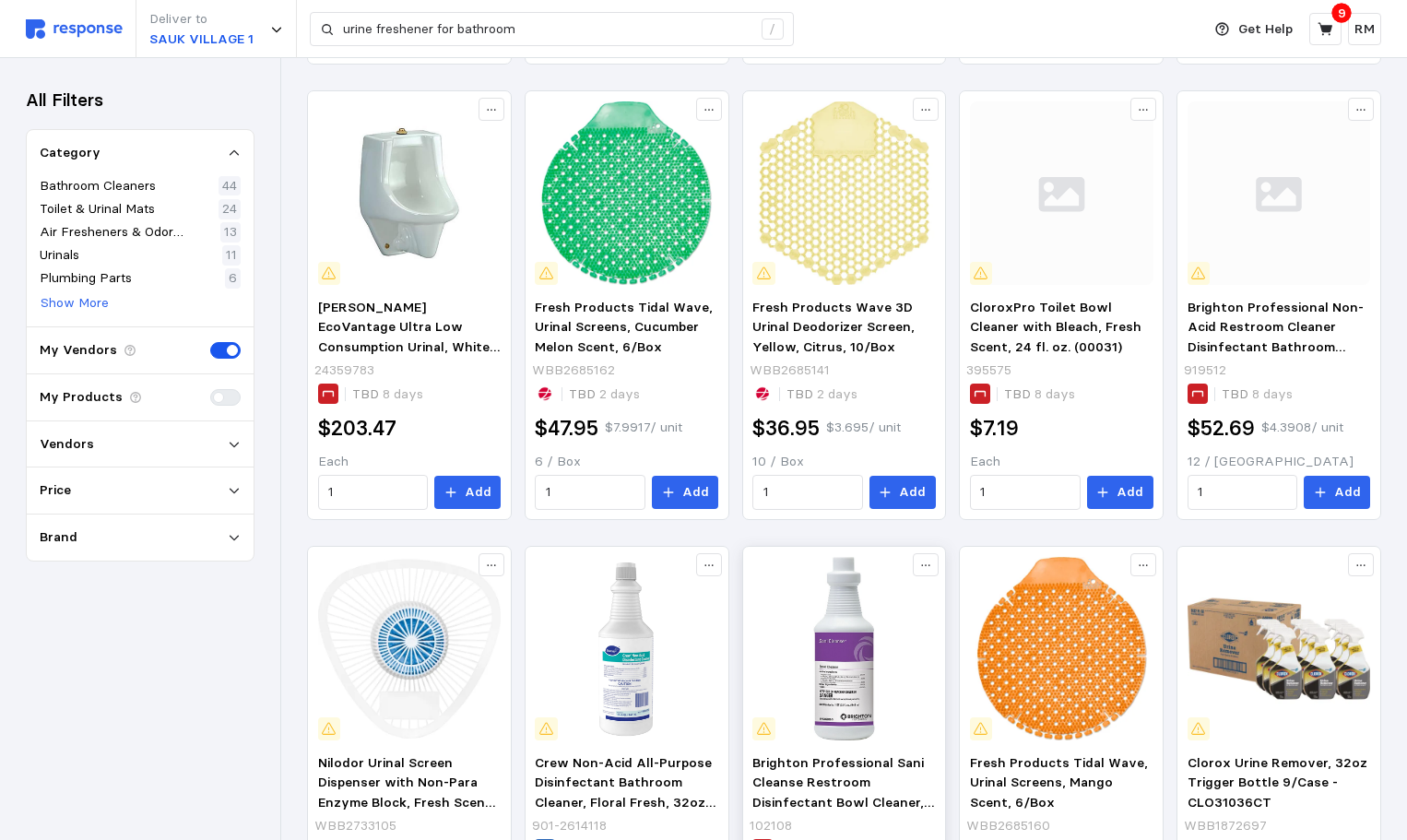 scroll, scrollTop: 965, scrollLeft: 0, axis: vertical 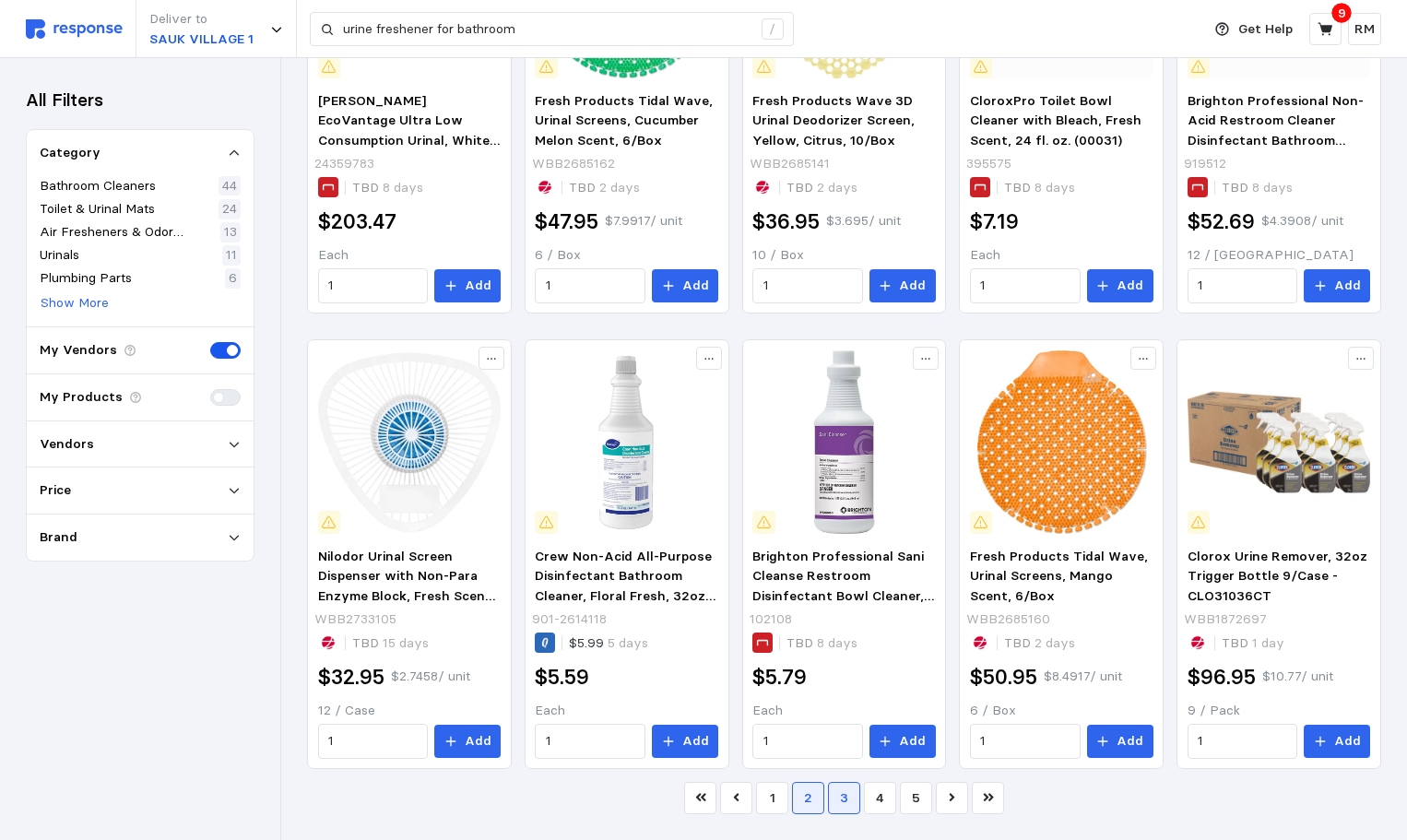 click on "3" at bounding box center (844, 798) 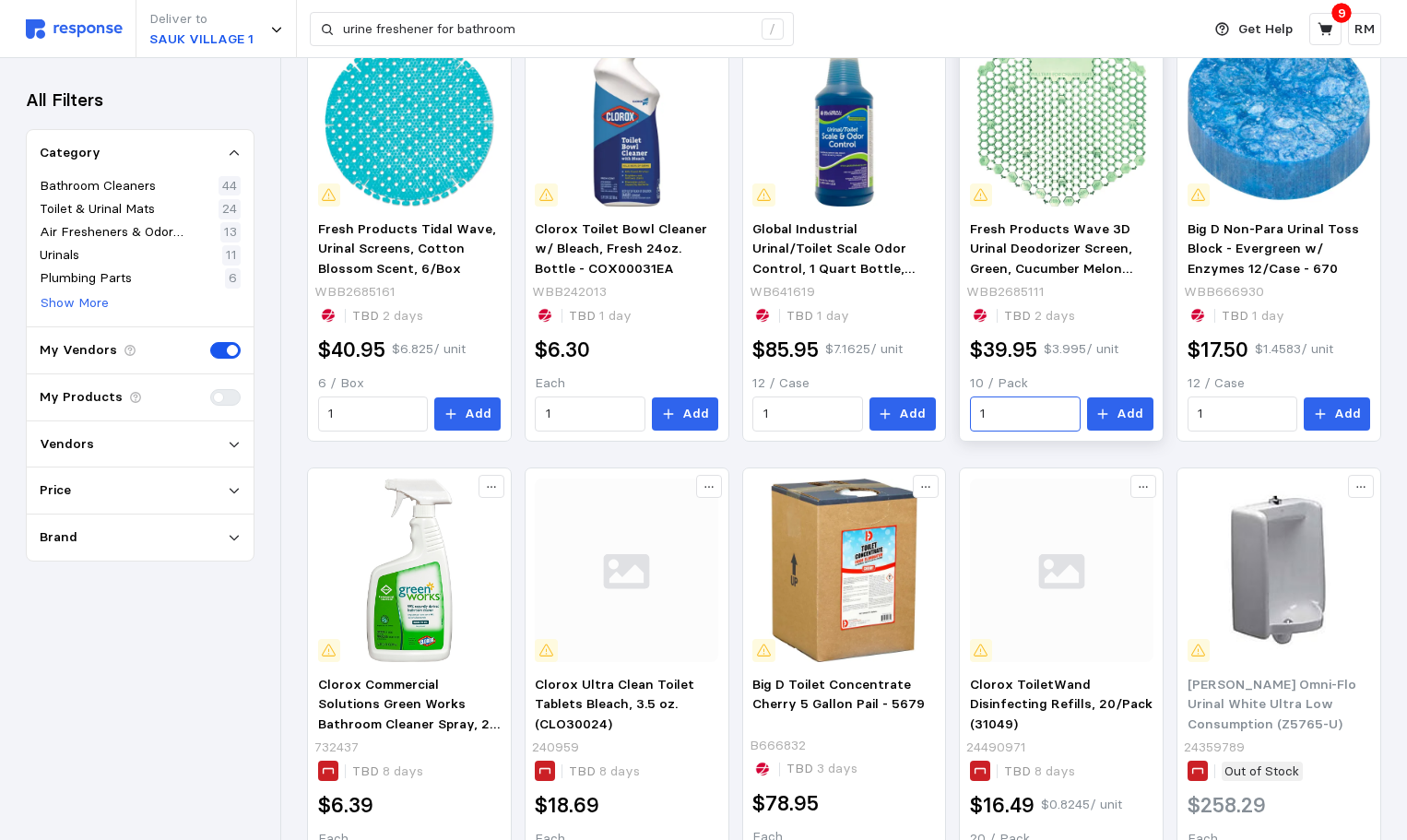 scroll, scrollTop: 965, scrollLeft: 0, axis: vertical 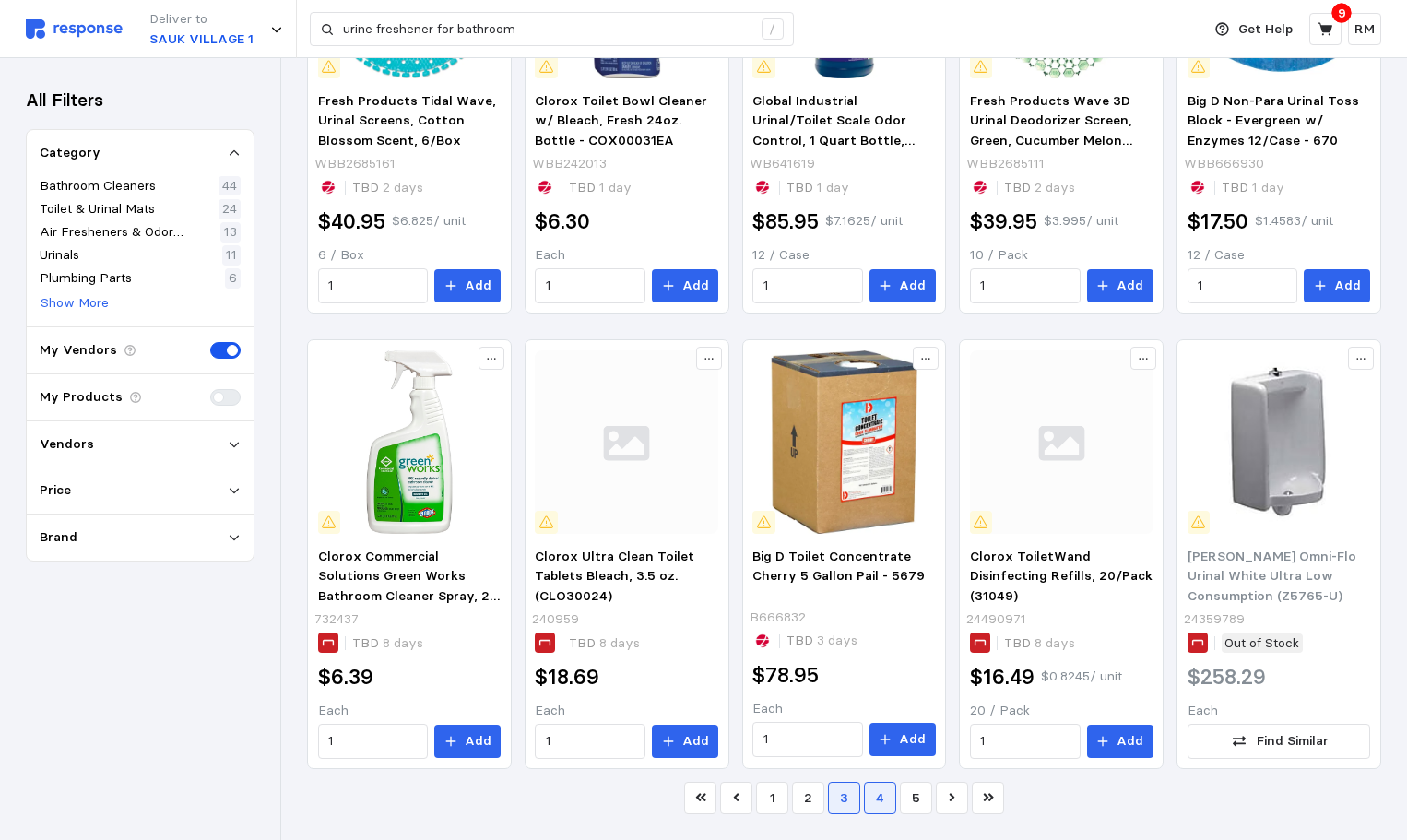 click on "4" at bounding box center (880, 798) 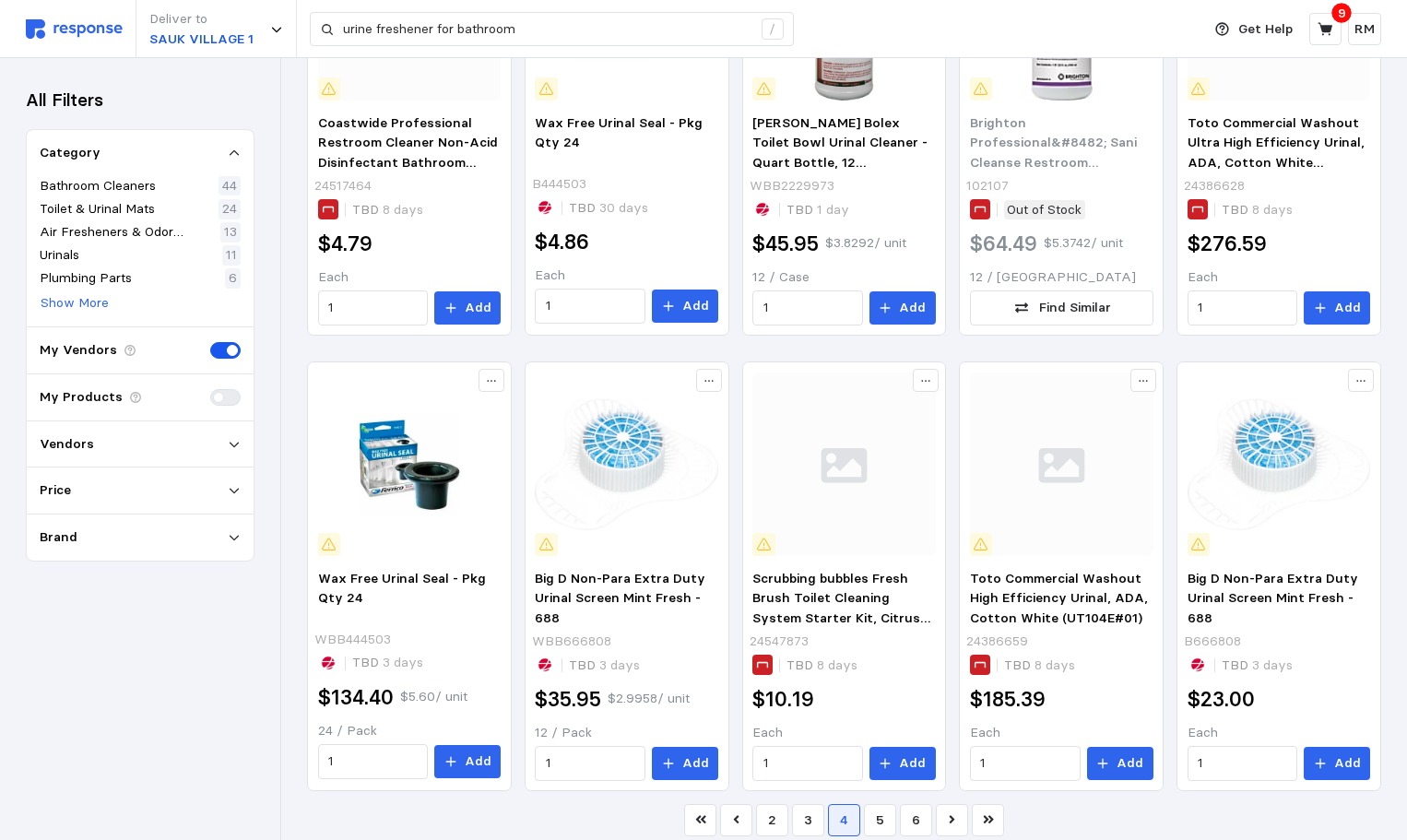 scroll, scrollTop: 965, scrollLeft: 0, axis: vertical 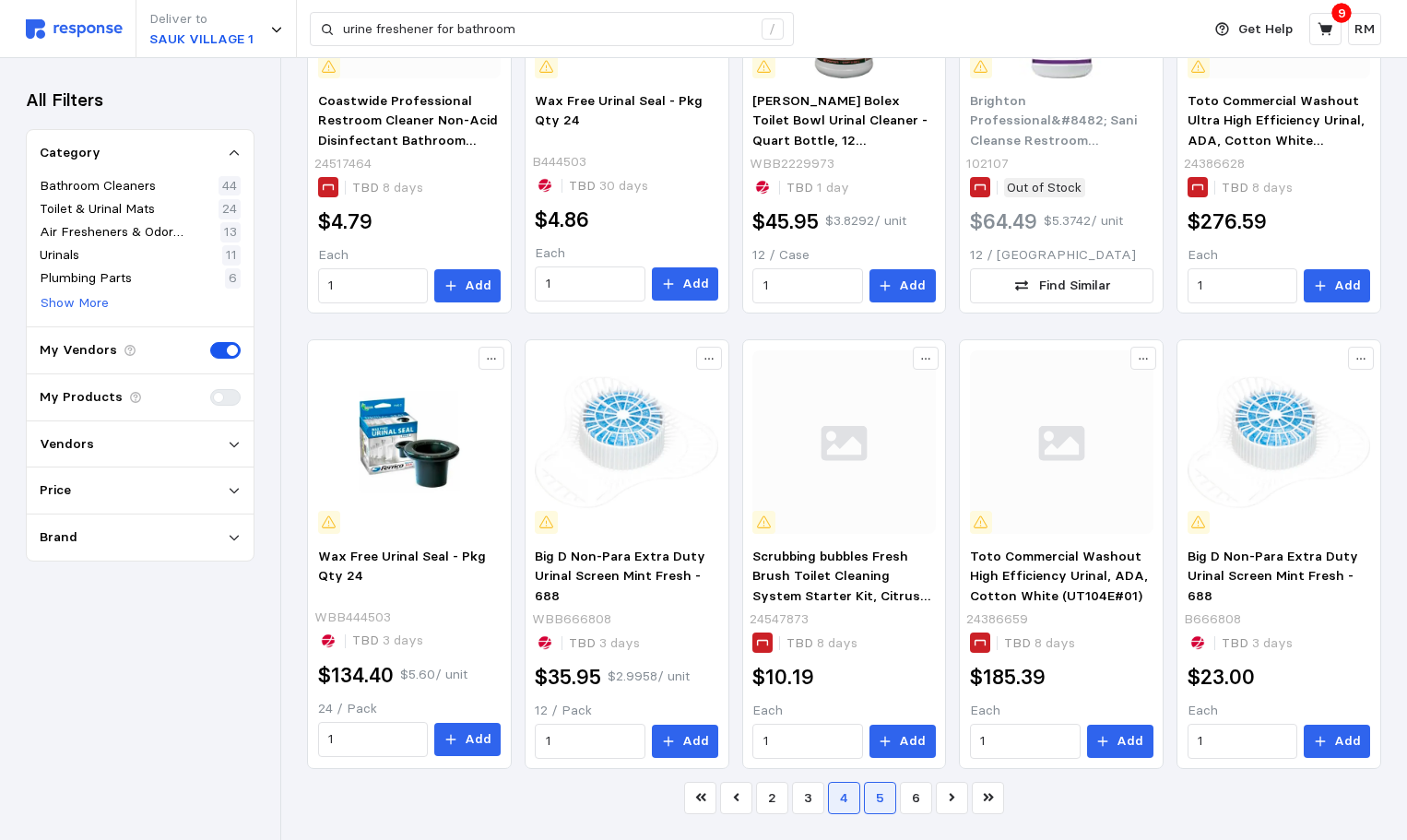 click on "5" at bounding box center (880, 798) 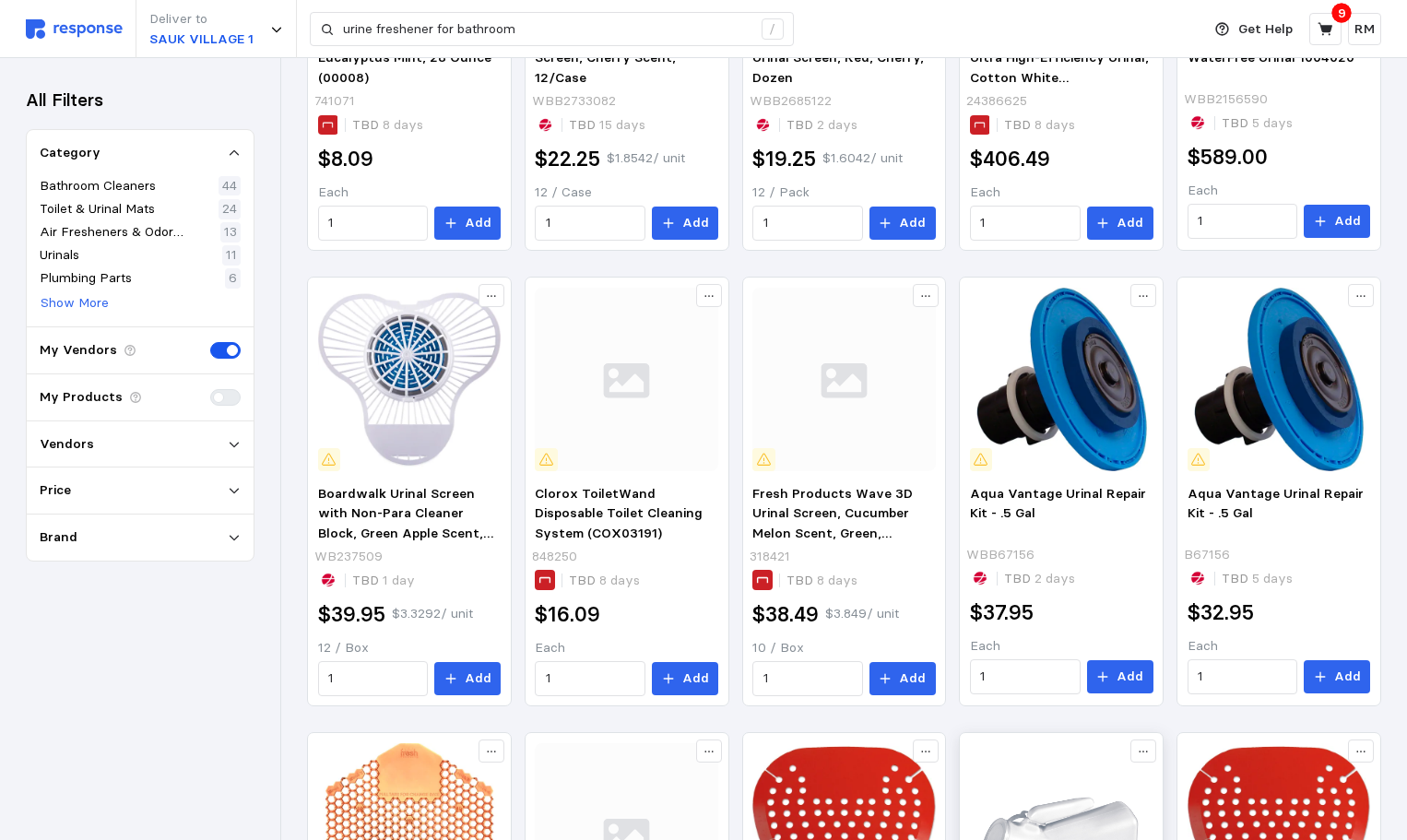 scroll, scrollTop: 965, scrollLeft: 0, axis: vertical 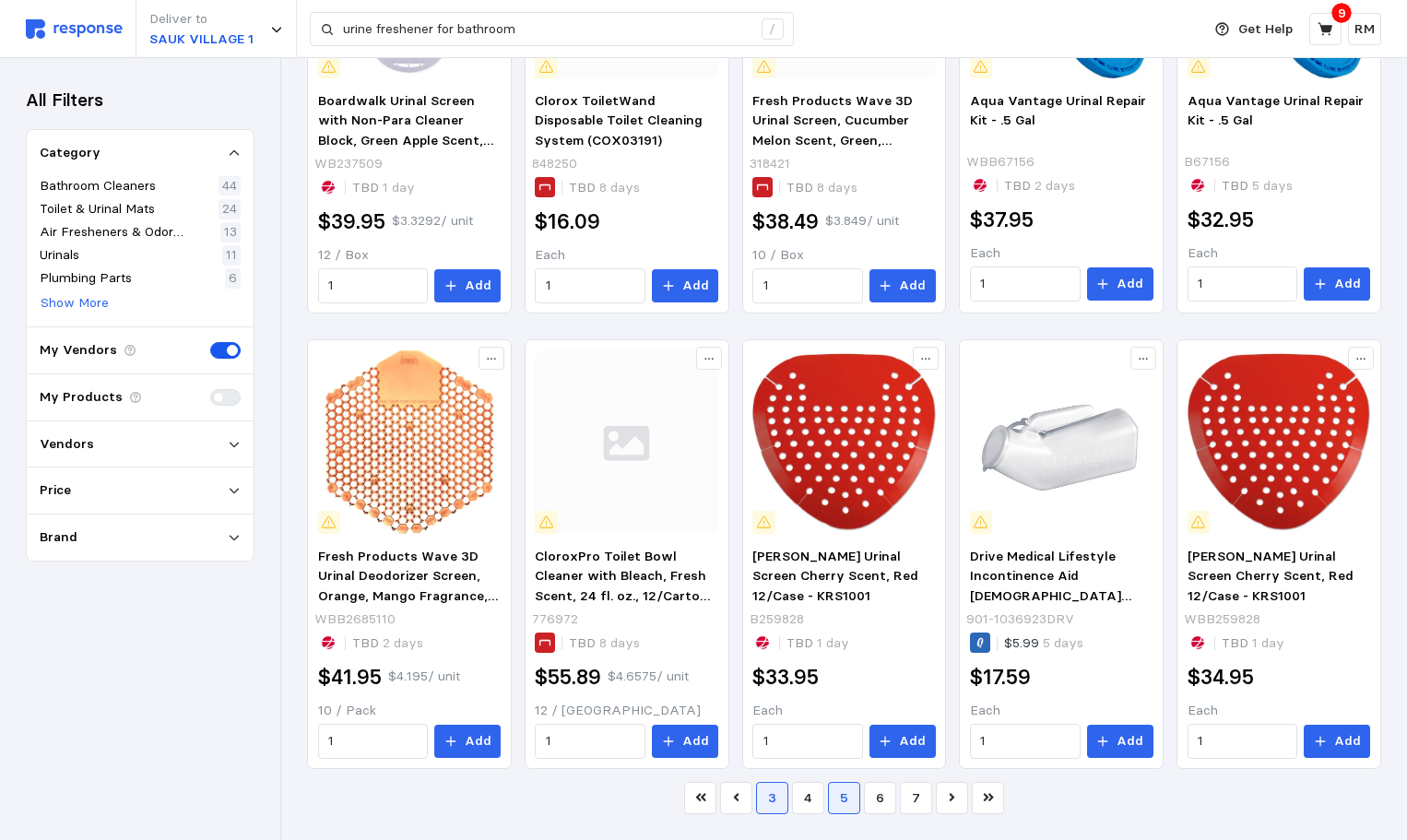 click on "3" at bounding box center (772, 798) 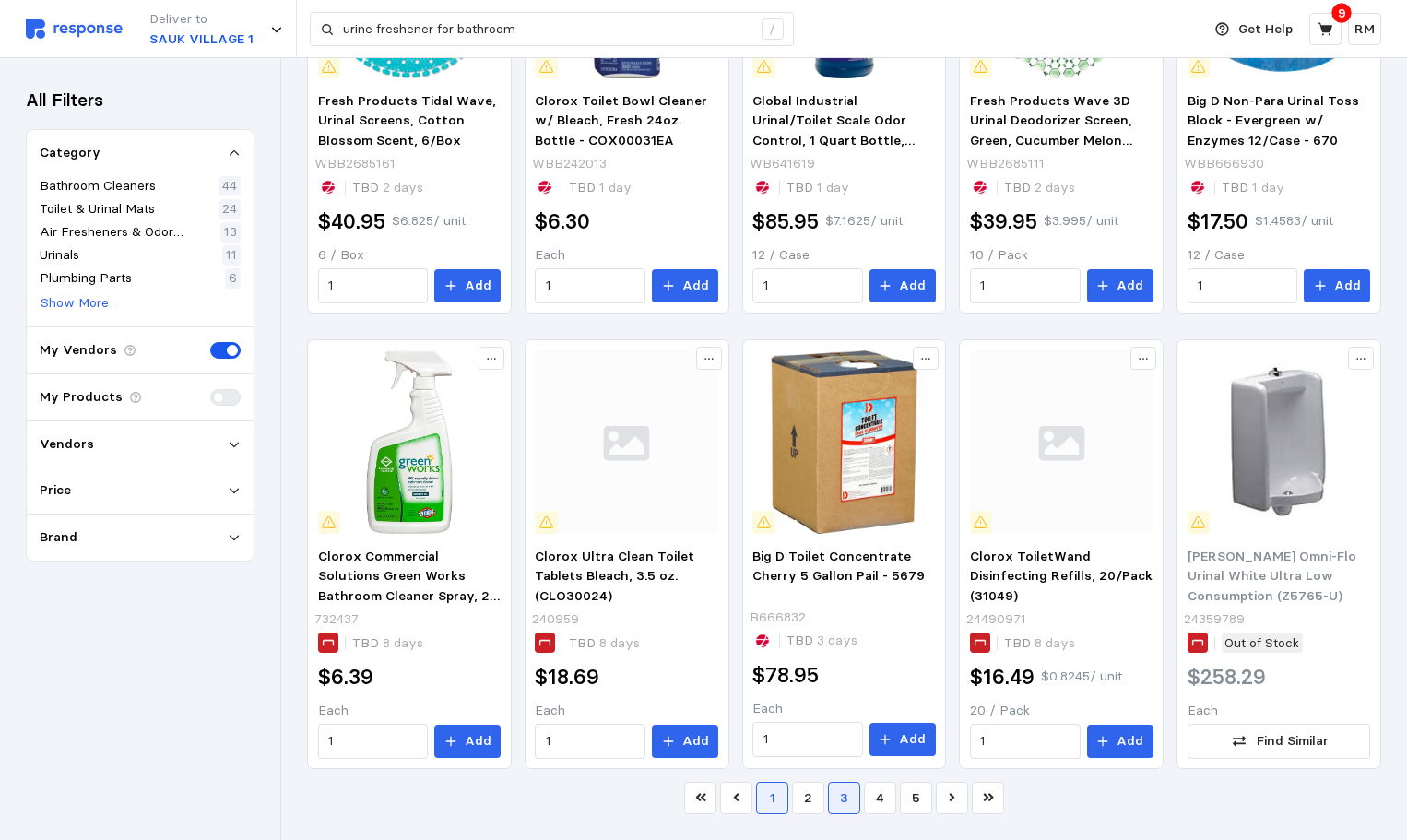 click on "1" at bounding box center (772, 798) 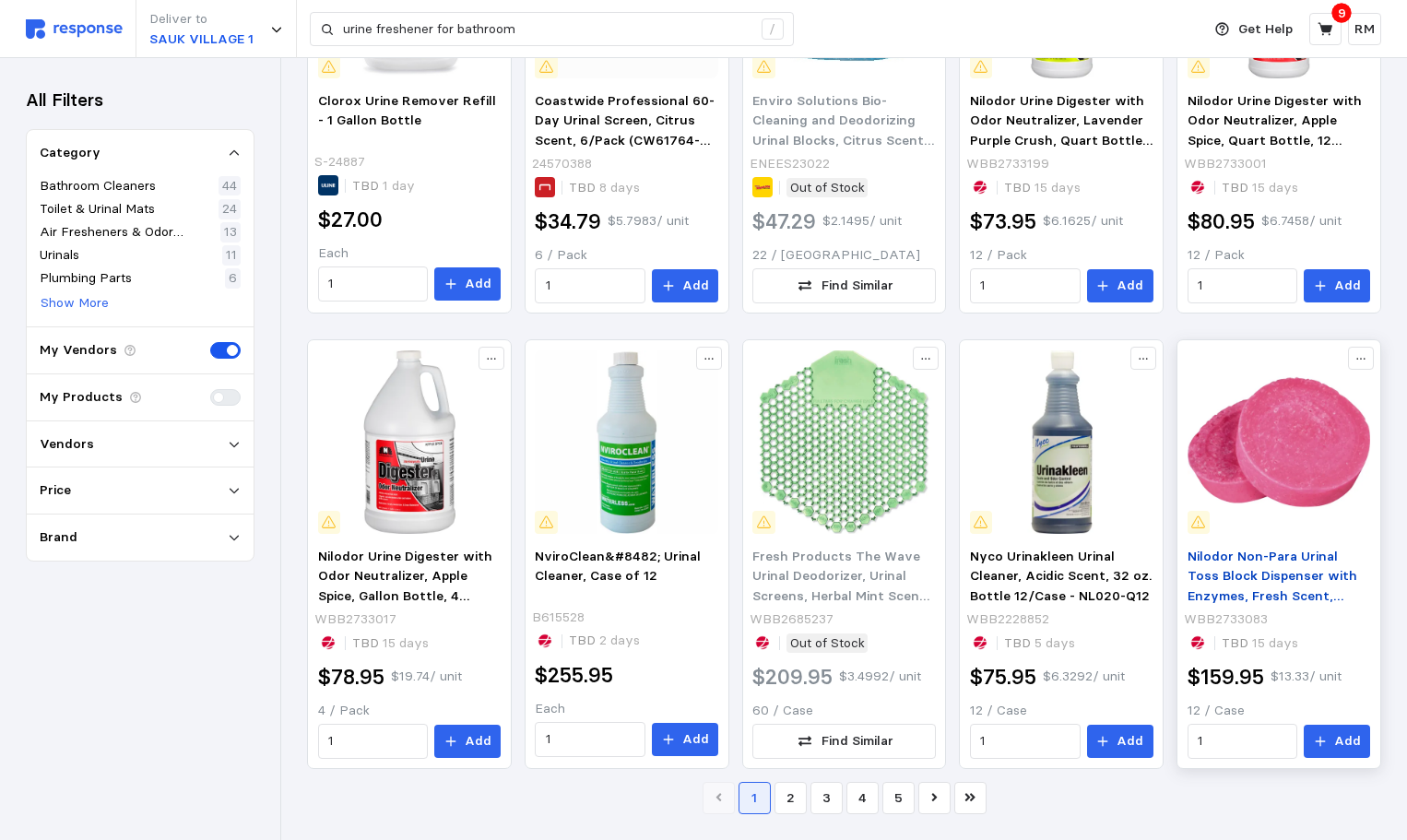 click on "Nilodor Non-Para Urinal Toss Block Dispenser with Enzymes, Fresh Scent, 12/Case" at bounding box center (1279, 576) 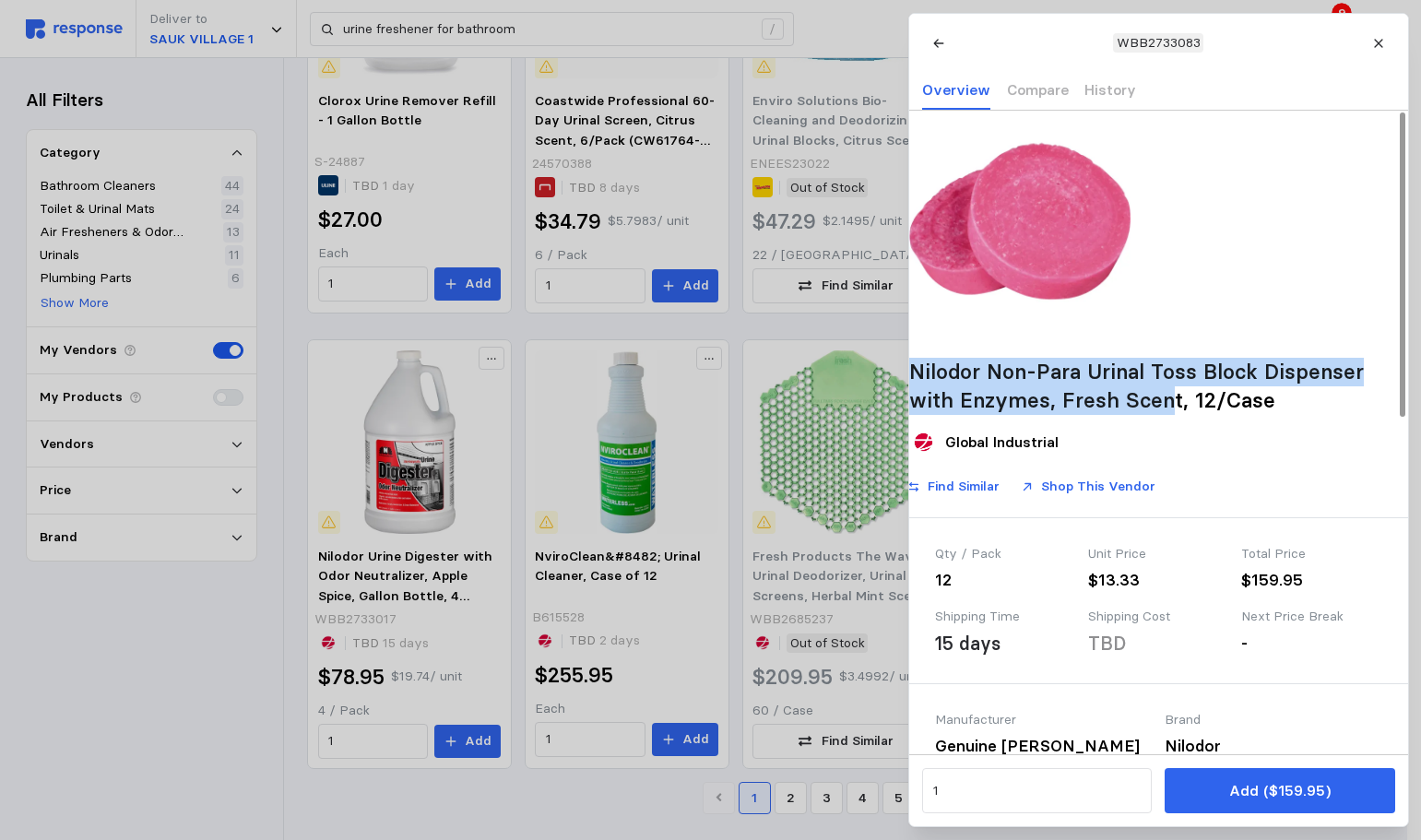 drag, startPoint x: 939, startPoint y: 395, endPoint x: 1294, endPoint y: 431, distance: 356.82068 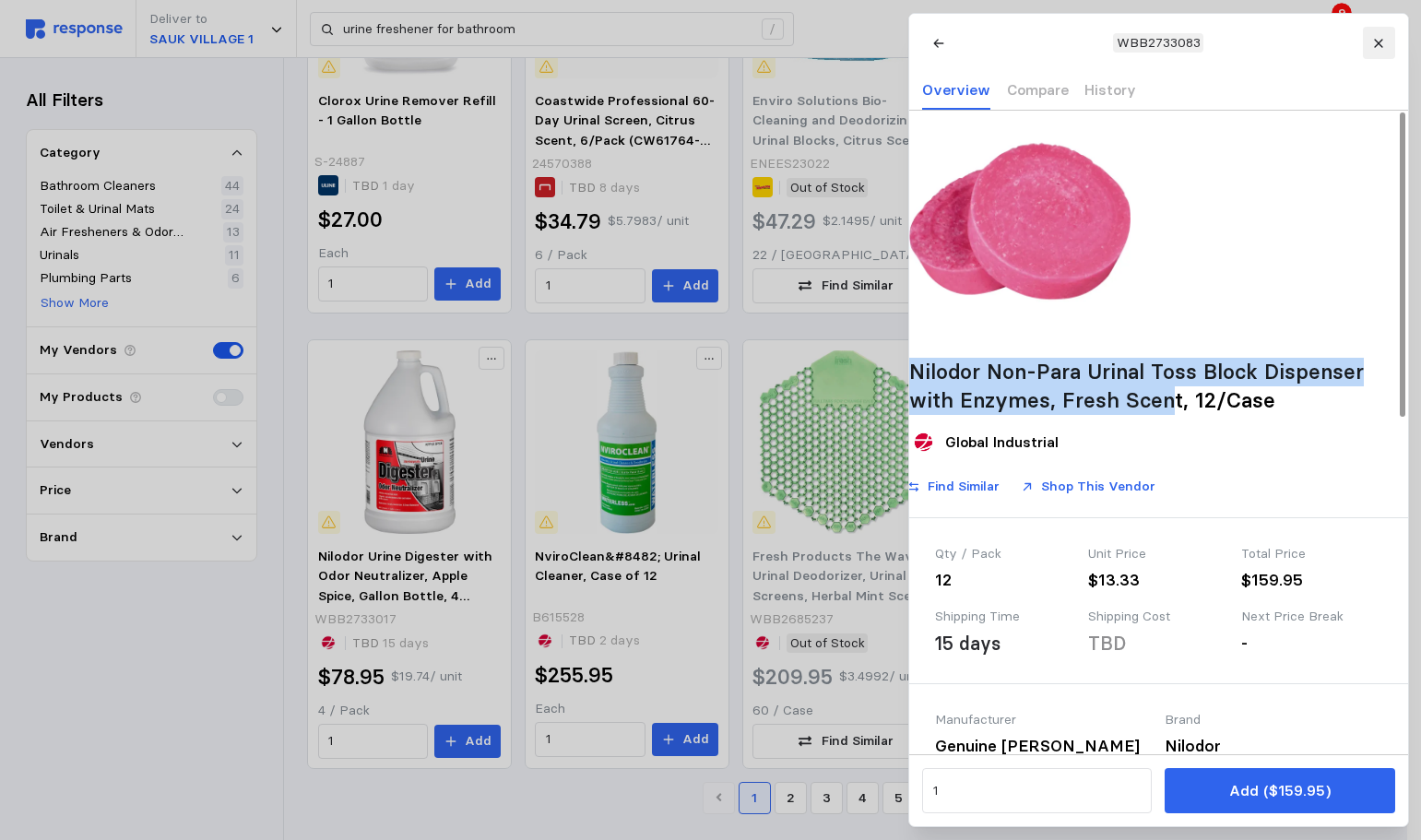 click 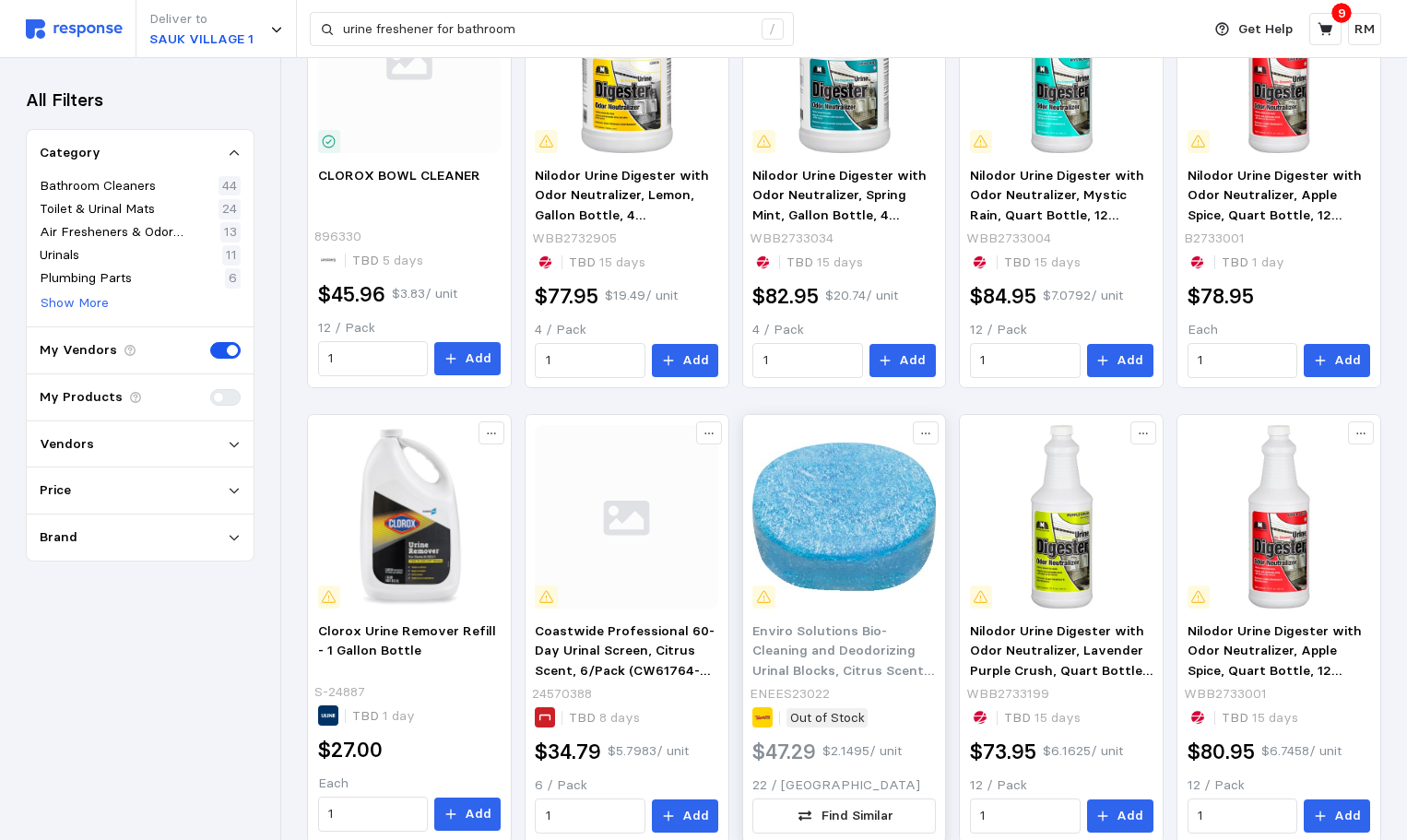 scroll, scrollTop: 0, scrollLeft: 0, axis: both 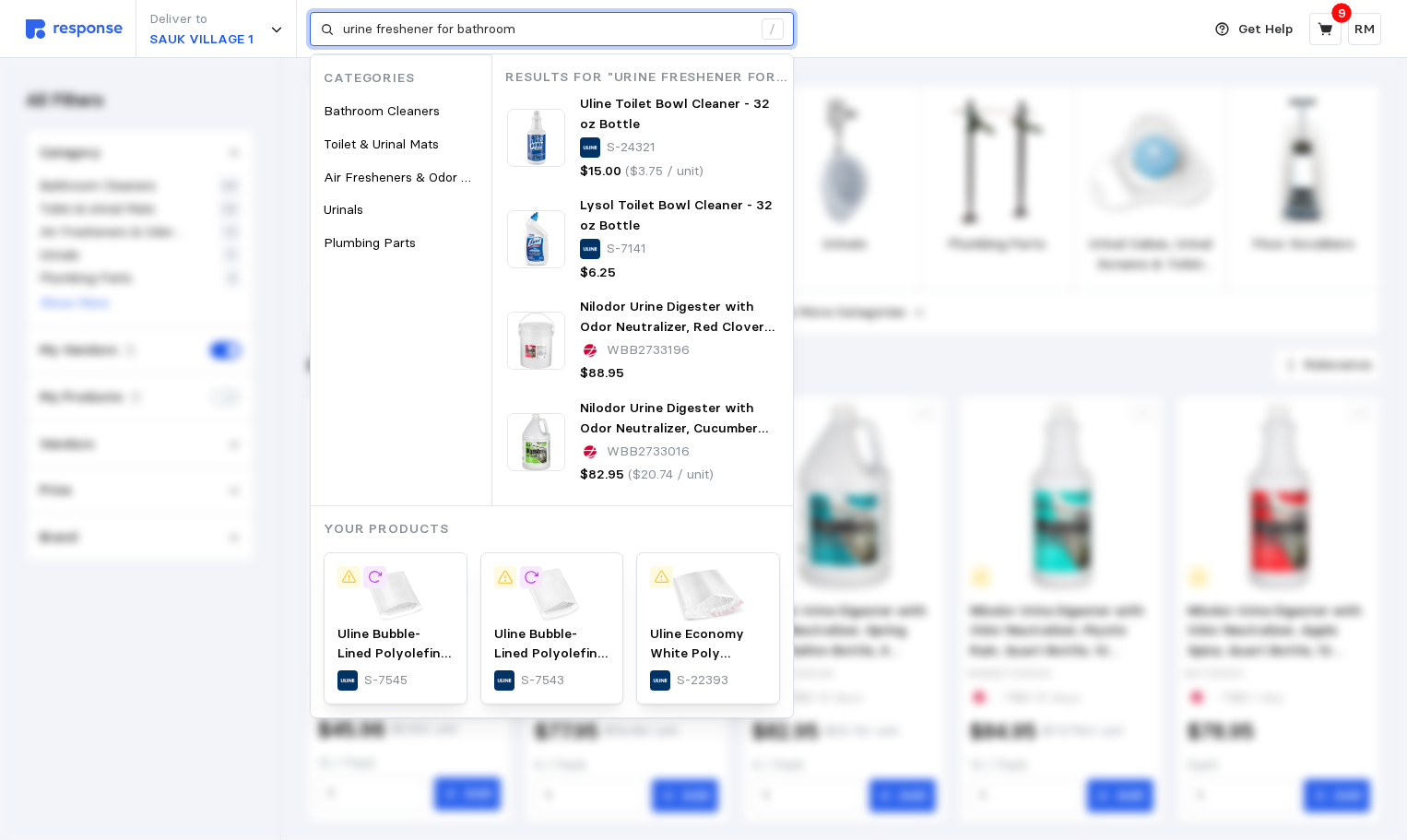 drag, startPoint x: 526, startPoint y: 37, endPoint x: 326, endPoint y: 21, distance: 200.63898 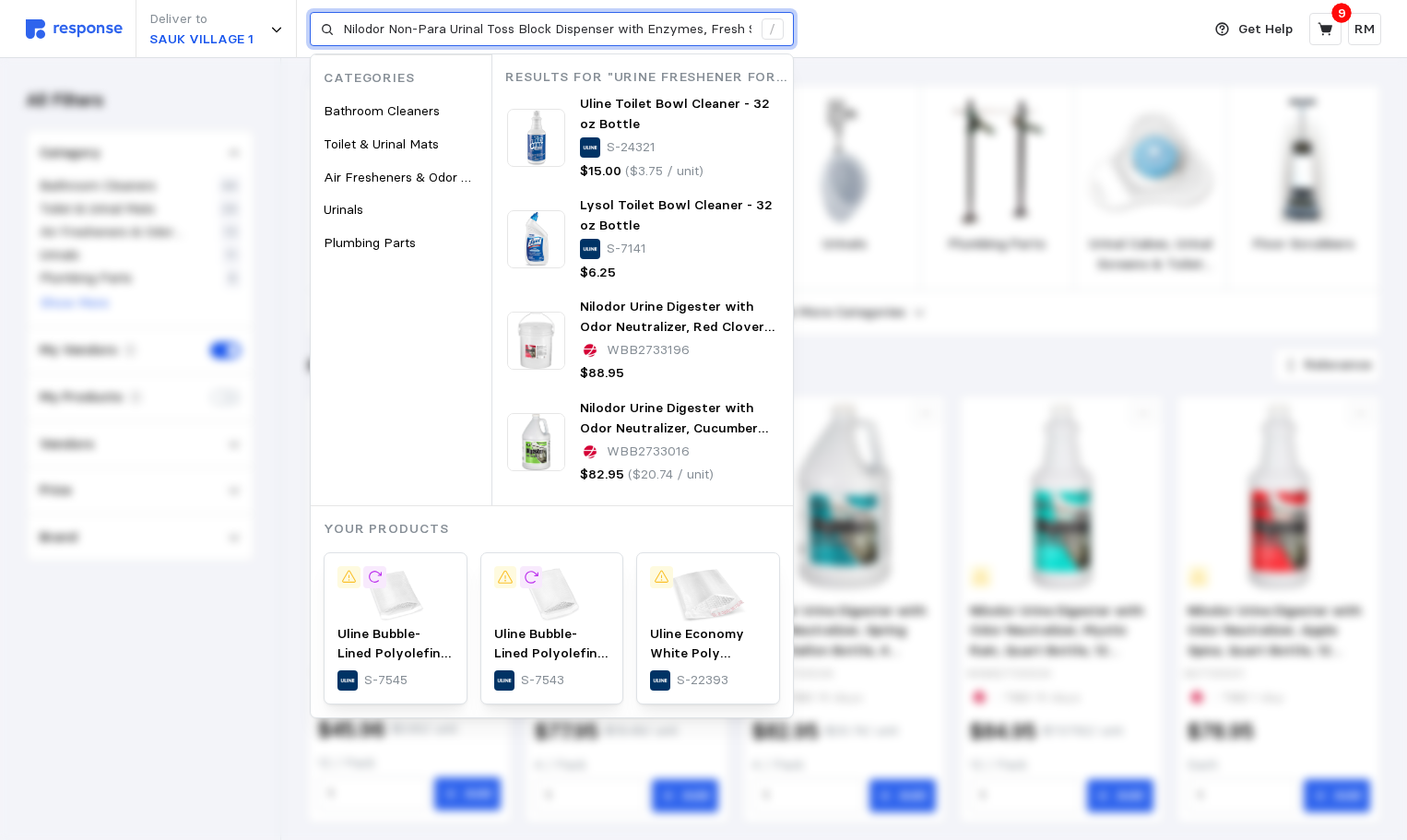 scroll, scrollTop: 0, scrollLeft: 29, axis: horizontal 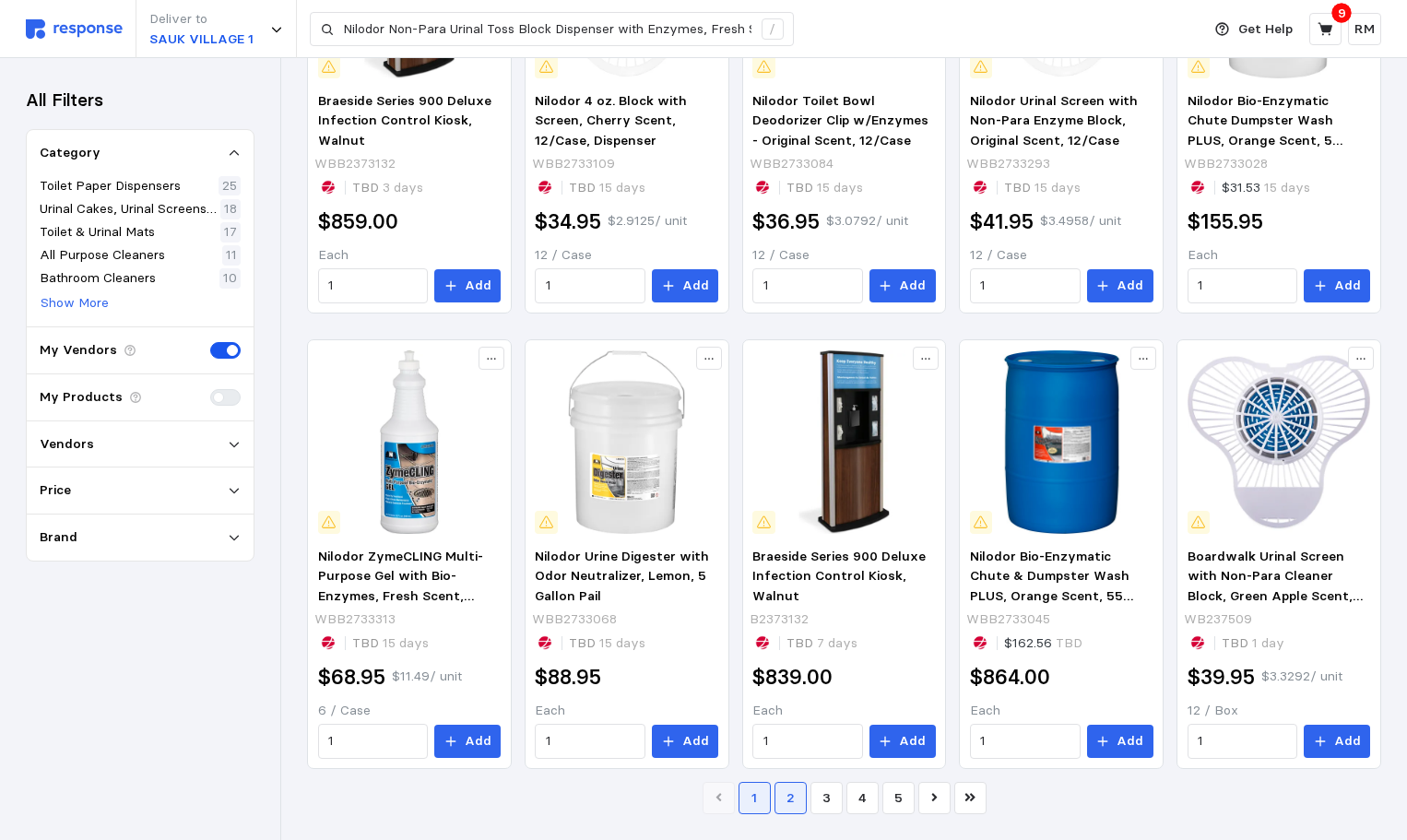 click on "2" at bounding box center (790, 798) 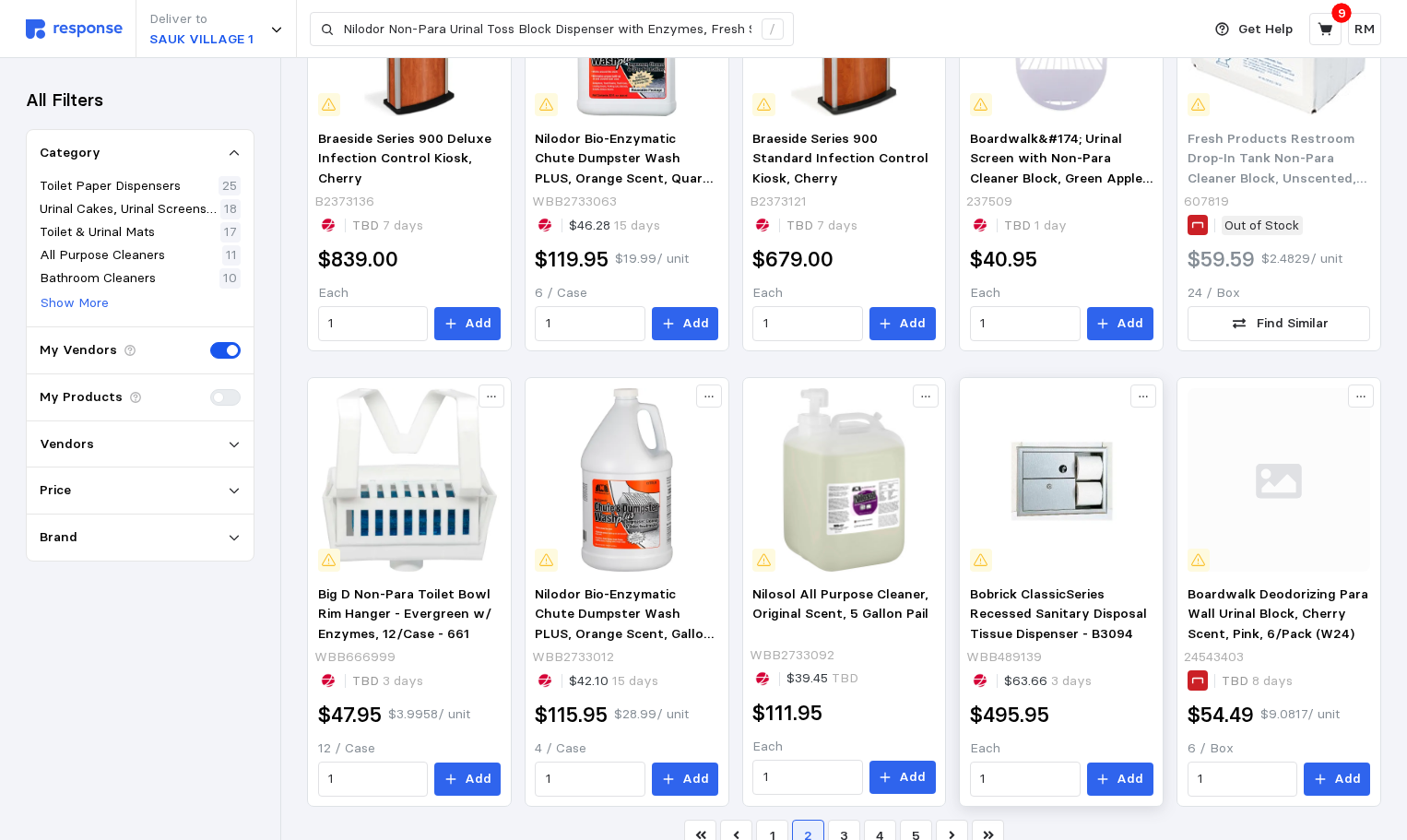 scroll, scrollTop: 965, scrollLeft: 0, axis: vertical 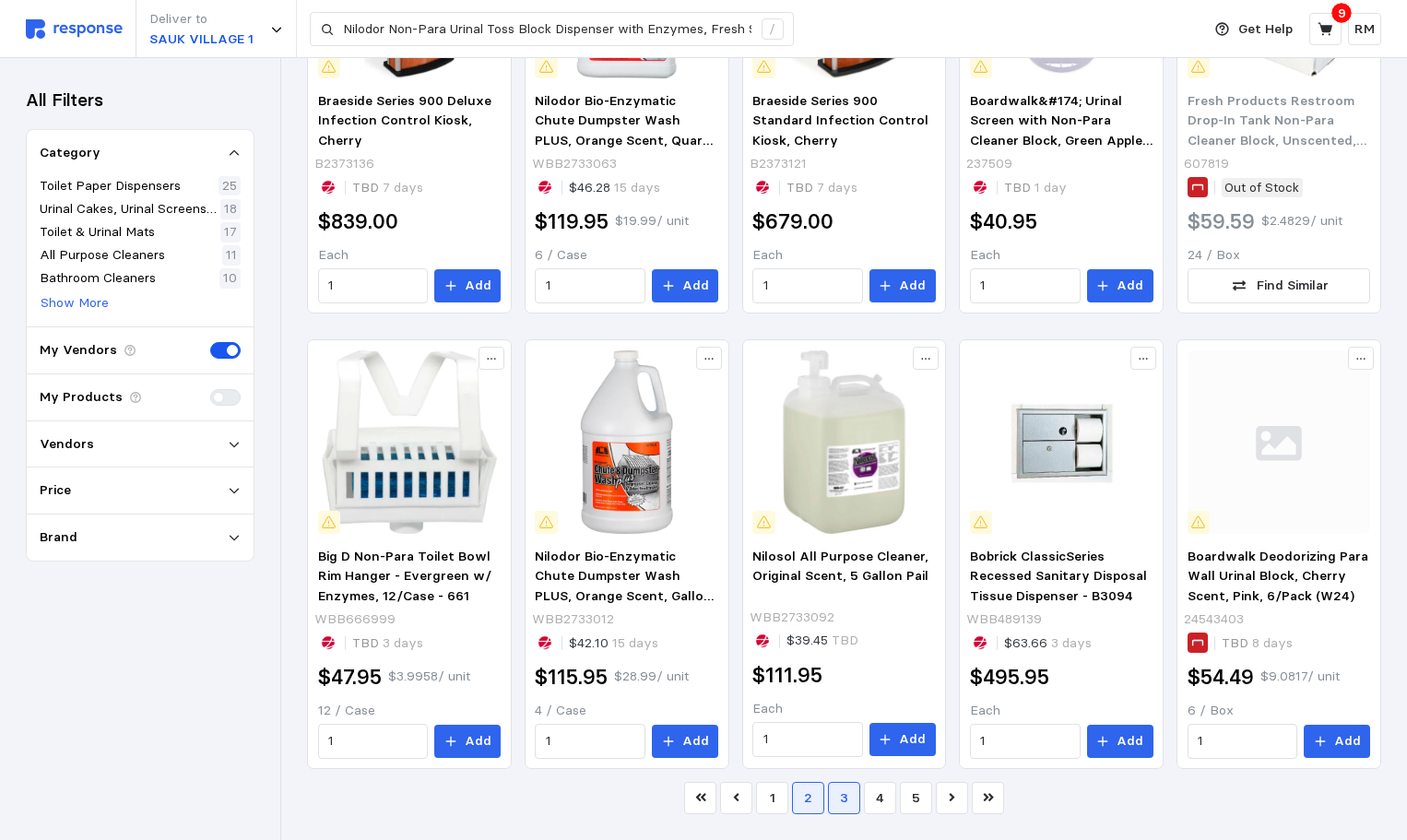 click on "3" at bounding box center (844, 798) 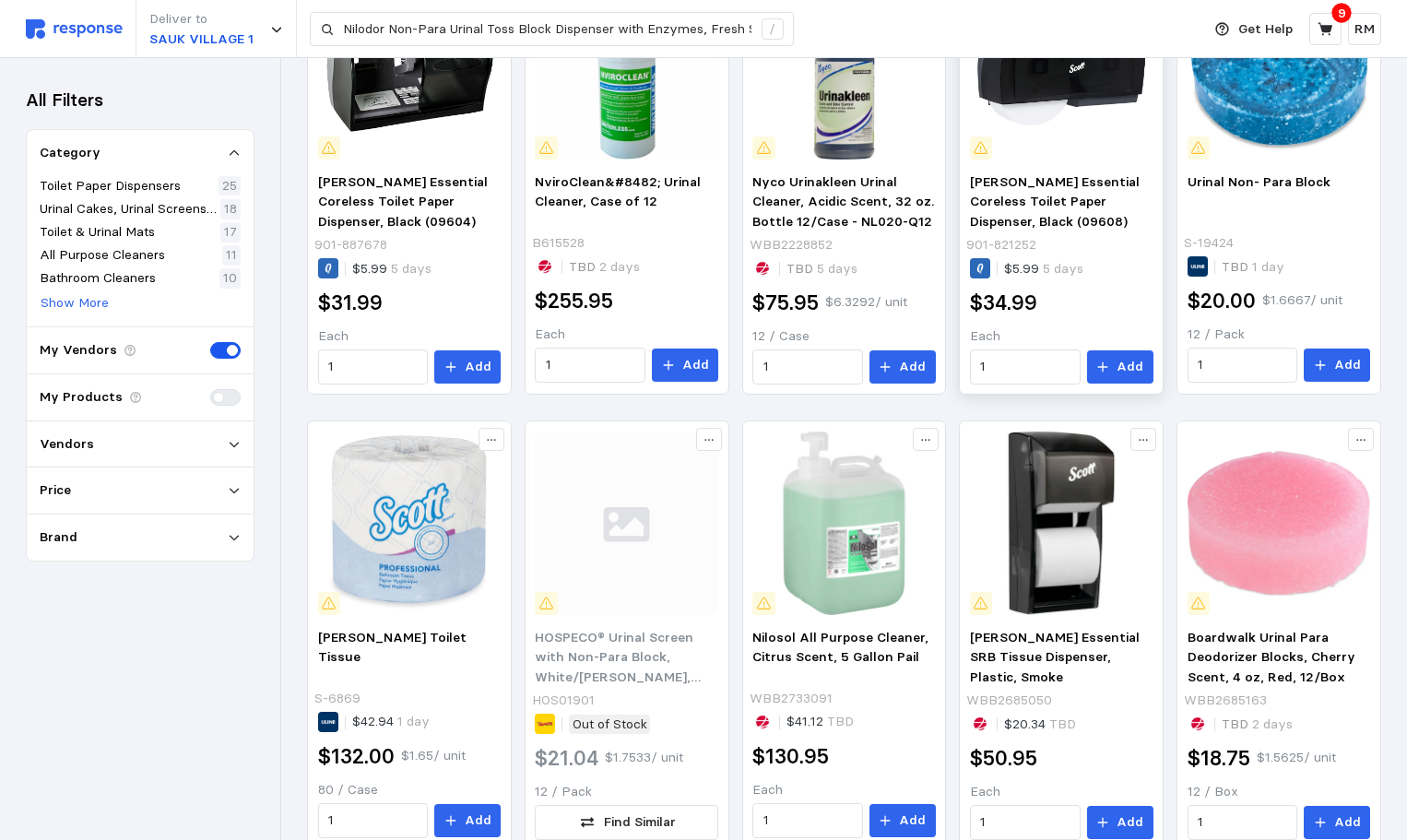 scroll, scrollTop: 965, scrollLeft: 0, axis: vertical 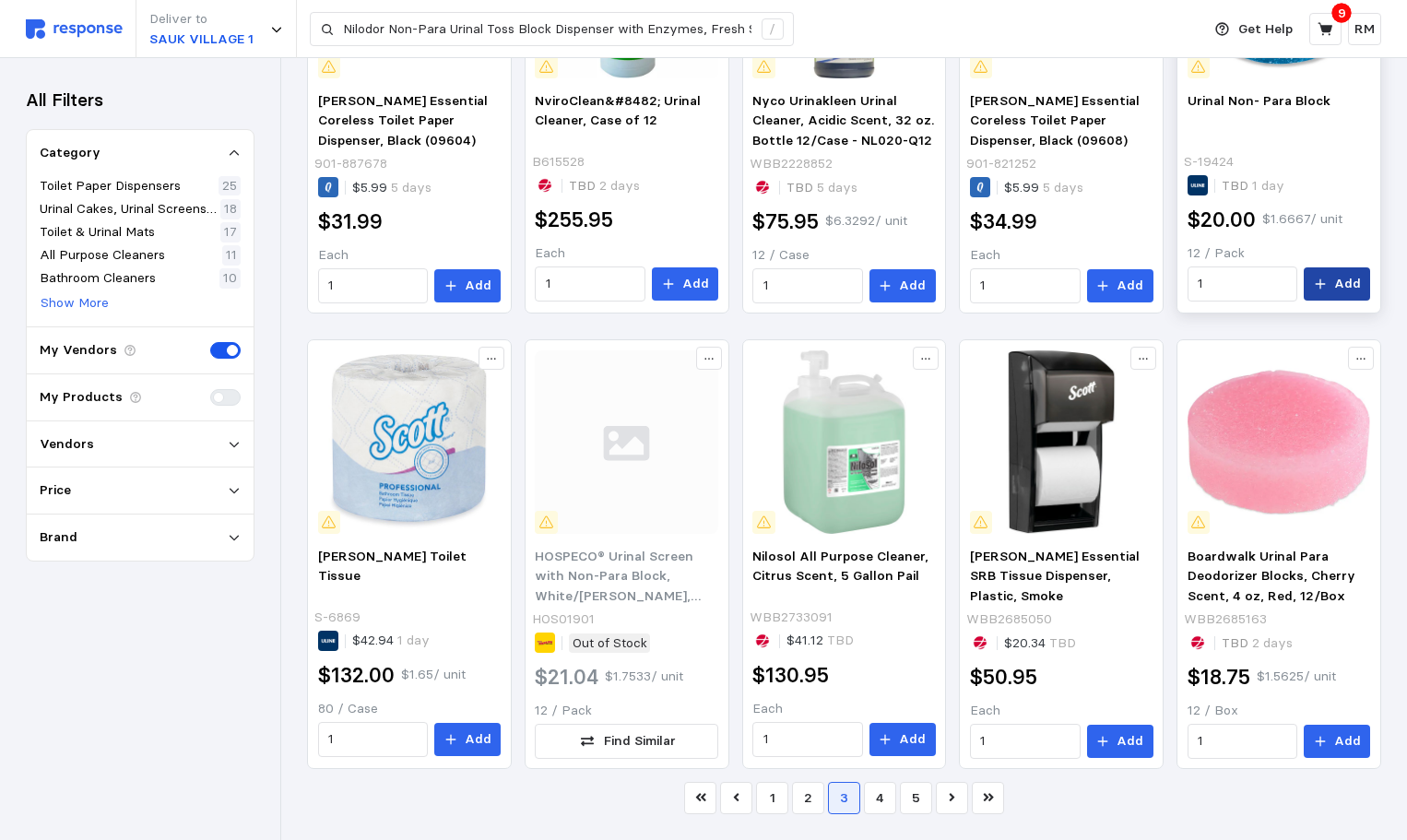 click on "Add" at bounding box center (1337, 284) 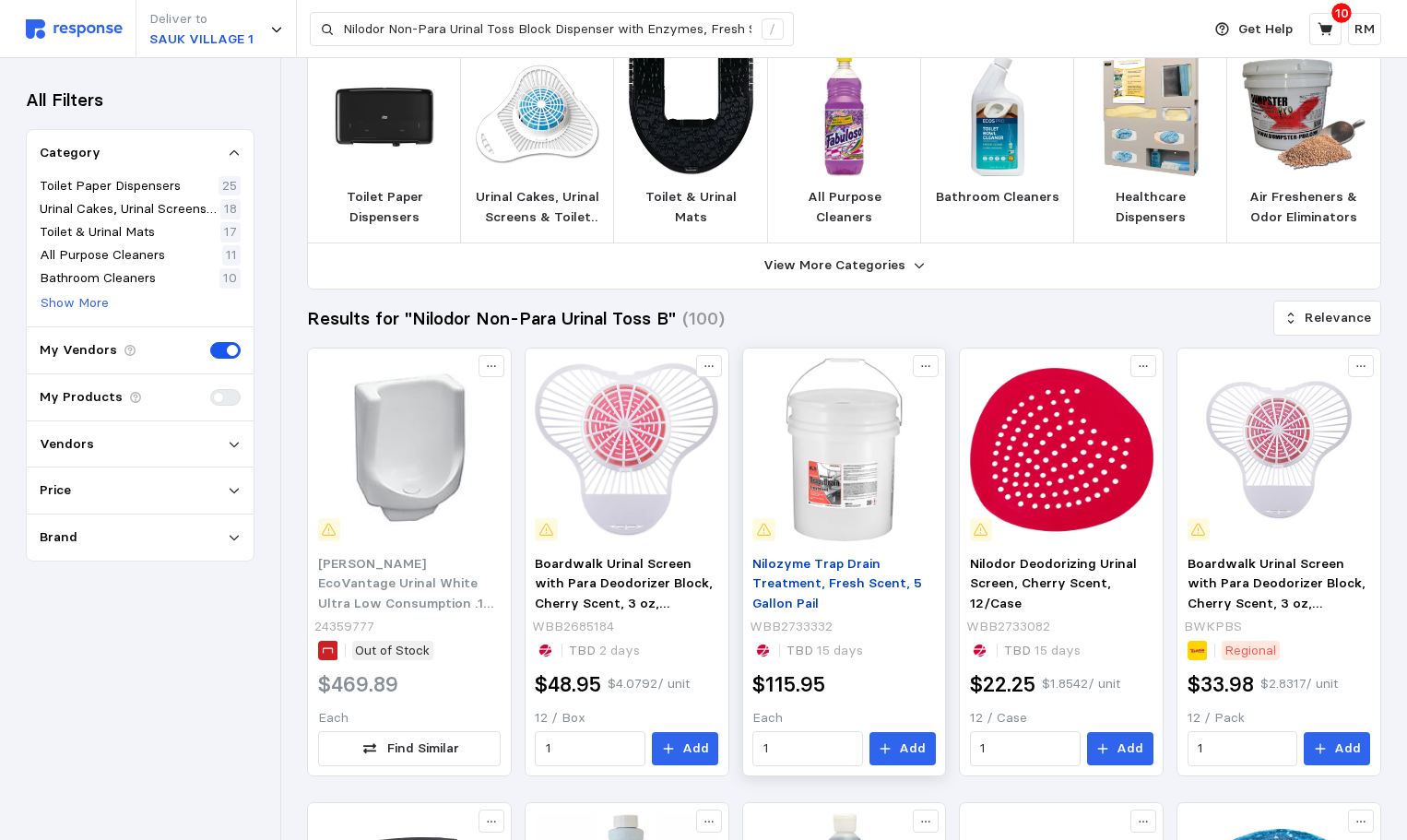 scroll, scrollTop: 0, scrollLeft: 0, axis: both 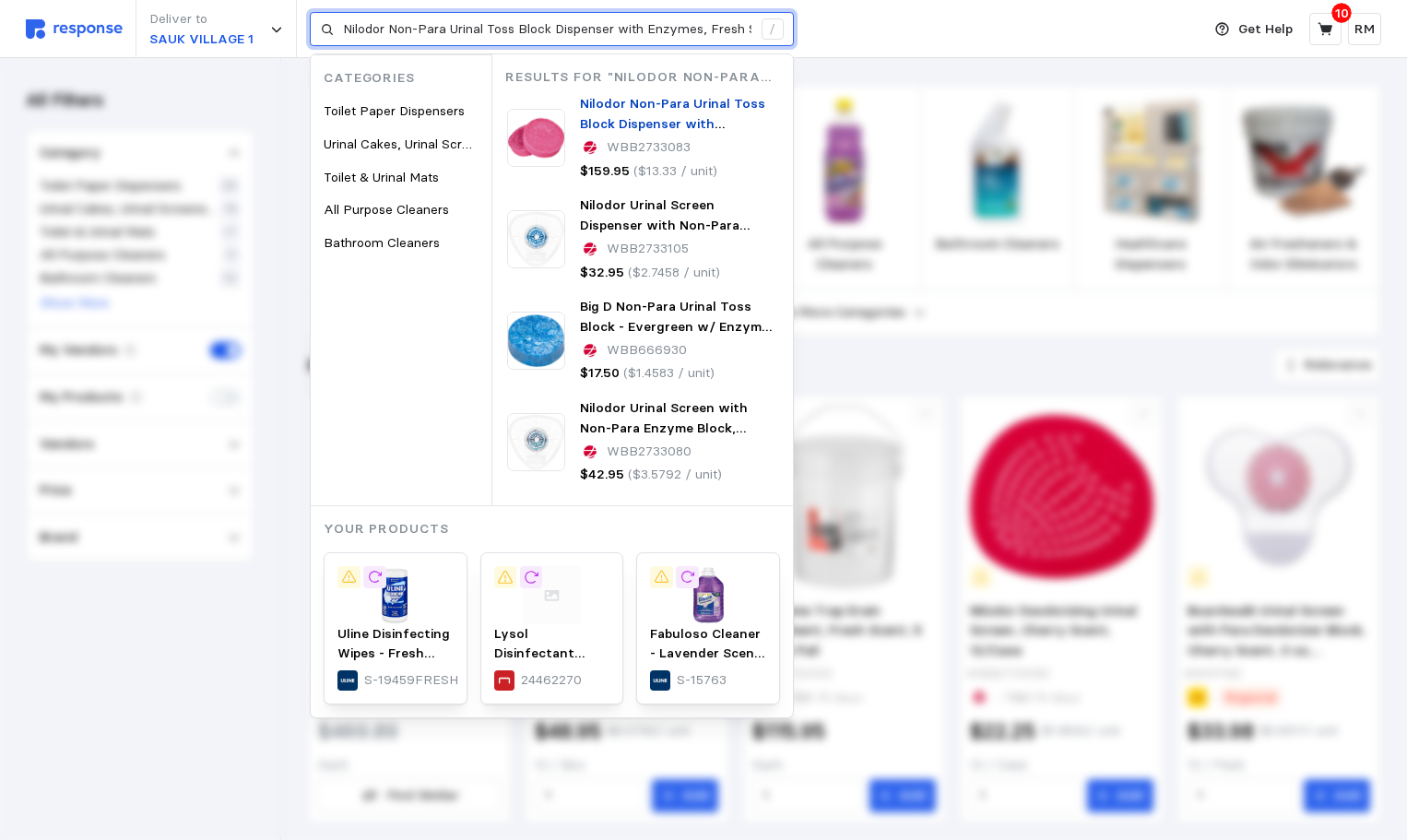 drag, startPoint x: 749, startPoint y: 30, endPoint x: 319, endPoint y: 12, distance: 430.377 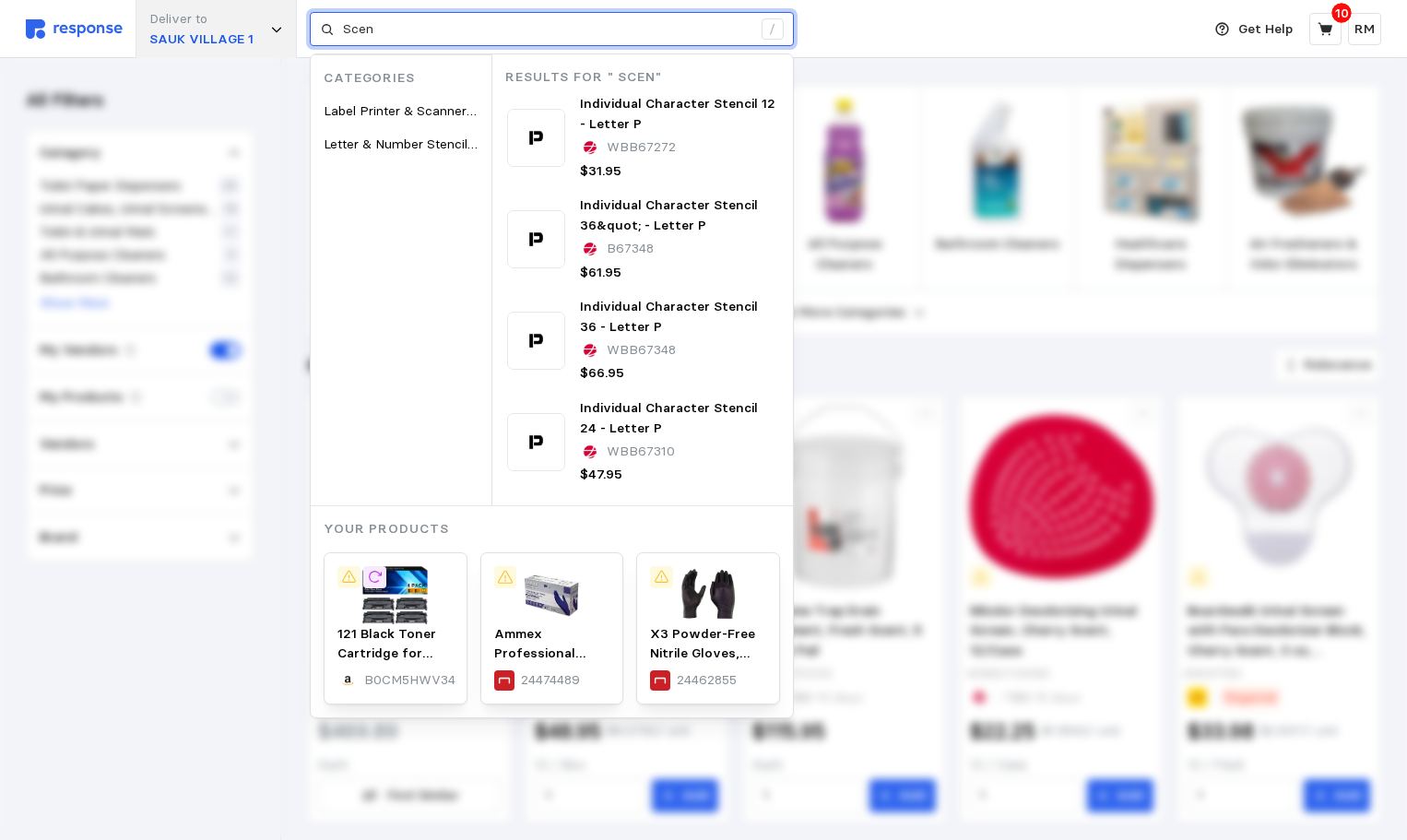 drag, startPoint x: 406, startPoint y: 30, endPoint x: 295, endPoint y: 23, distance: 111.2205 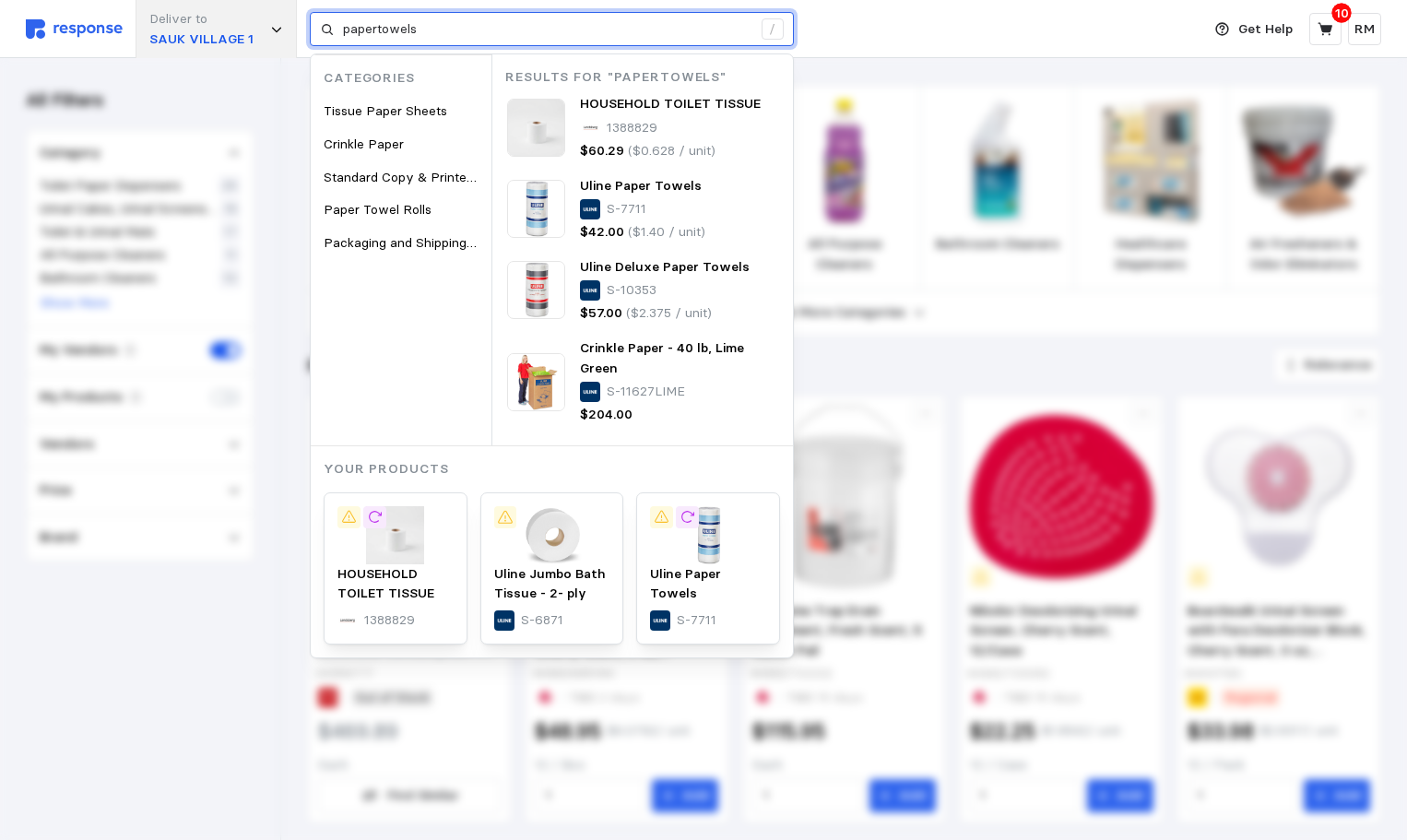 type on "papertowels" 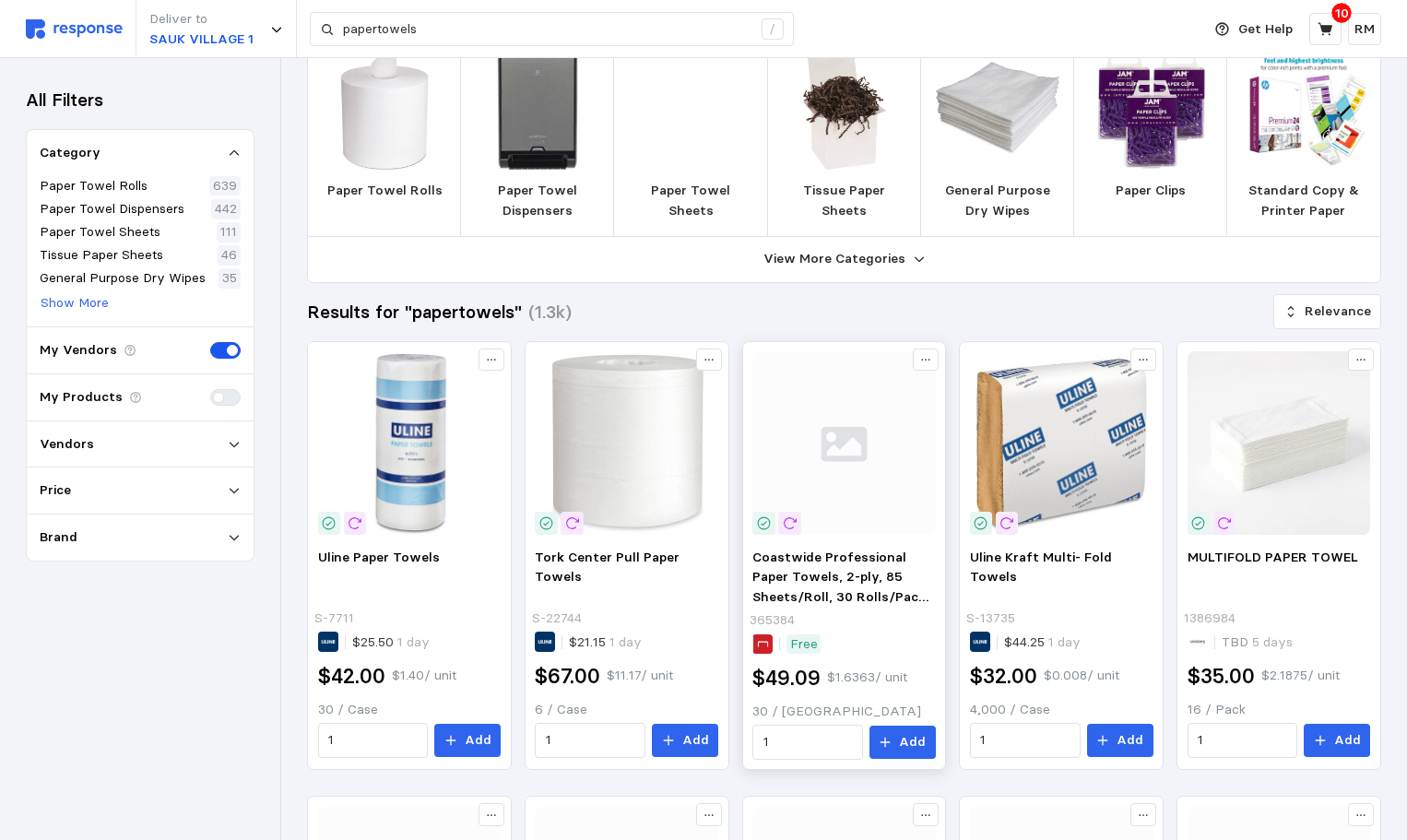 scroll, scrollTop: 0, scrollLeft: 0, axis: both 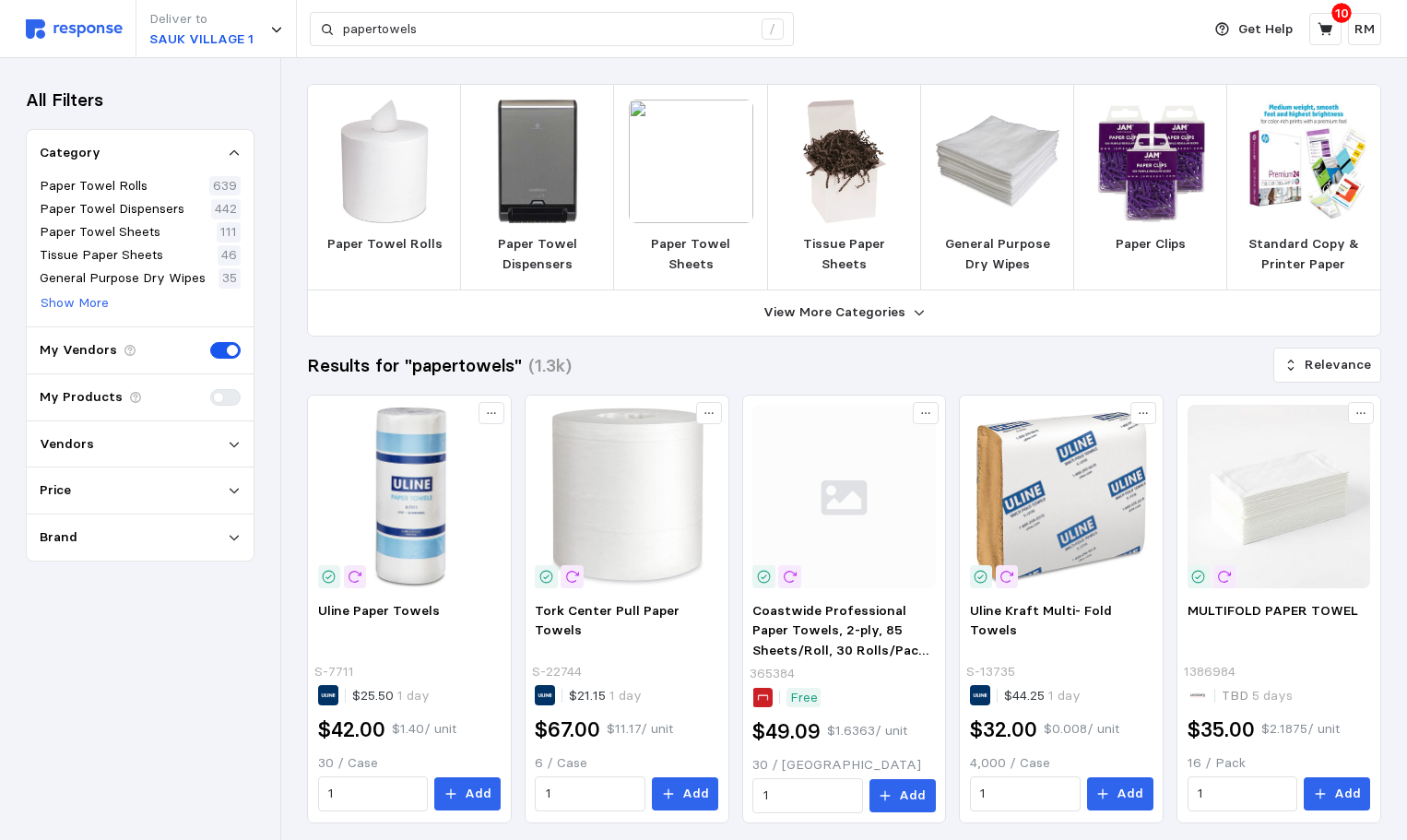 click at bounding box center [384, 161] 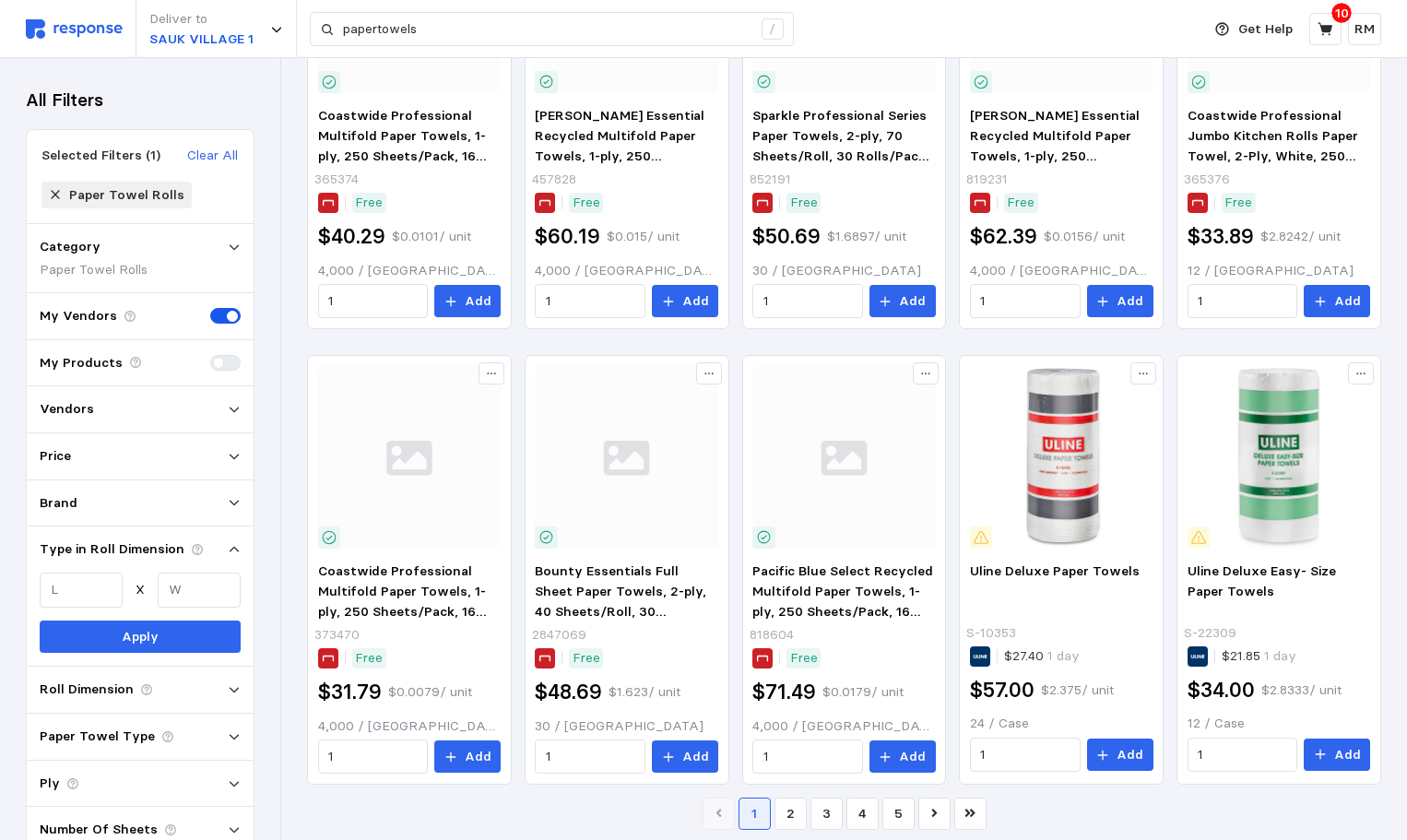 scroll, scrollTop: 701, scrollLeft: 0, axis: vertical 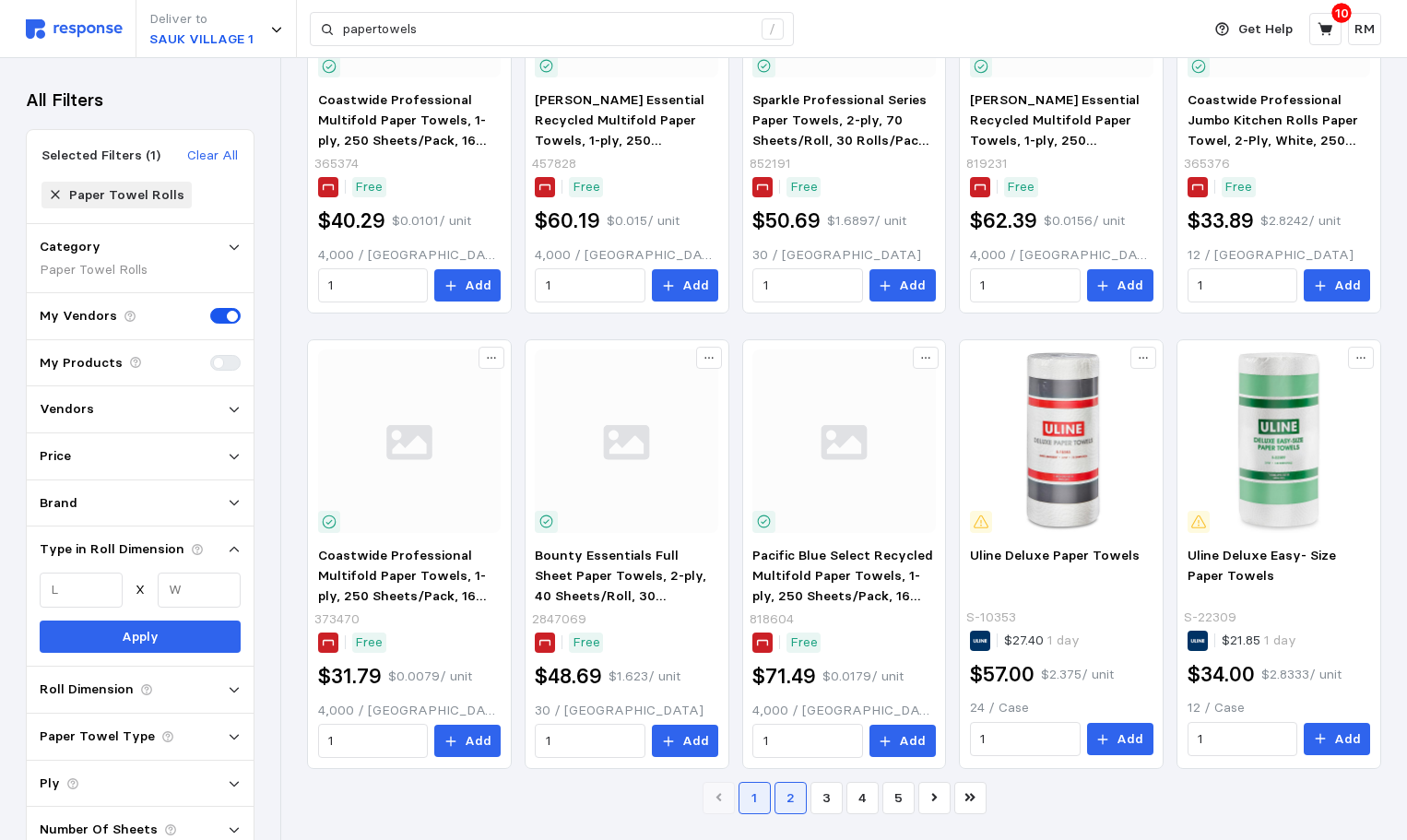 click on "2" at bounding box center (790, 798) 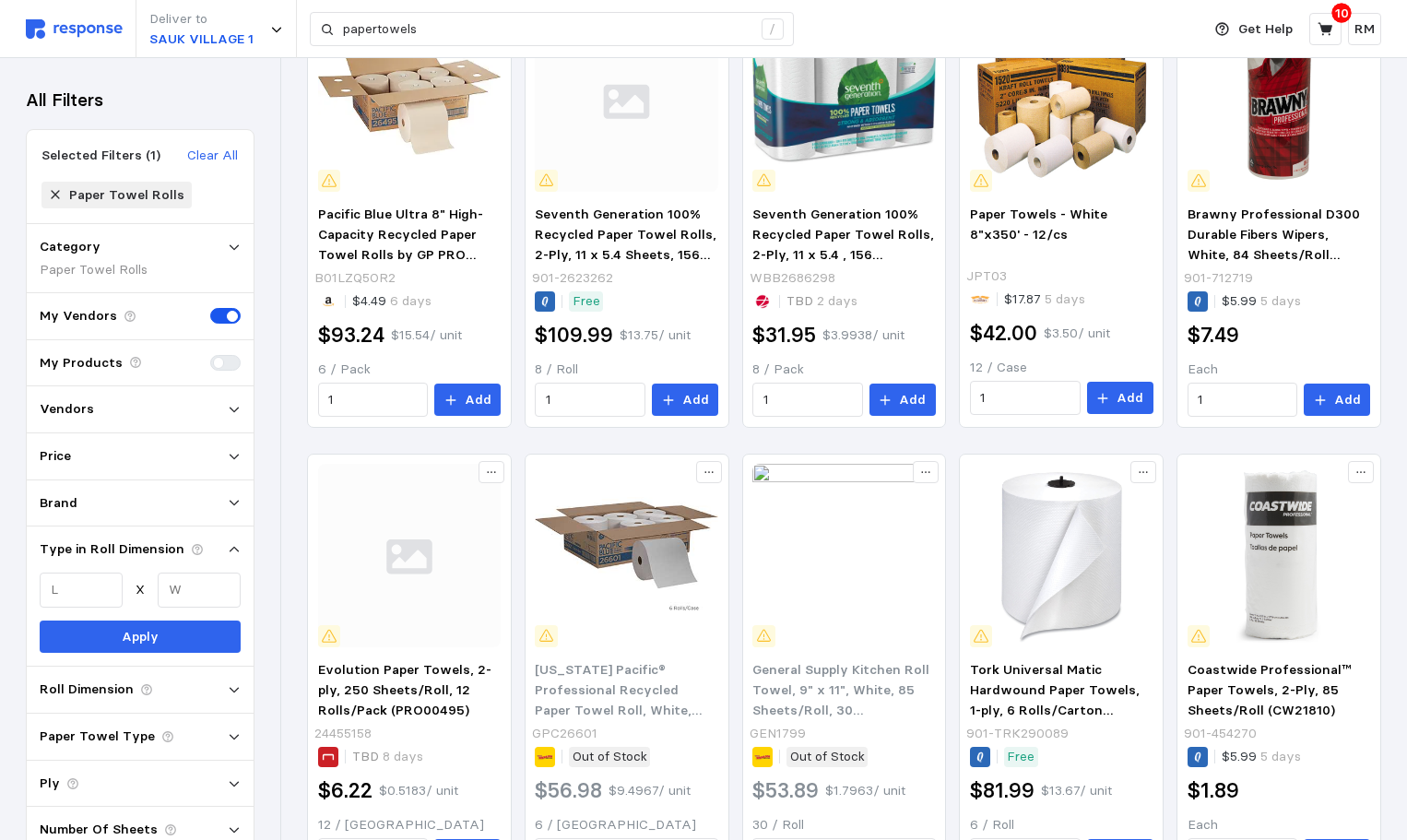 scroll, scrollTop: 0, scrollLeft: 0, axis: both 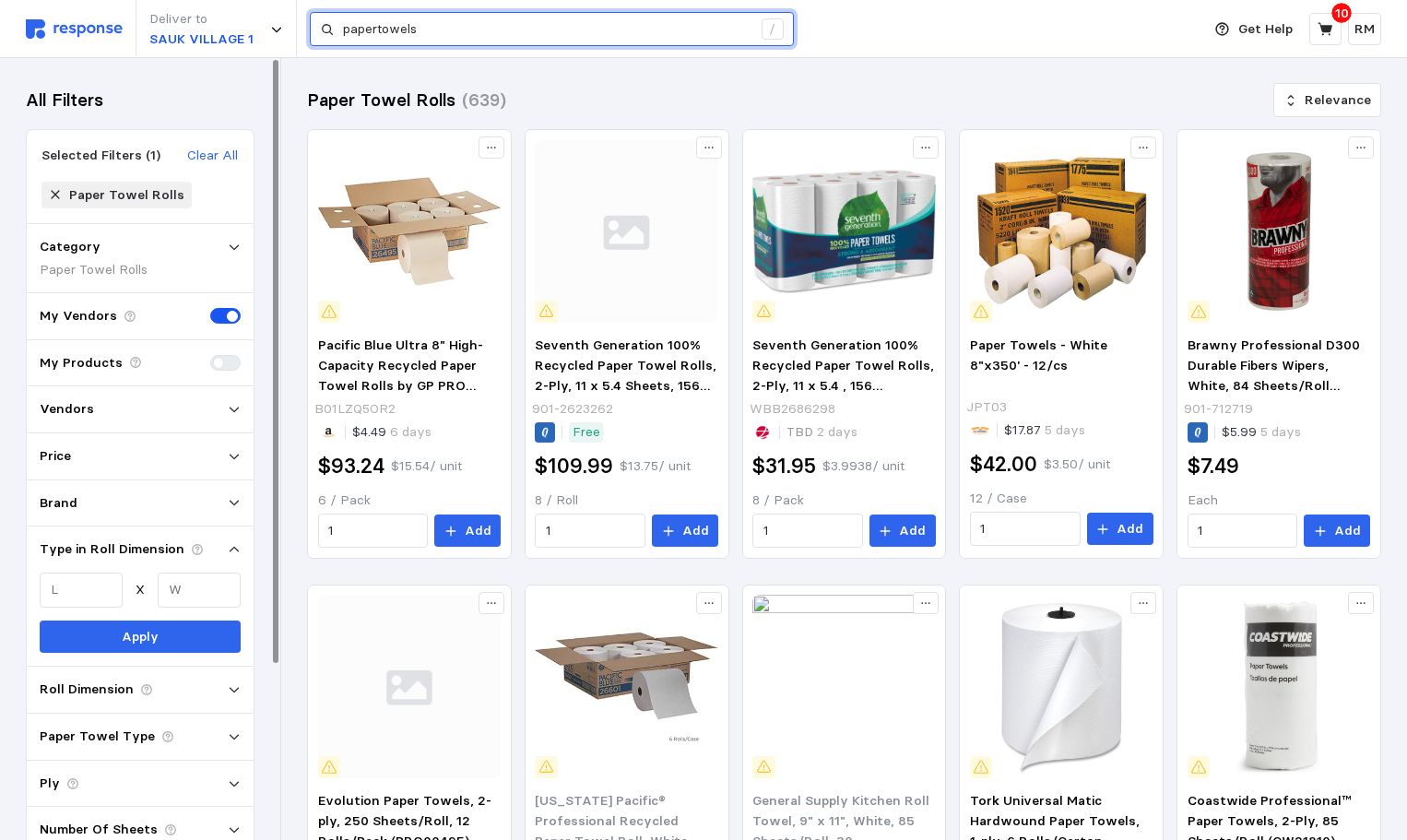 click on "papertowels" at bounding box center [547, 30] 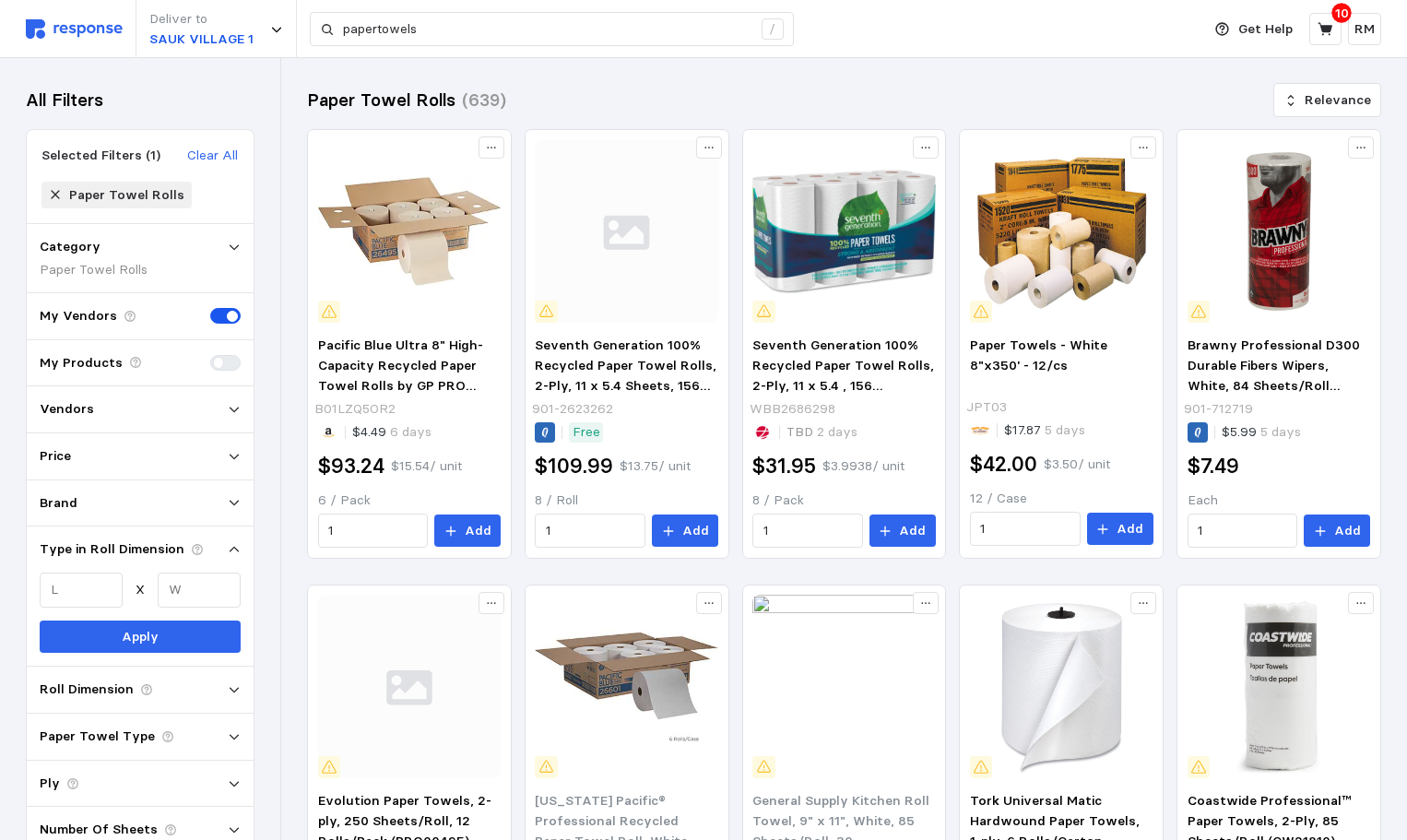 click on "Deliver to [GEOGRAPHIC_DATA] 1 papertowels /" at bounding box center [609, 29] 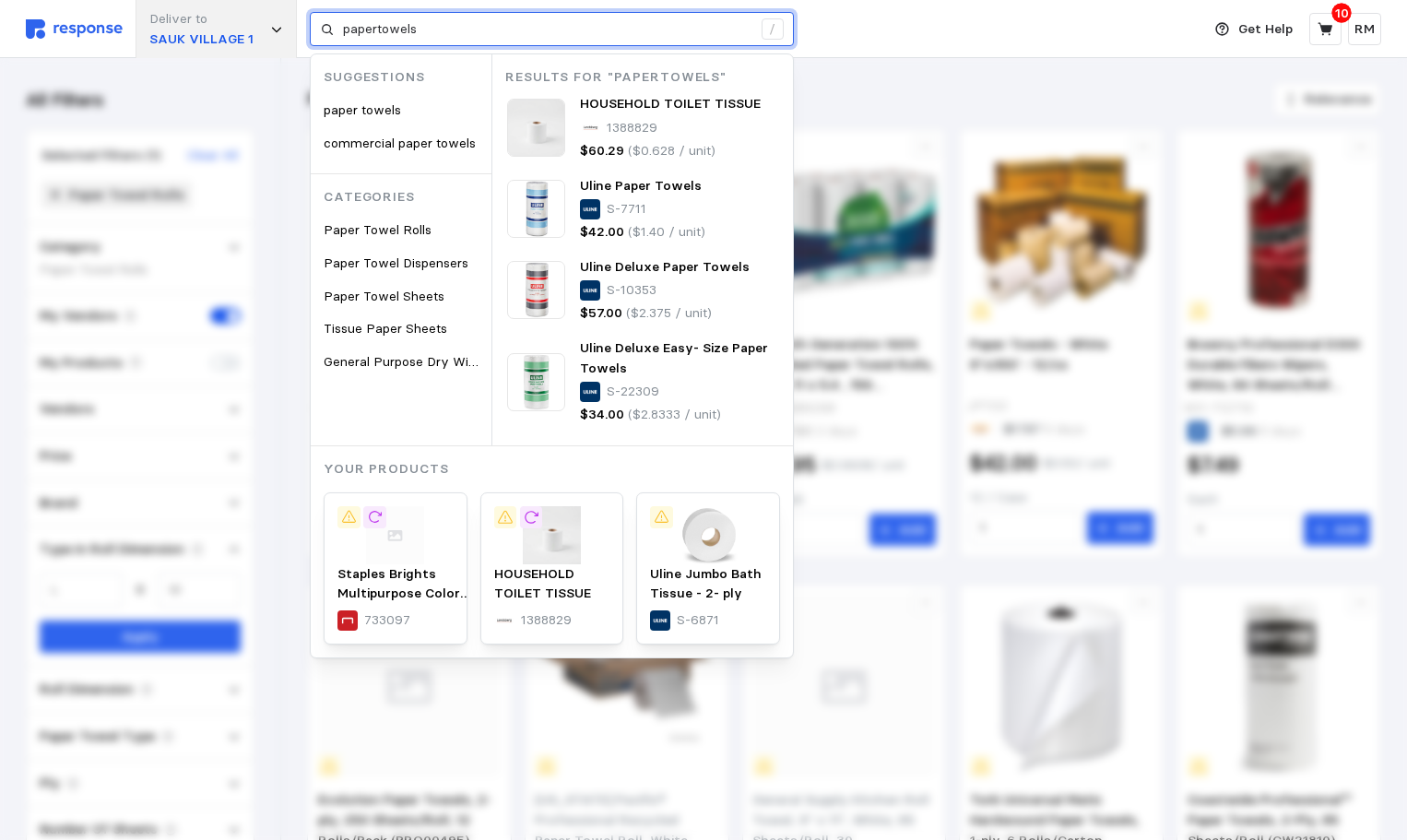 drag, startPoint x: 428, startPoint y: 28, endPoint x: 228, endPoint y: 13, distance: 200.56171 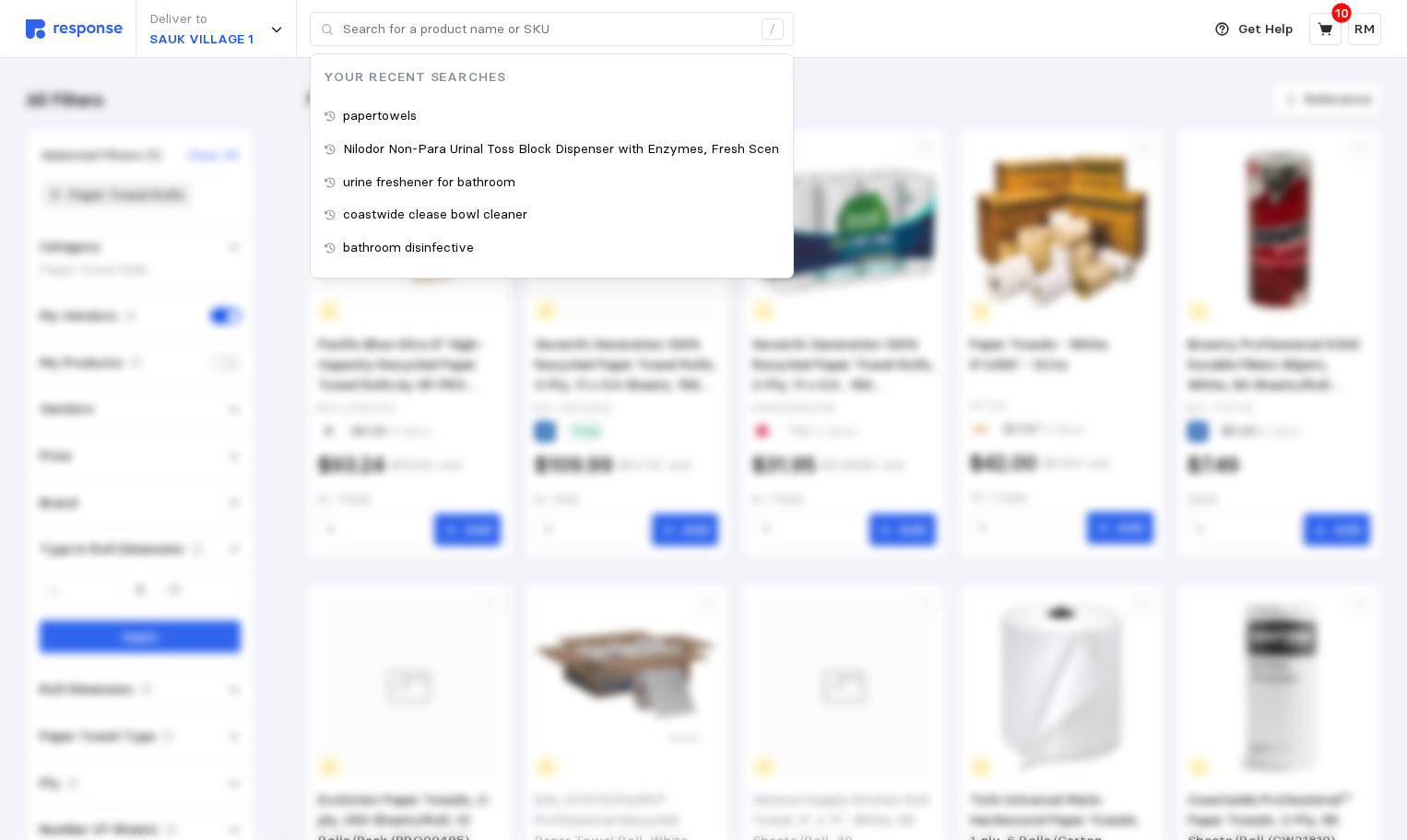 click on "Deliver to SAUK VILLAGE 1 / Your Recent Searches papertowels Nilodor Non-Para Urinal Toss Block Dispenser with Enzymes, Fresh Scen urine freshener for bathroom coastwide clease bowl cleaner bathroom disinfective" at bounding box center (609, 29) 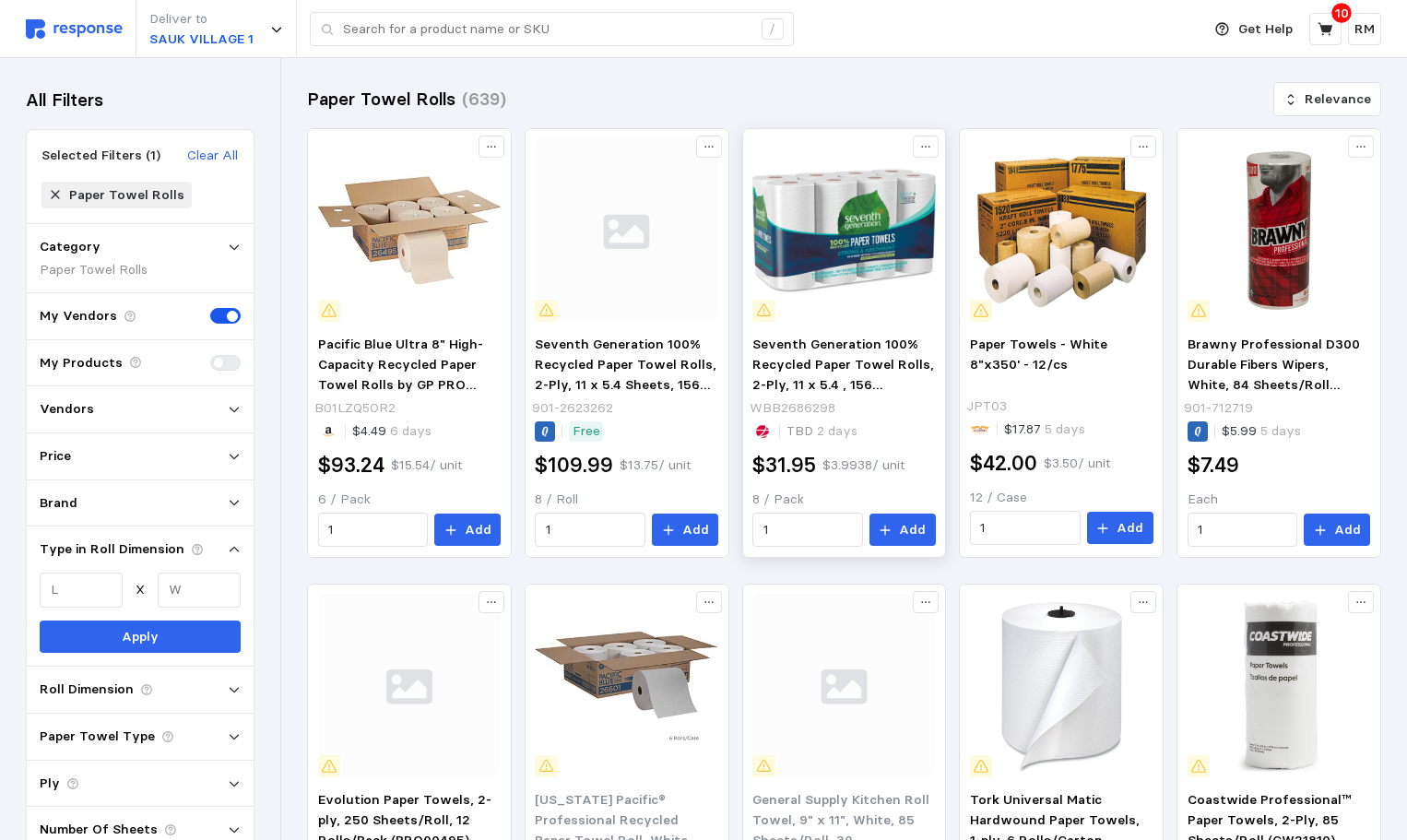 scroll, scrollTop: 0, scrollLeft: 0, axis: both 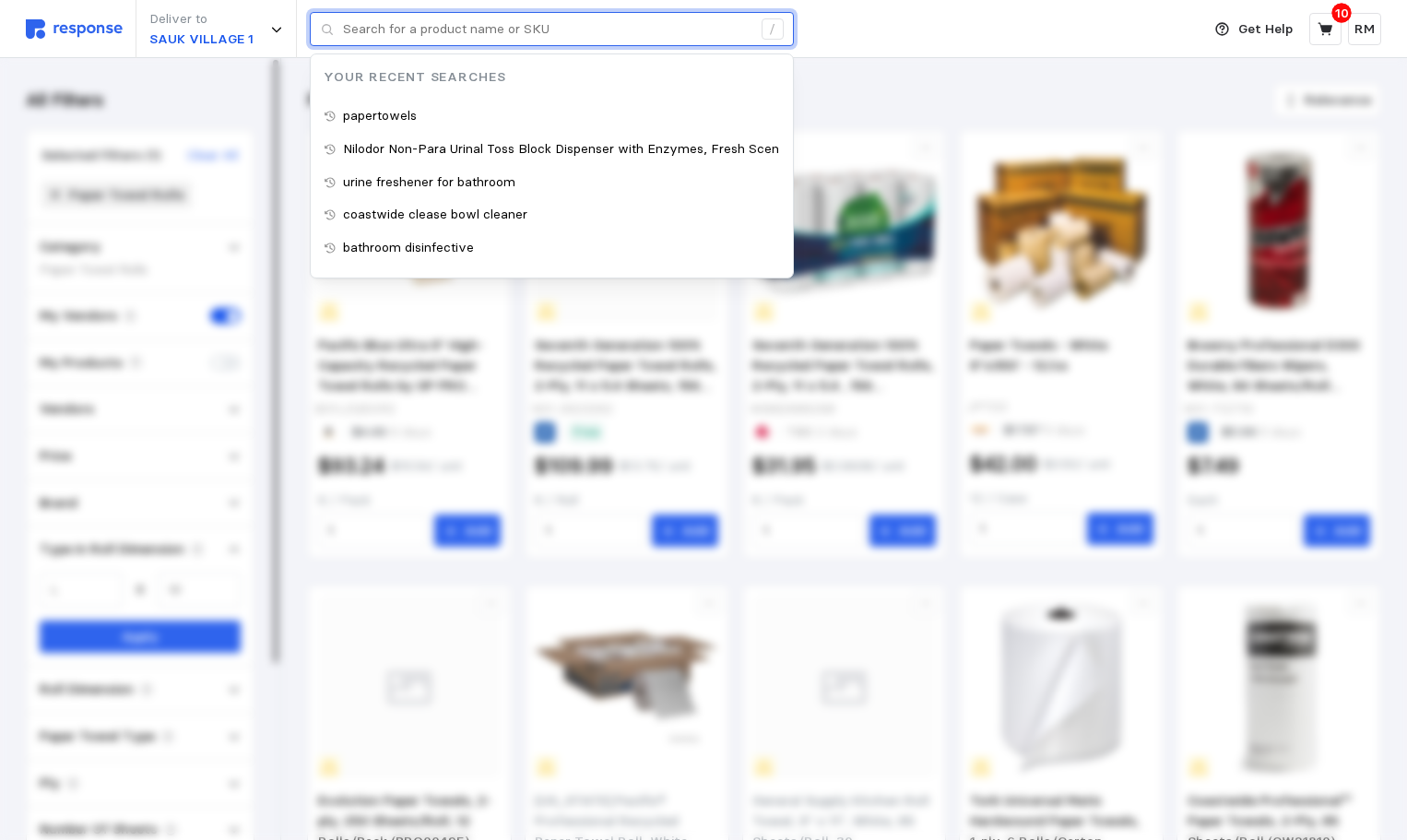 click at bounding box center [547, 30] 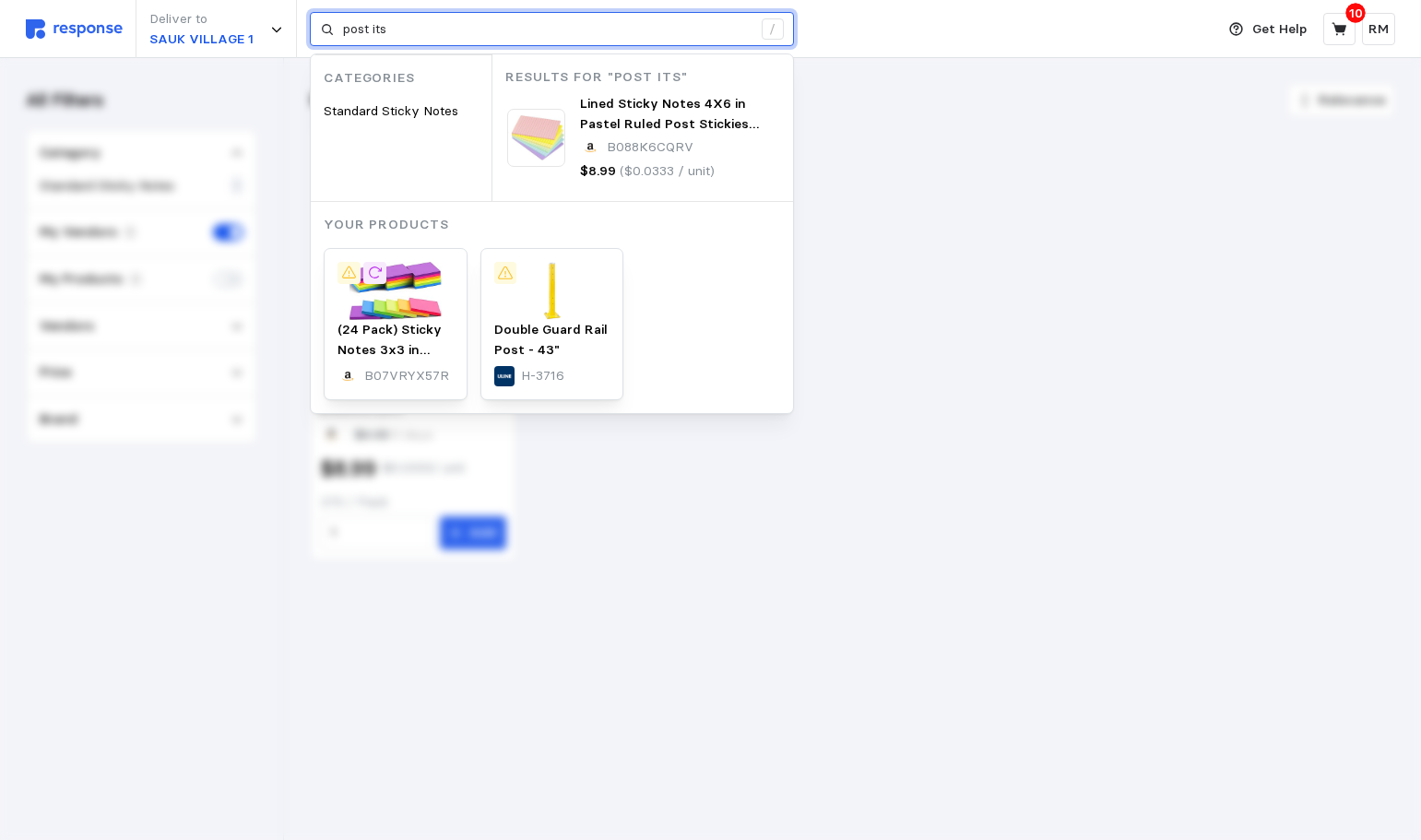 click on "post its" at bounding box center (547, 30) 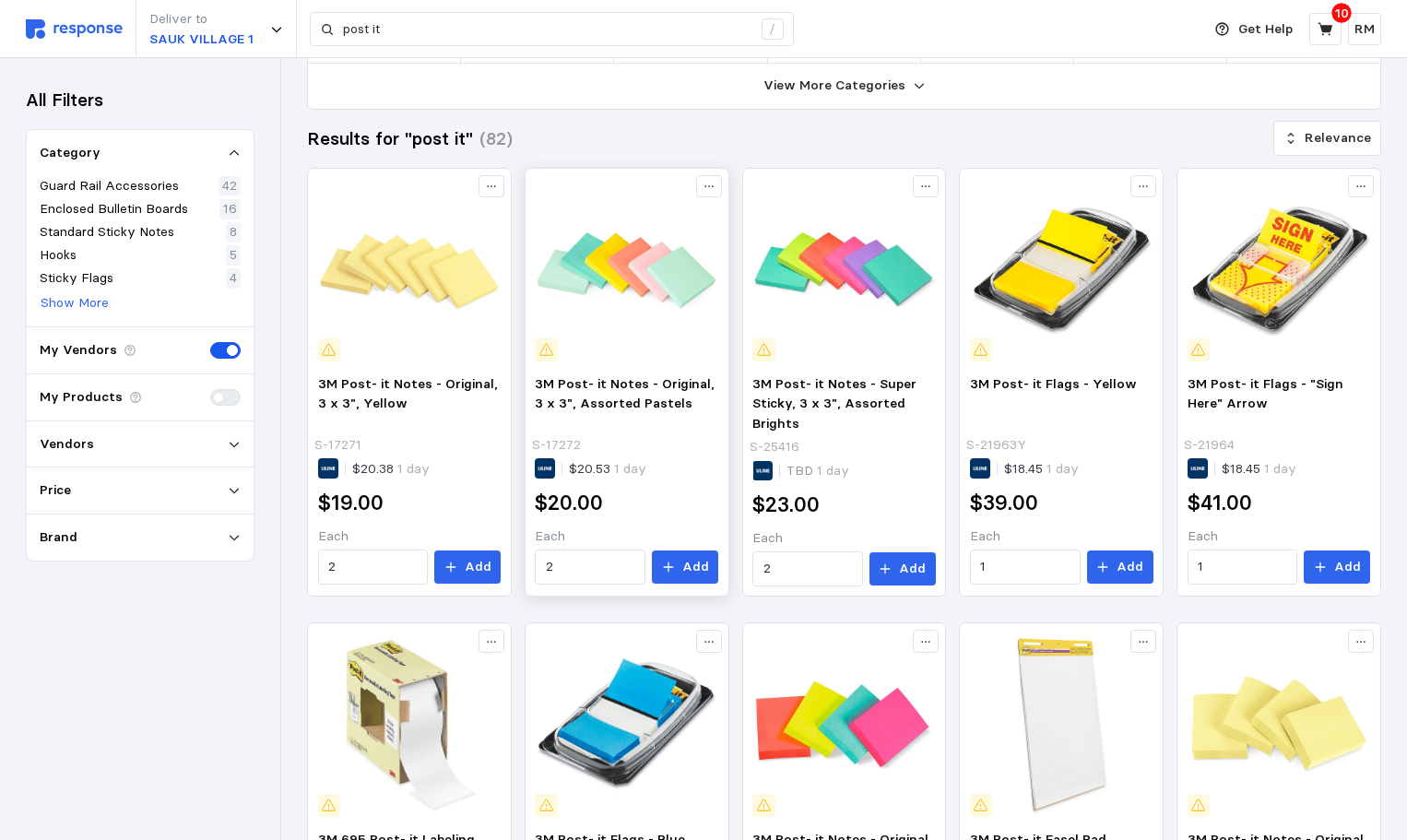 scroll, scrollTop: 232, scrollLeft: 0, axis: vertical 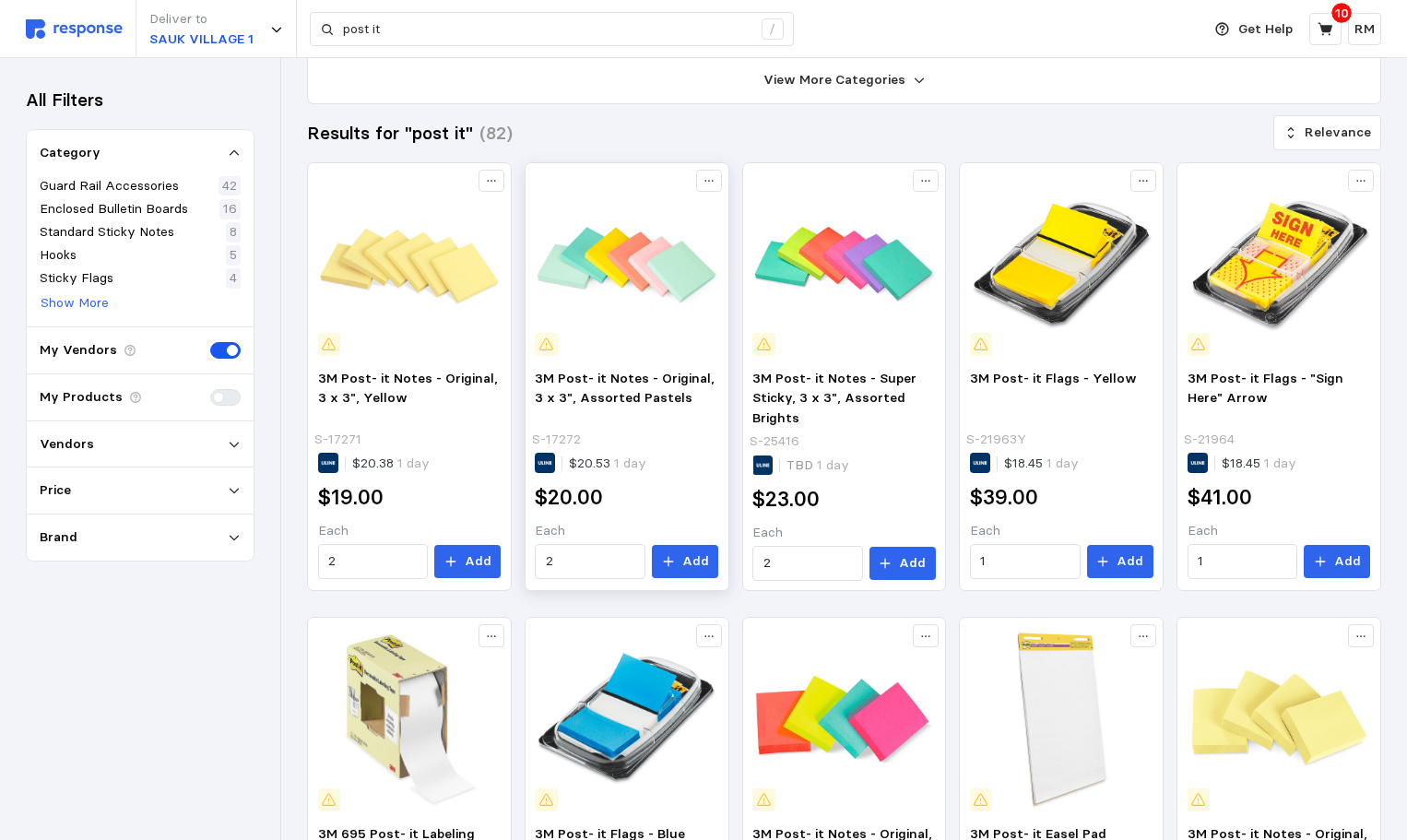 drag, startPoint x: 677, startPoint y: 565, endPoint x: 651, endPoint y: 550, distance: 30.01666 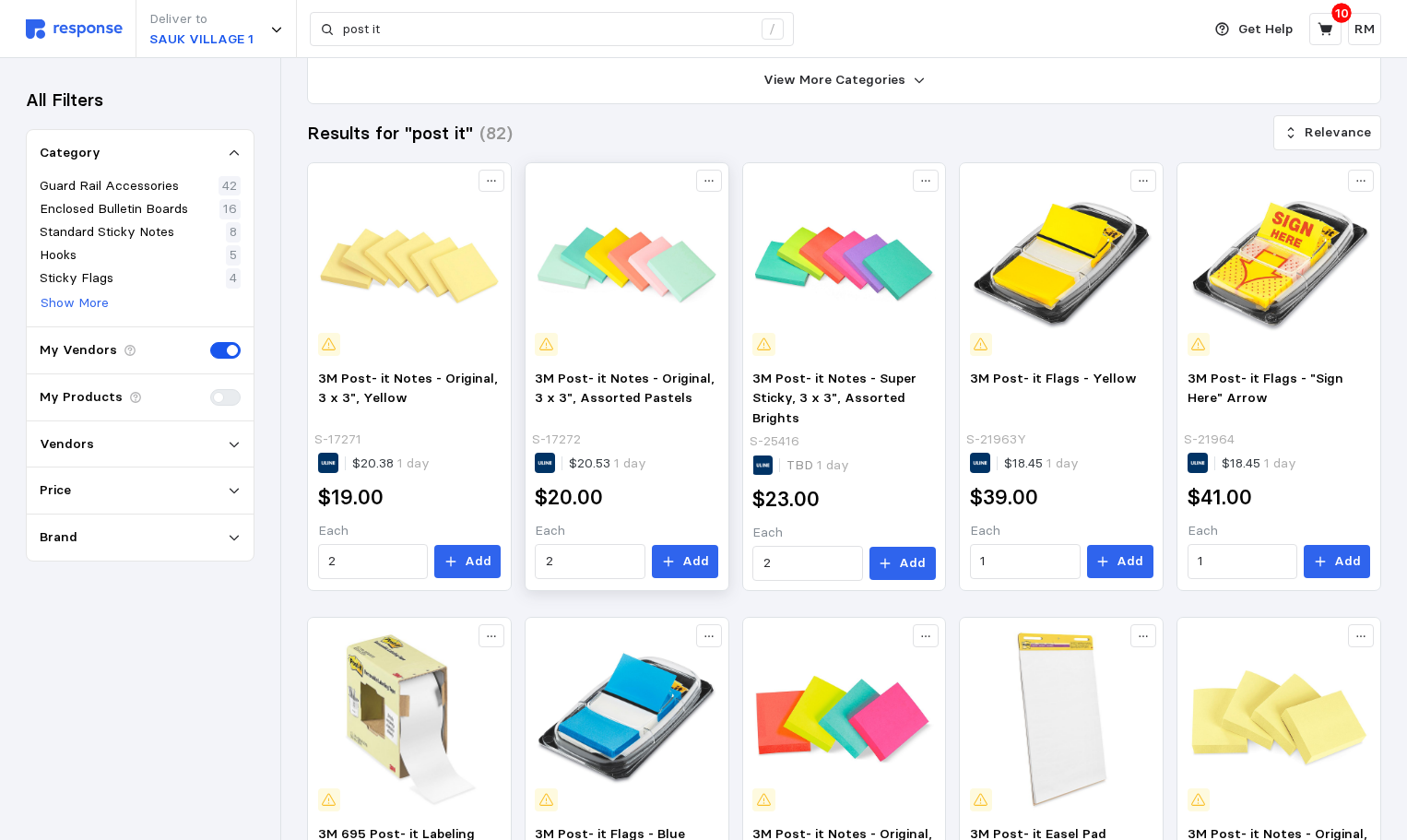 click on "2 Add" at bounding box center (626, 562) 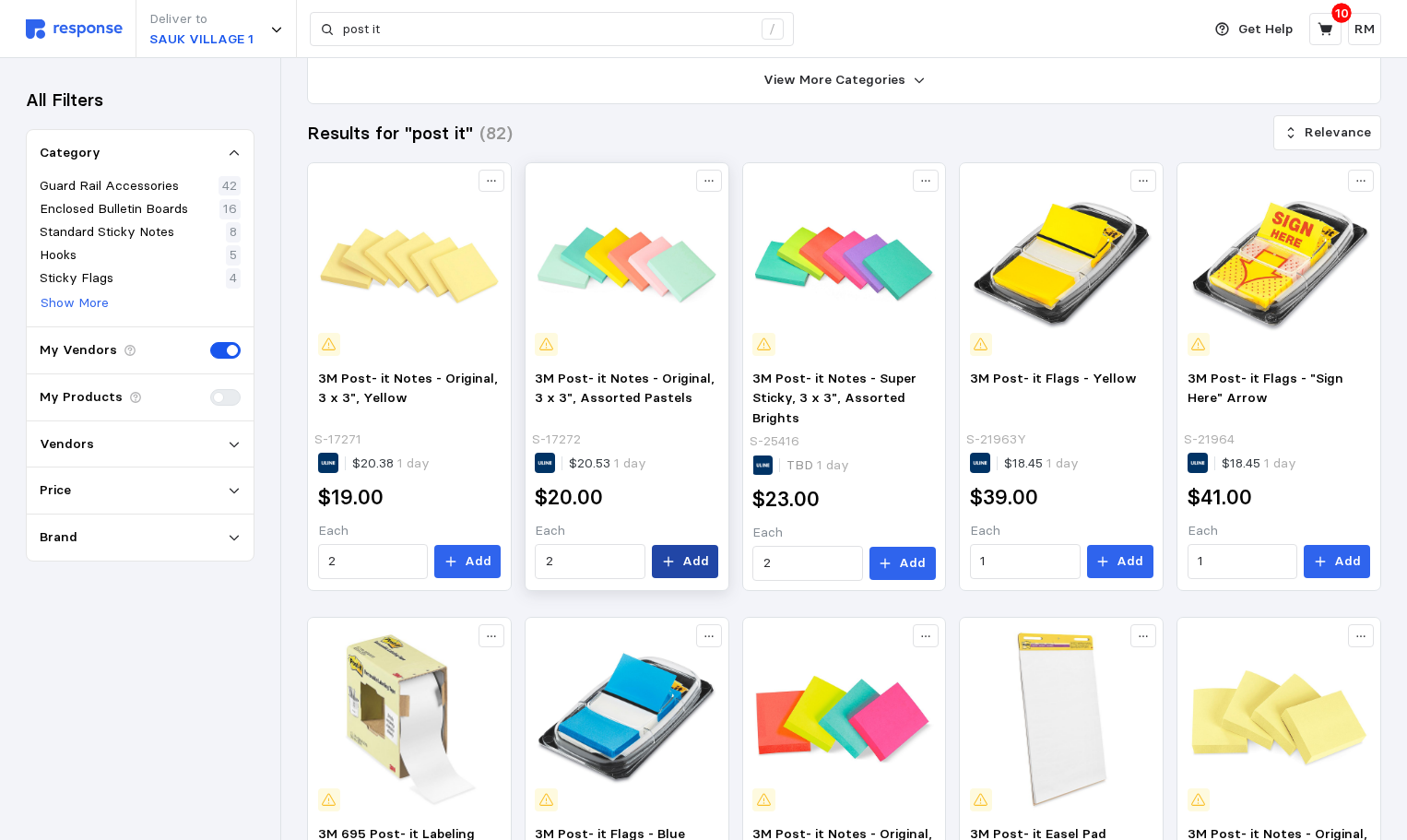 click on "Add" at bounding box center [685, 562] 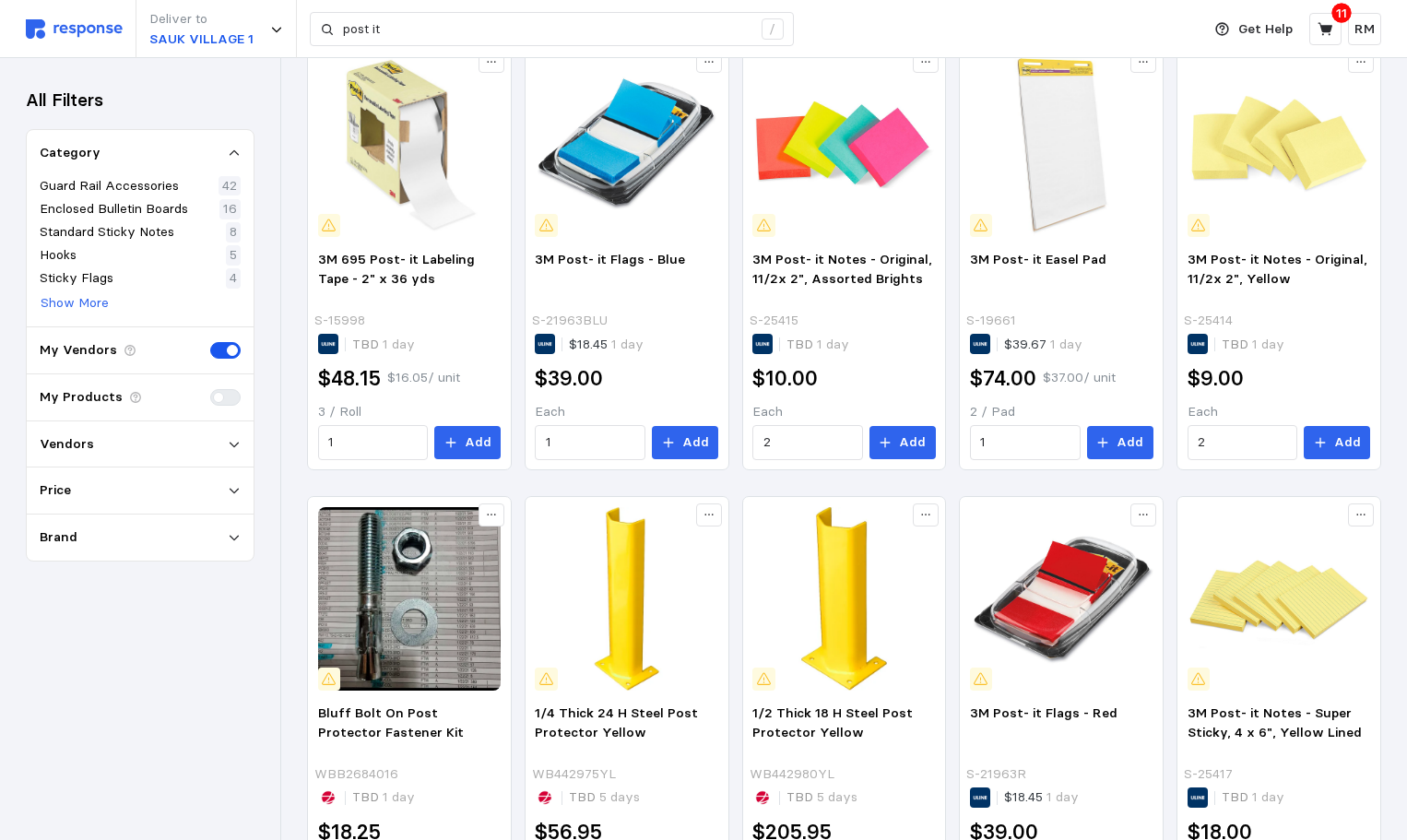 scroll, scrollTop: 962, scrollLeft: 0, axis: vertical 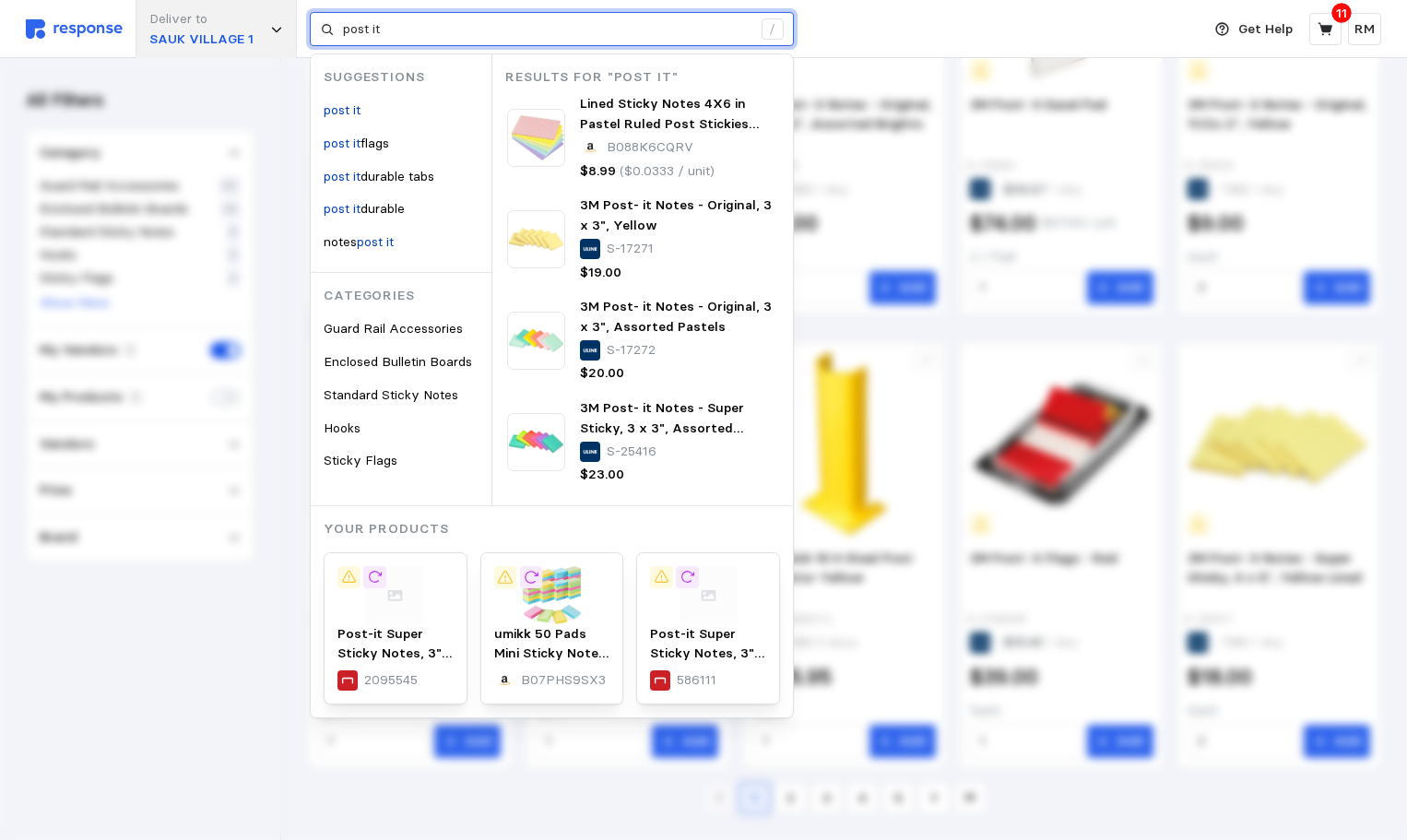drag, startPoint x: 397, startPoint y: 32, endPoint x: 273, endPoint y: 19, distance: 124.67959 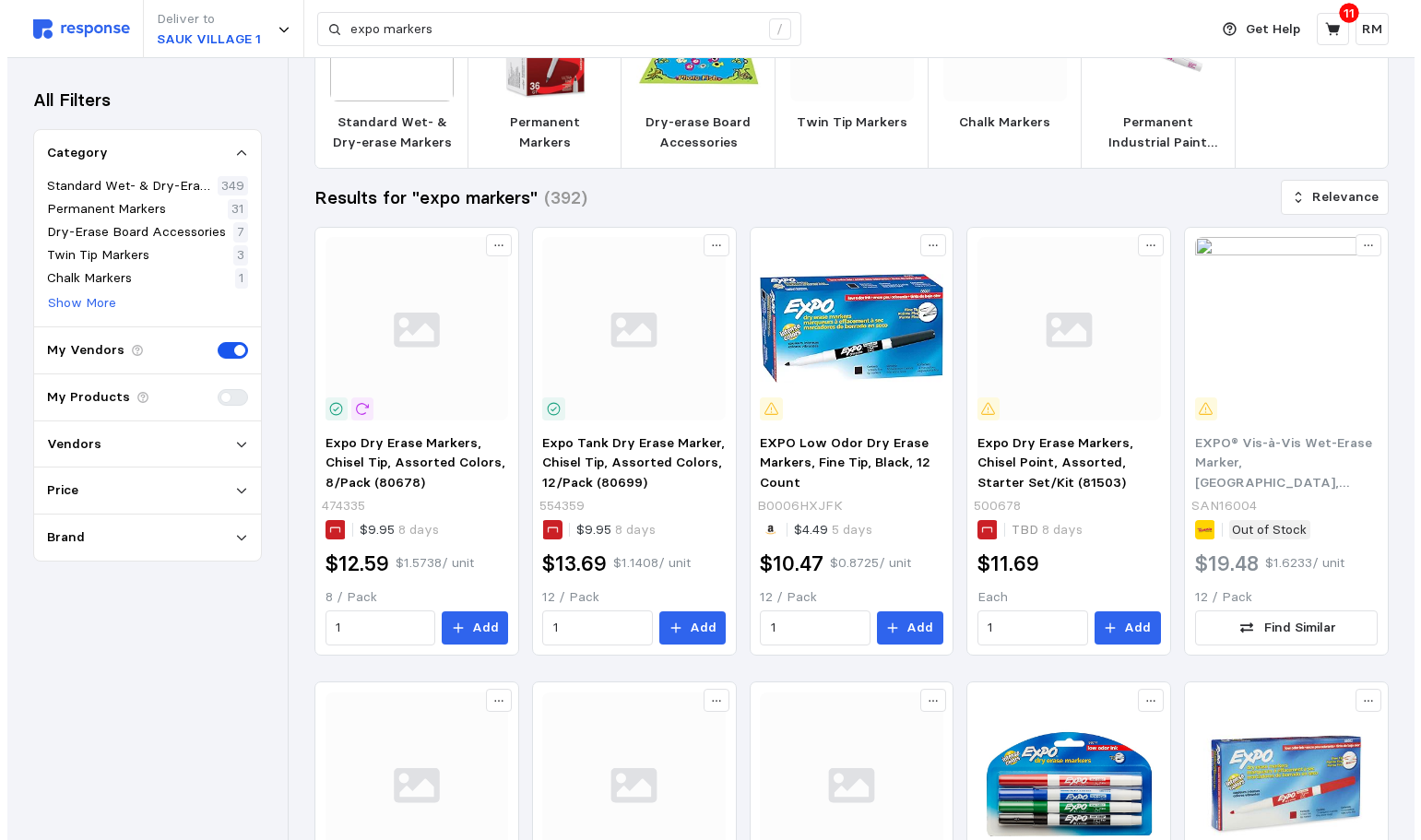 scroll, scrollTop: 0, scrollLeft: 0, axis: both 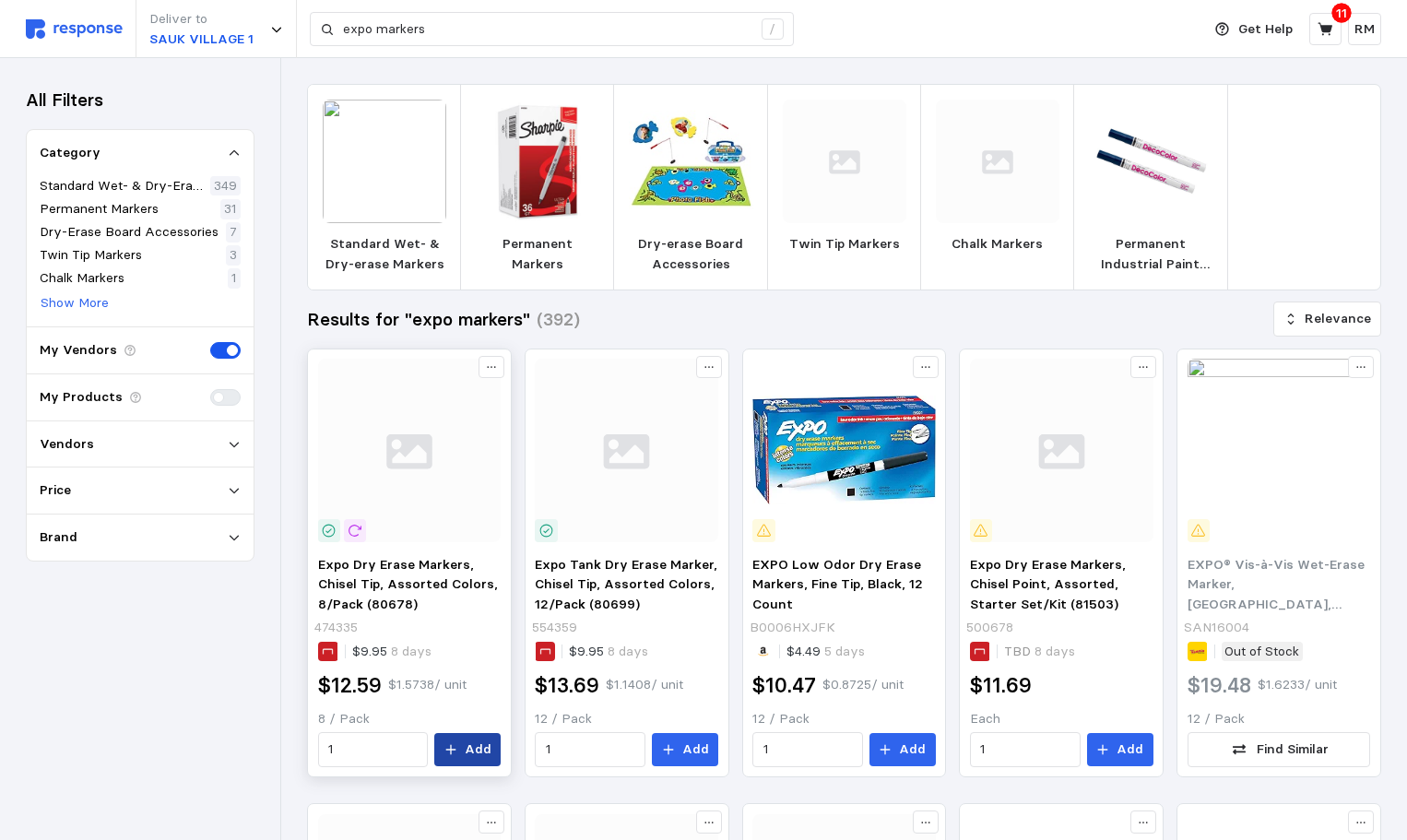 click on "Add" at bounding box center [467, 750] 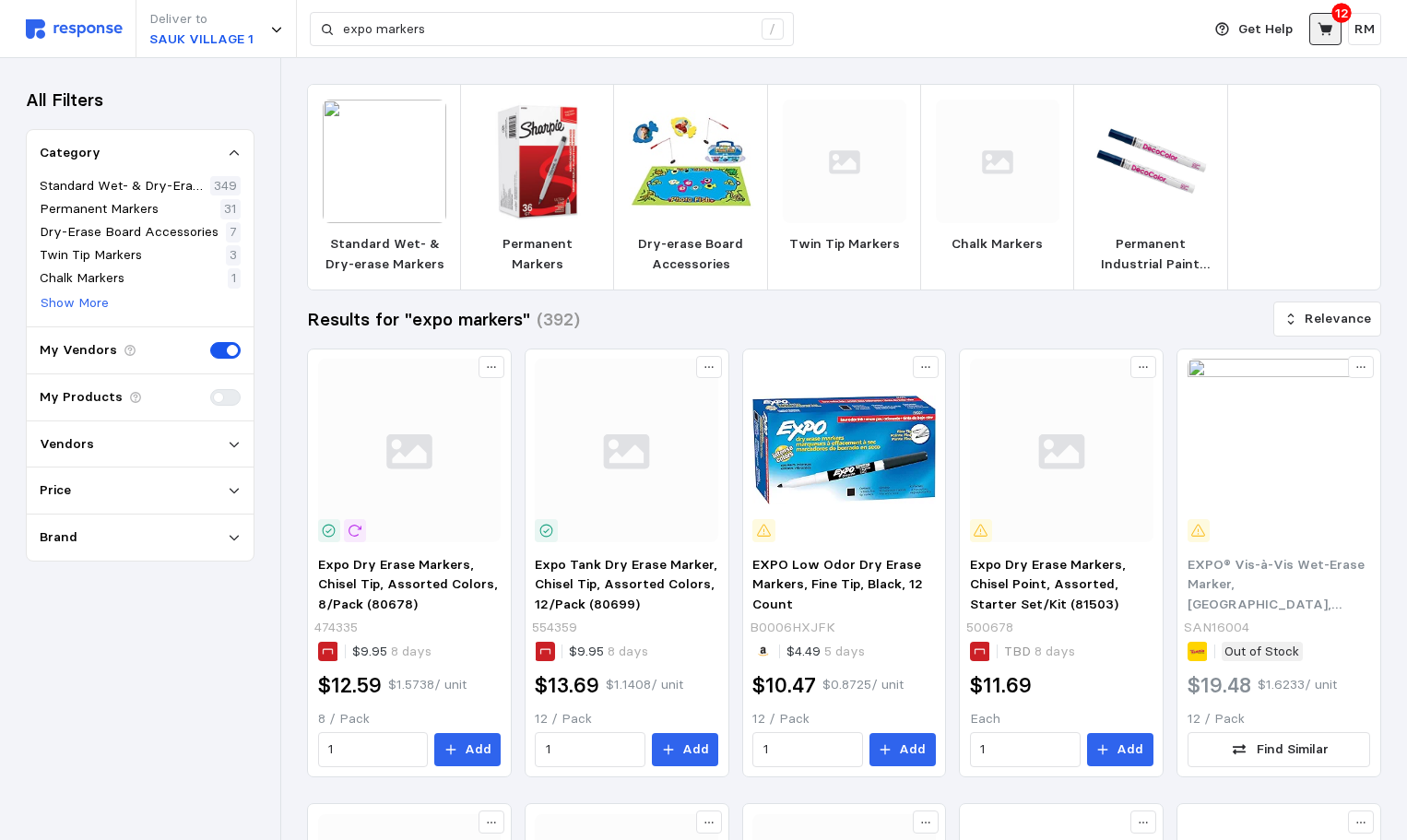 click 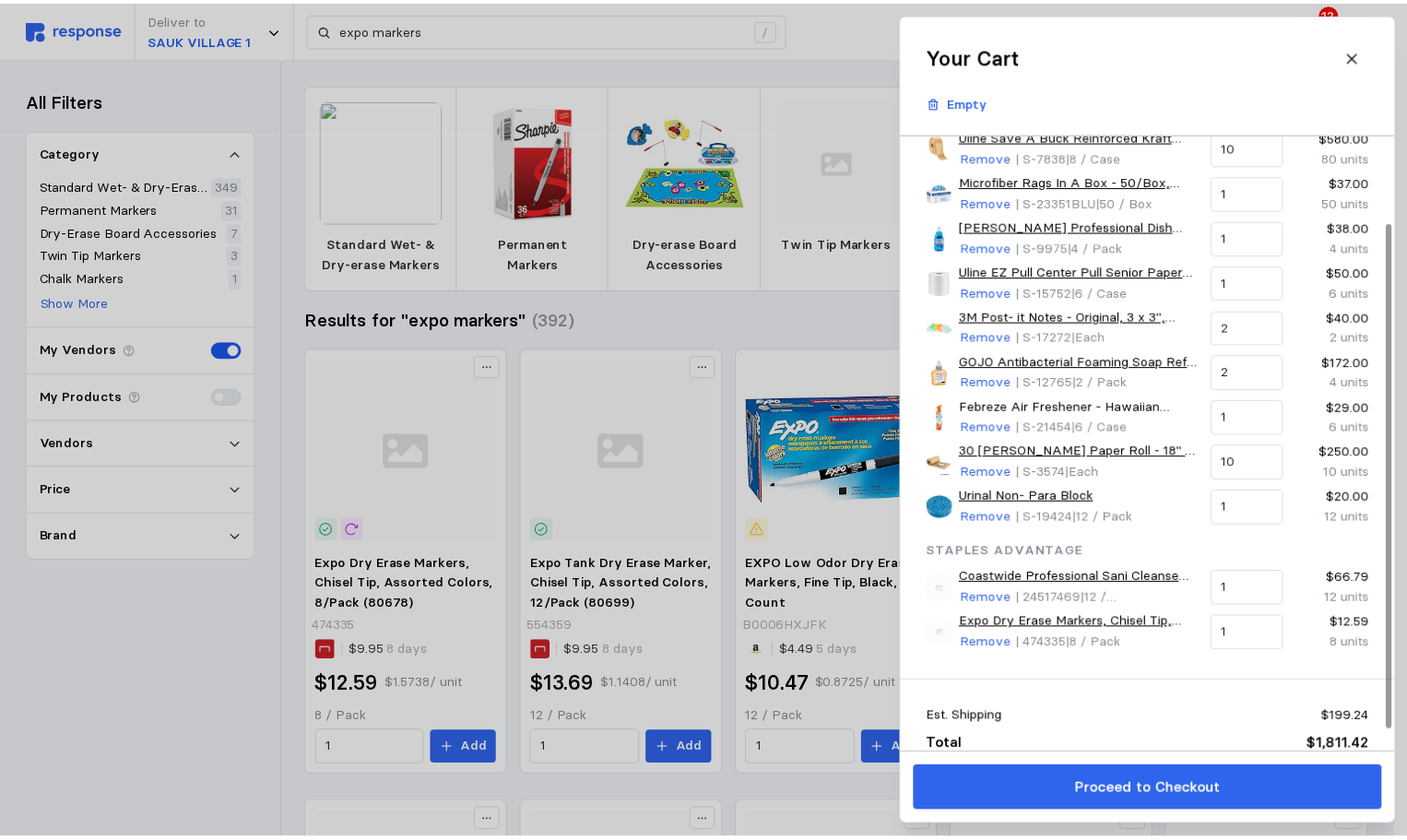 scroll, scrollTop: 106, scrollLeft: 0, axis: vertical 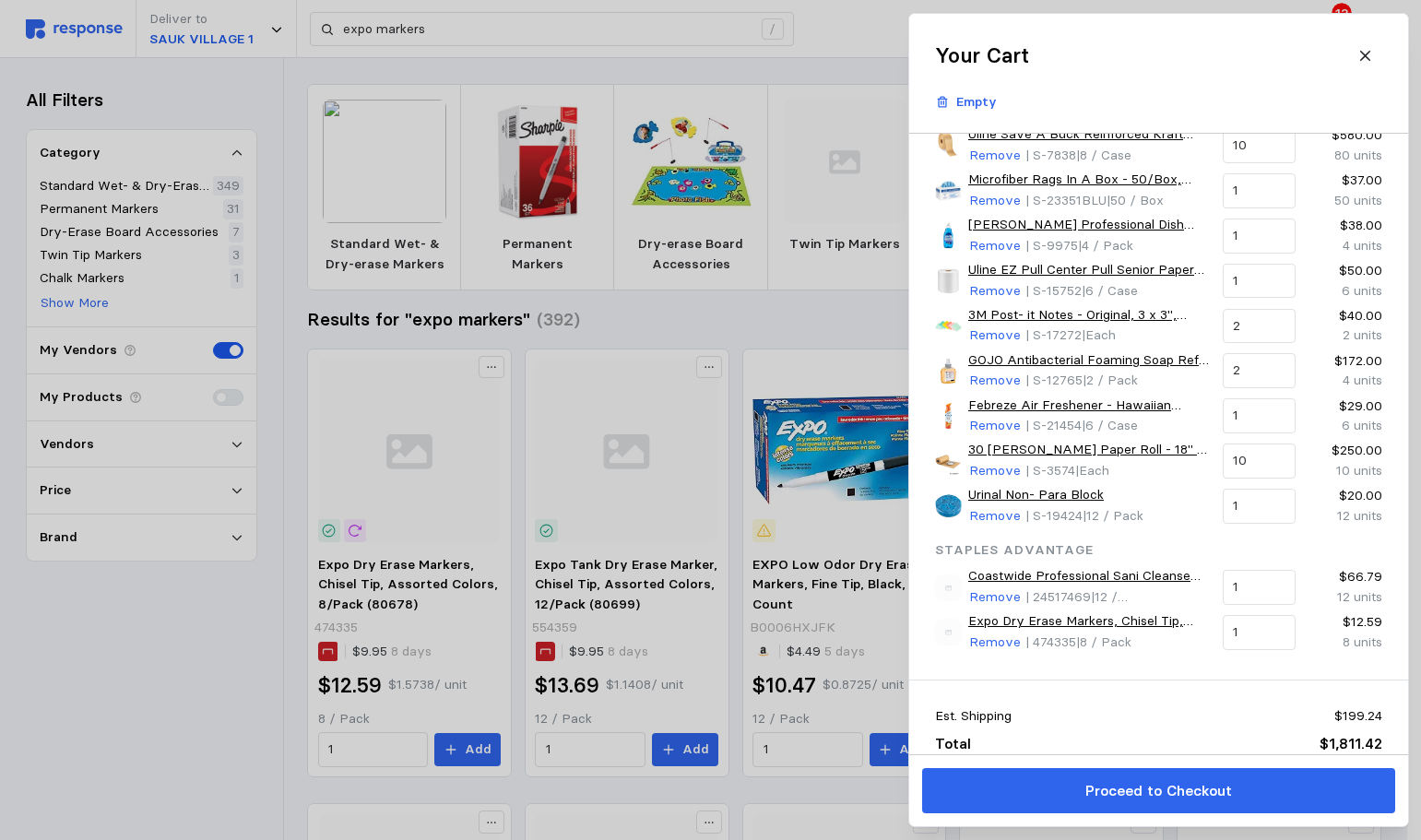 click at bounding box center [710, 420] 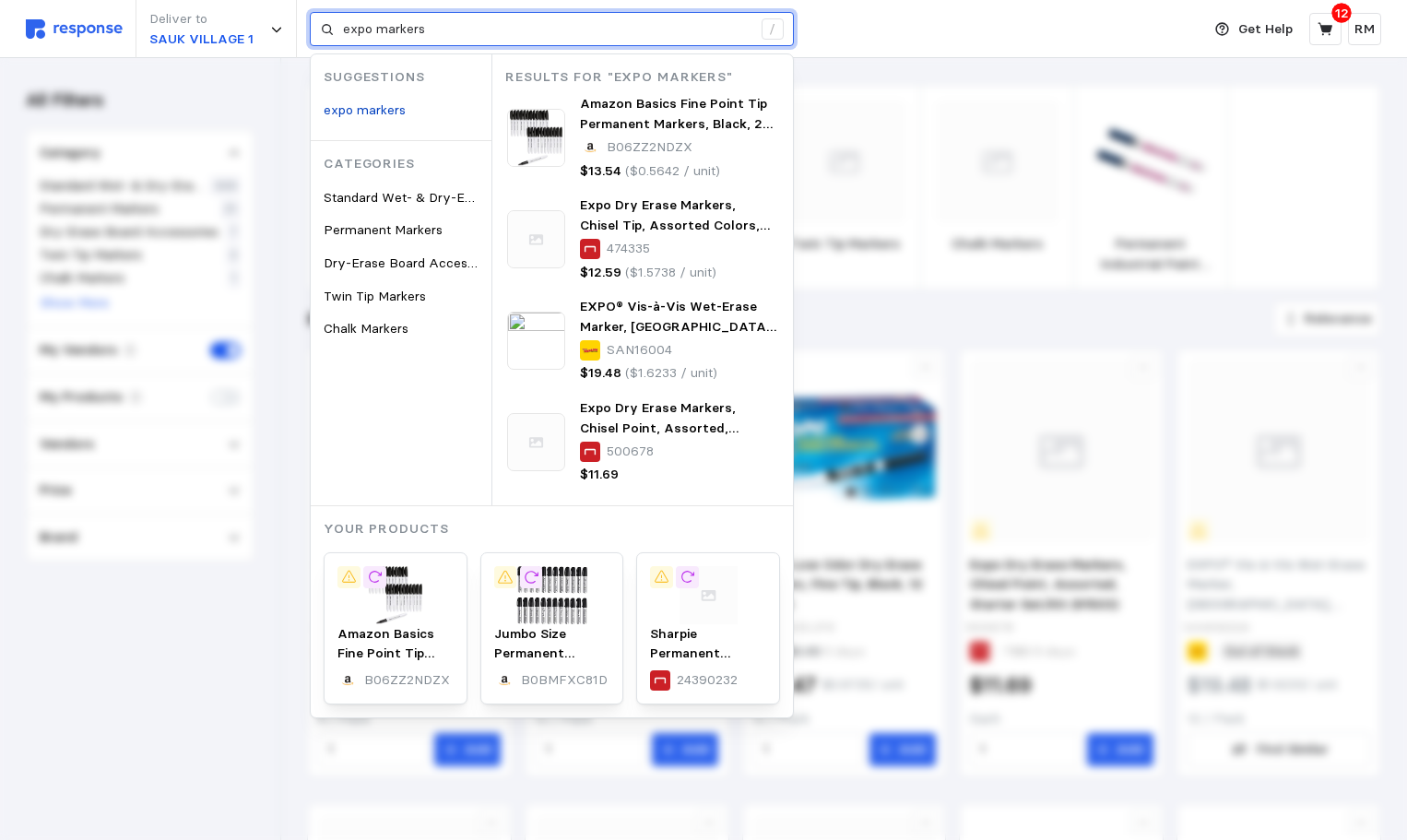 click on "expo markers" at bounding box center [547, 30] 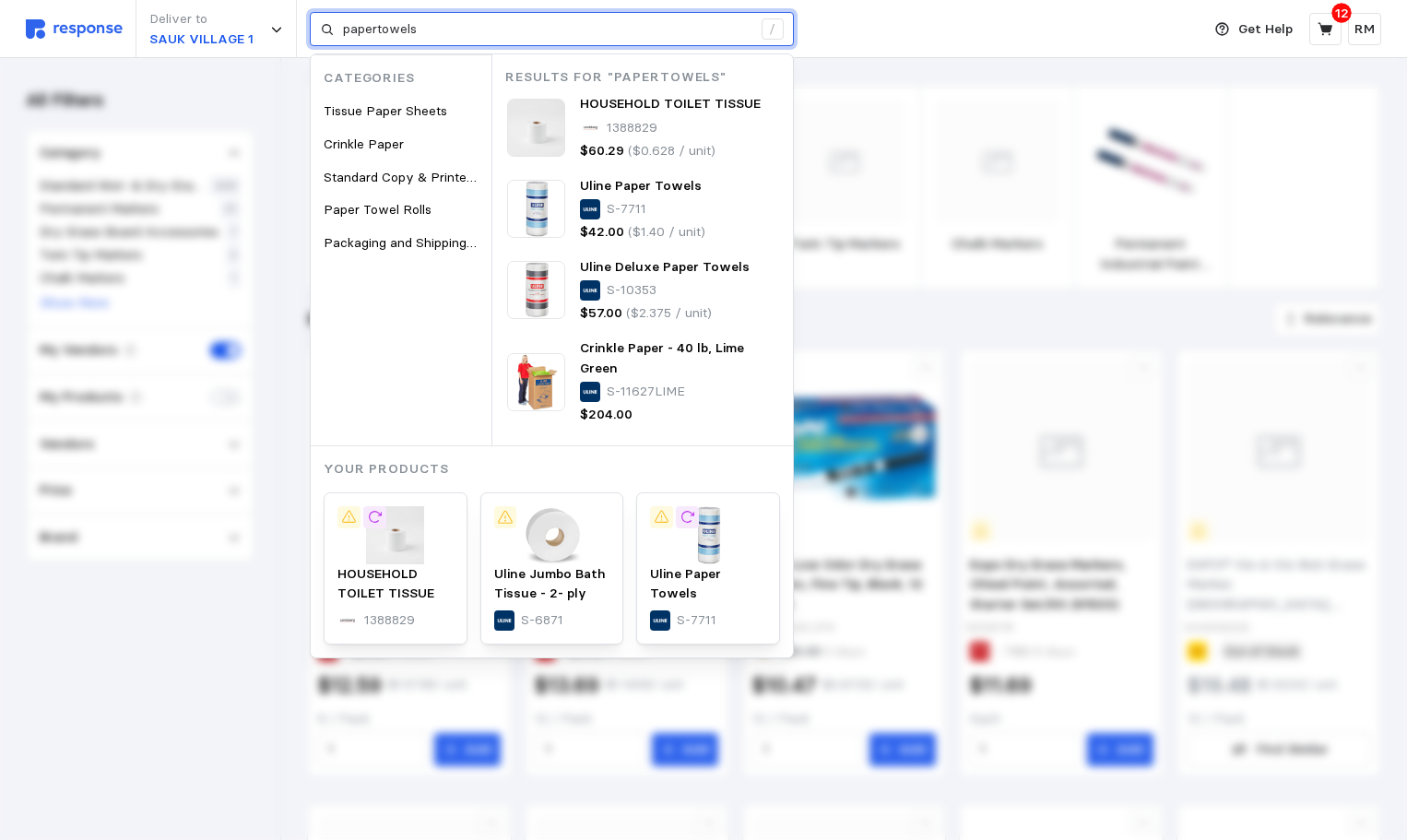 type on "papertowels" 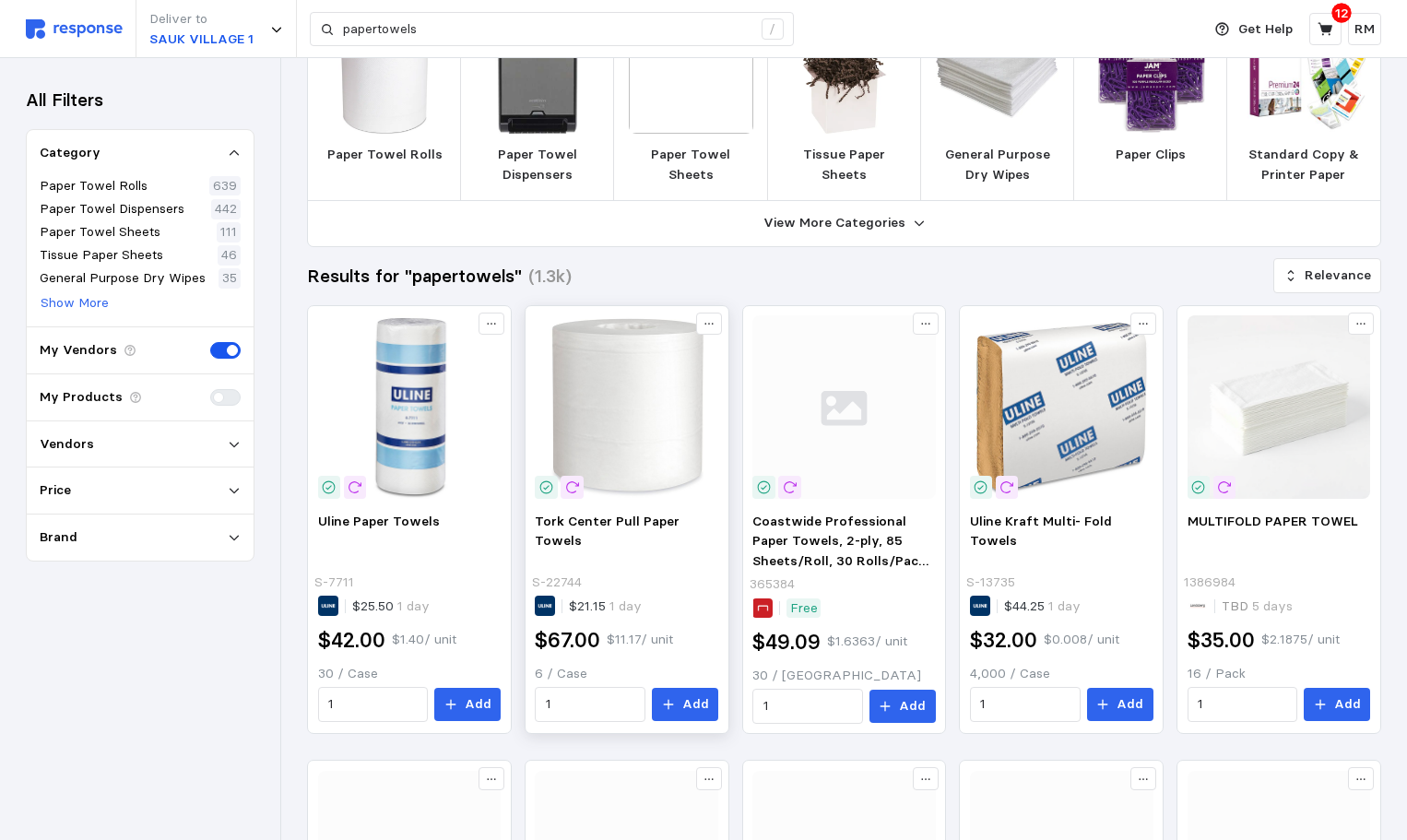 scroll, scrollTop: 91, scrollLeft: 0, axis: vertical 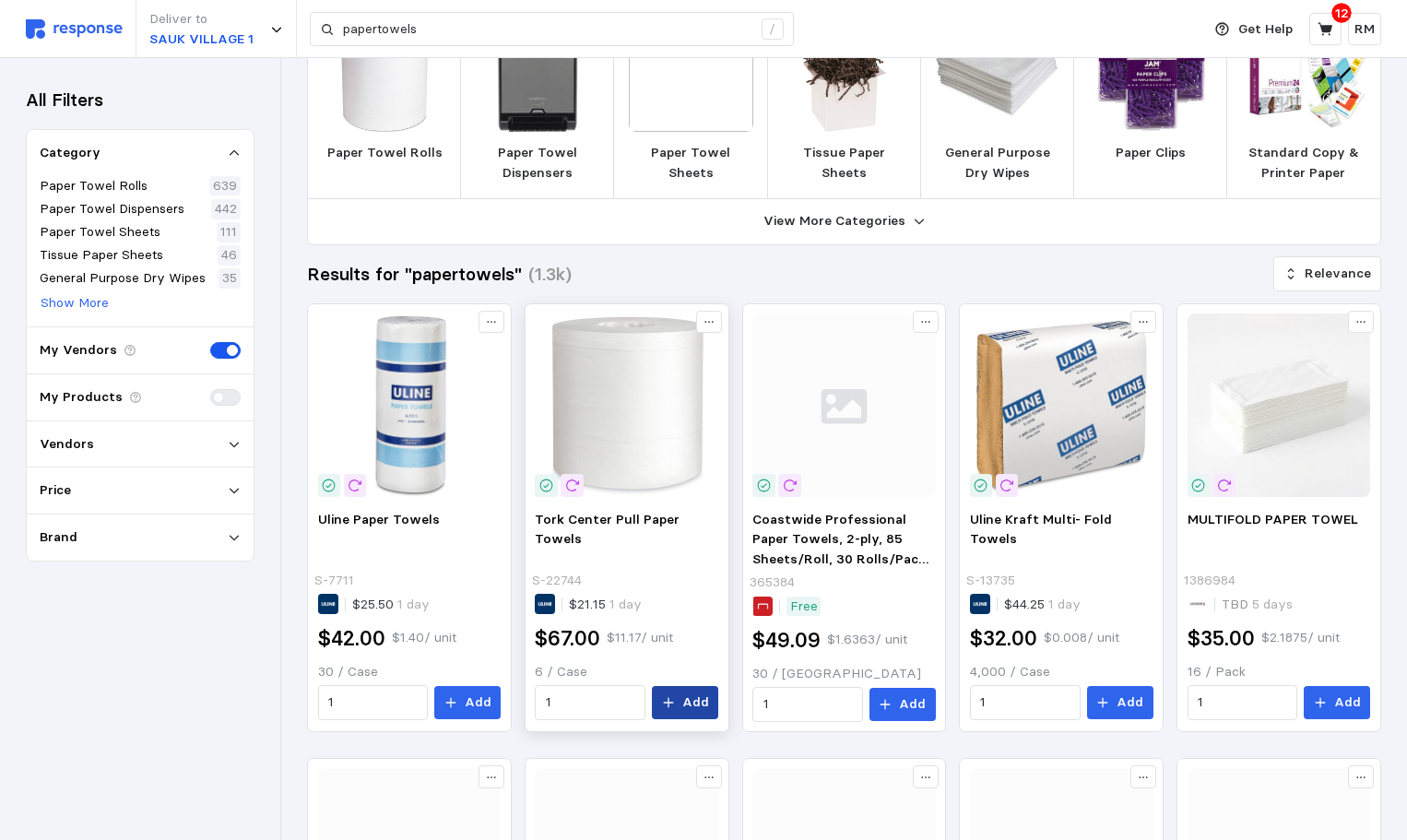 click on "Add" at bounding box center [685, 703] 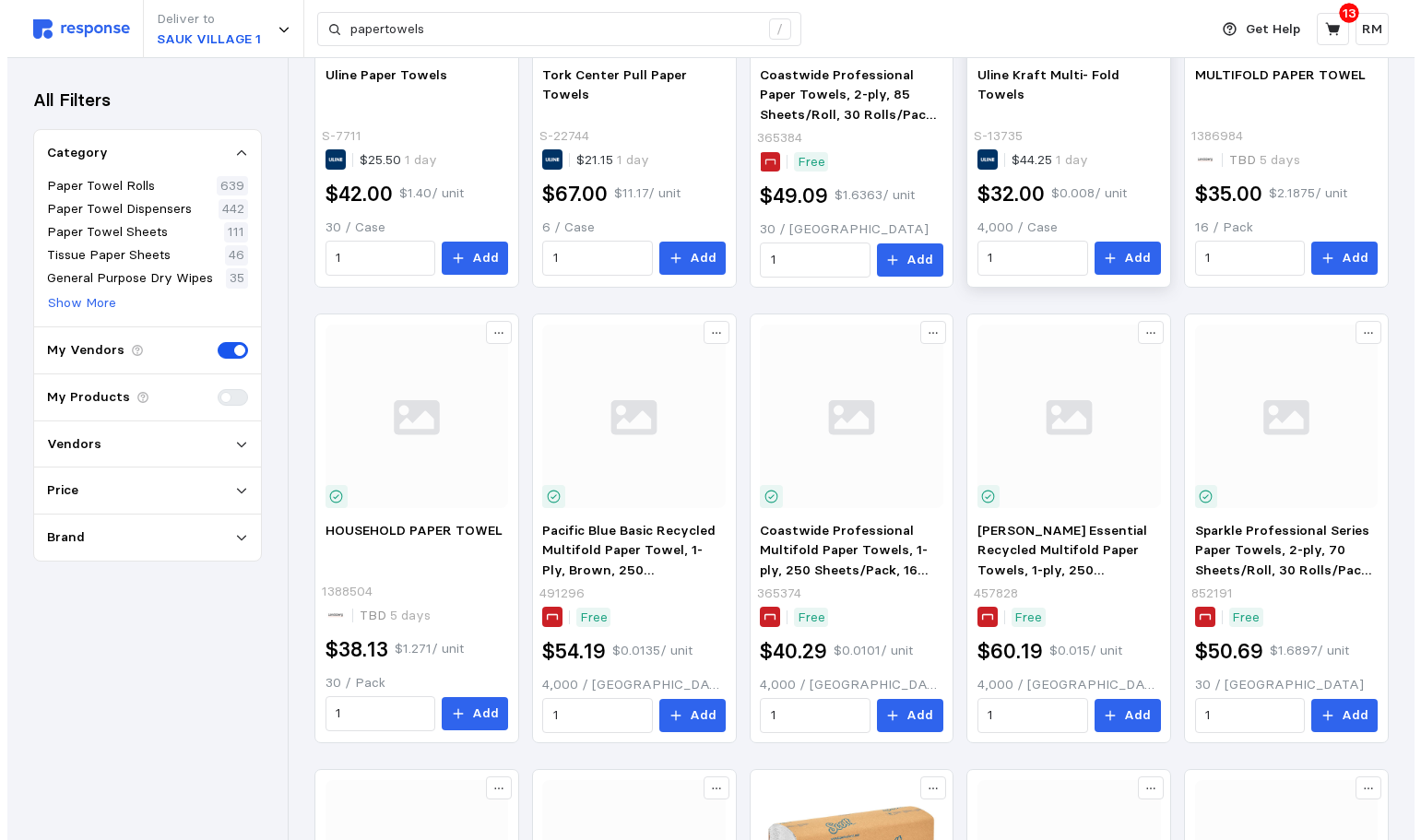 scroll, scrollTop: 534, scrollLeft: 0, axis: vertical 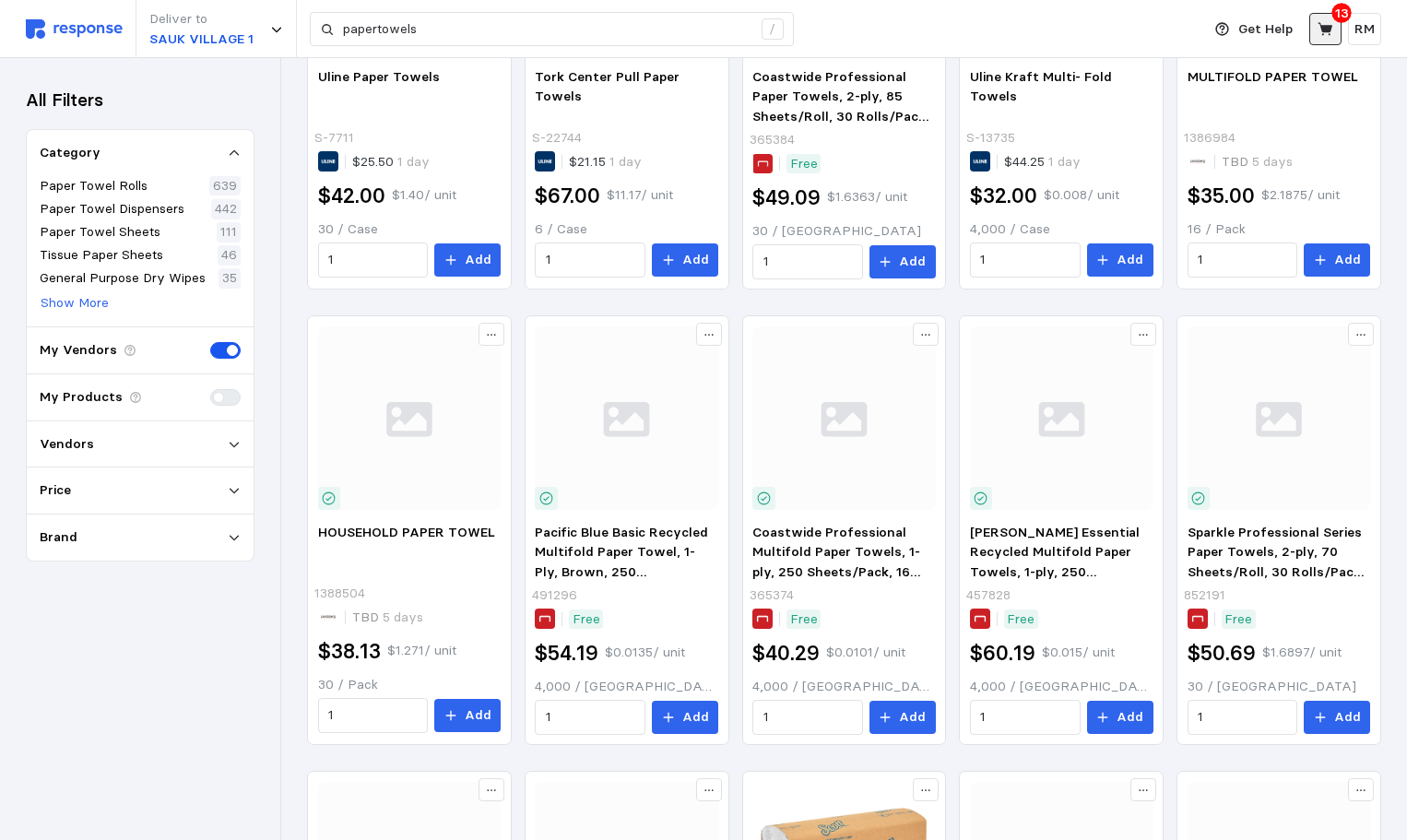 click at bounding box center (1325, 29) 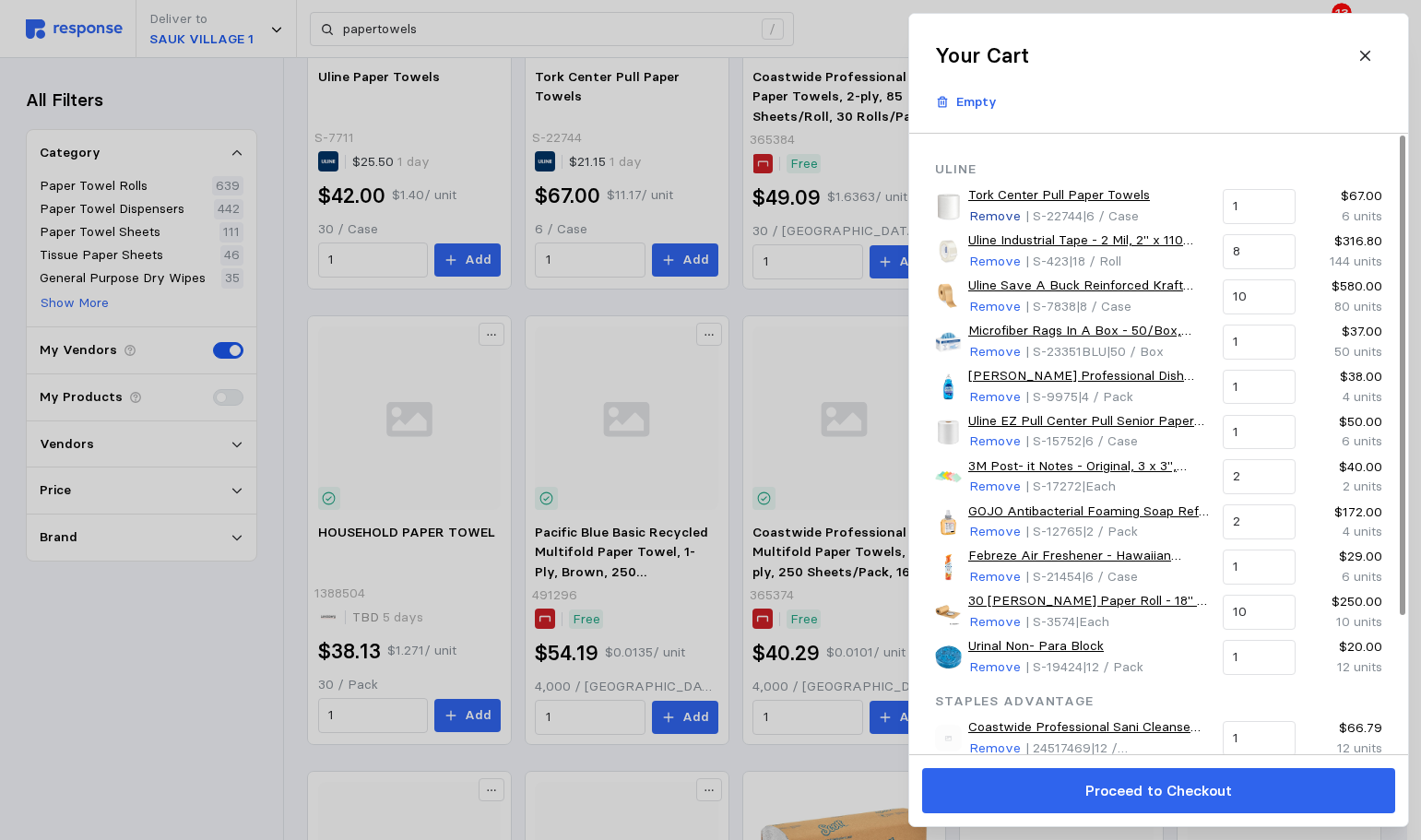 click on "Remove" at bounding box center (995, 217) 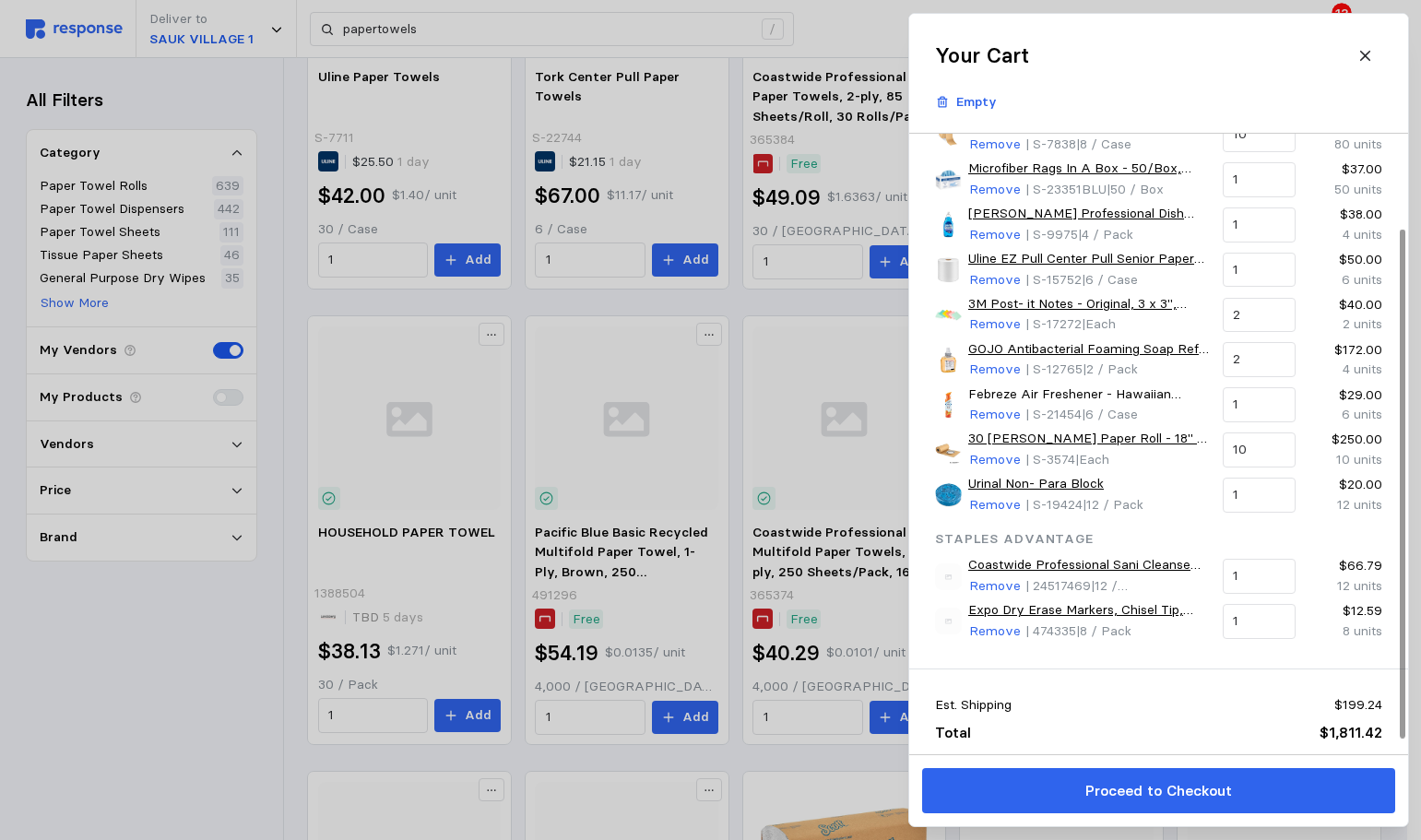 scroll, scrollTop: 118, scrollLeft: 0, axis: vertical 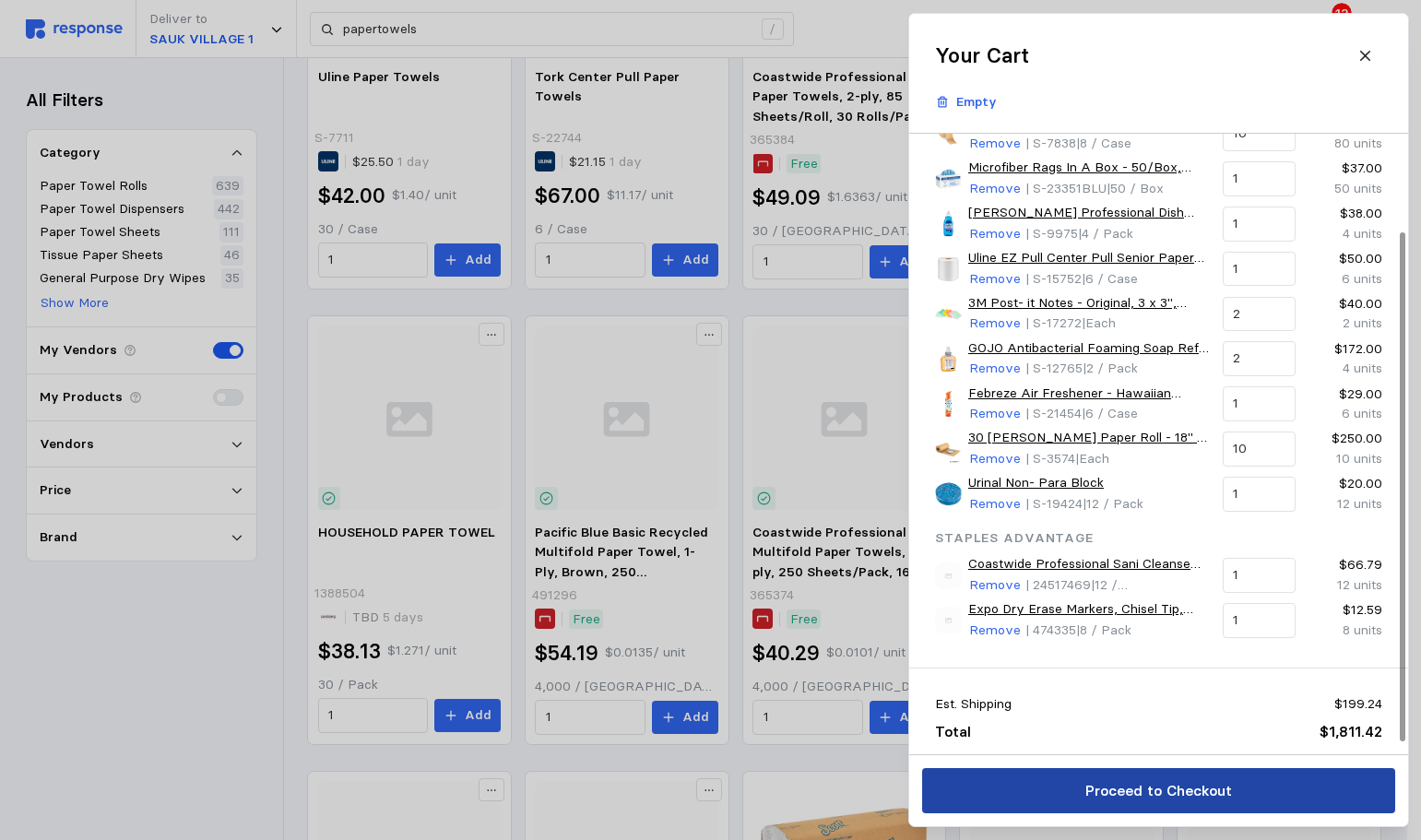 click on "Proceed to Checkout" at bounding box center [1157, 790] 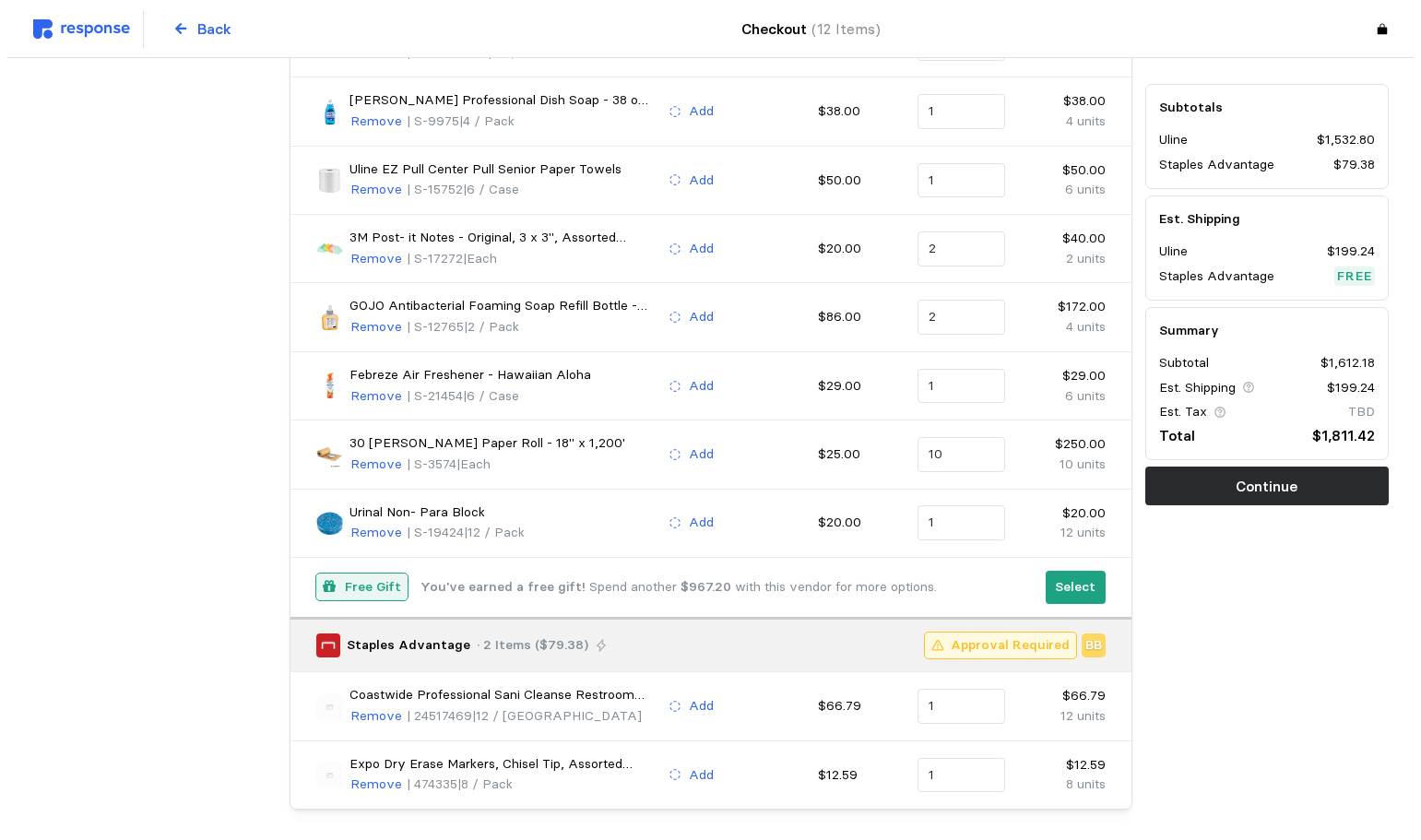 scroll, scrollTop: 419, scrollLeft: 0, axis: vertical 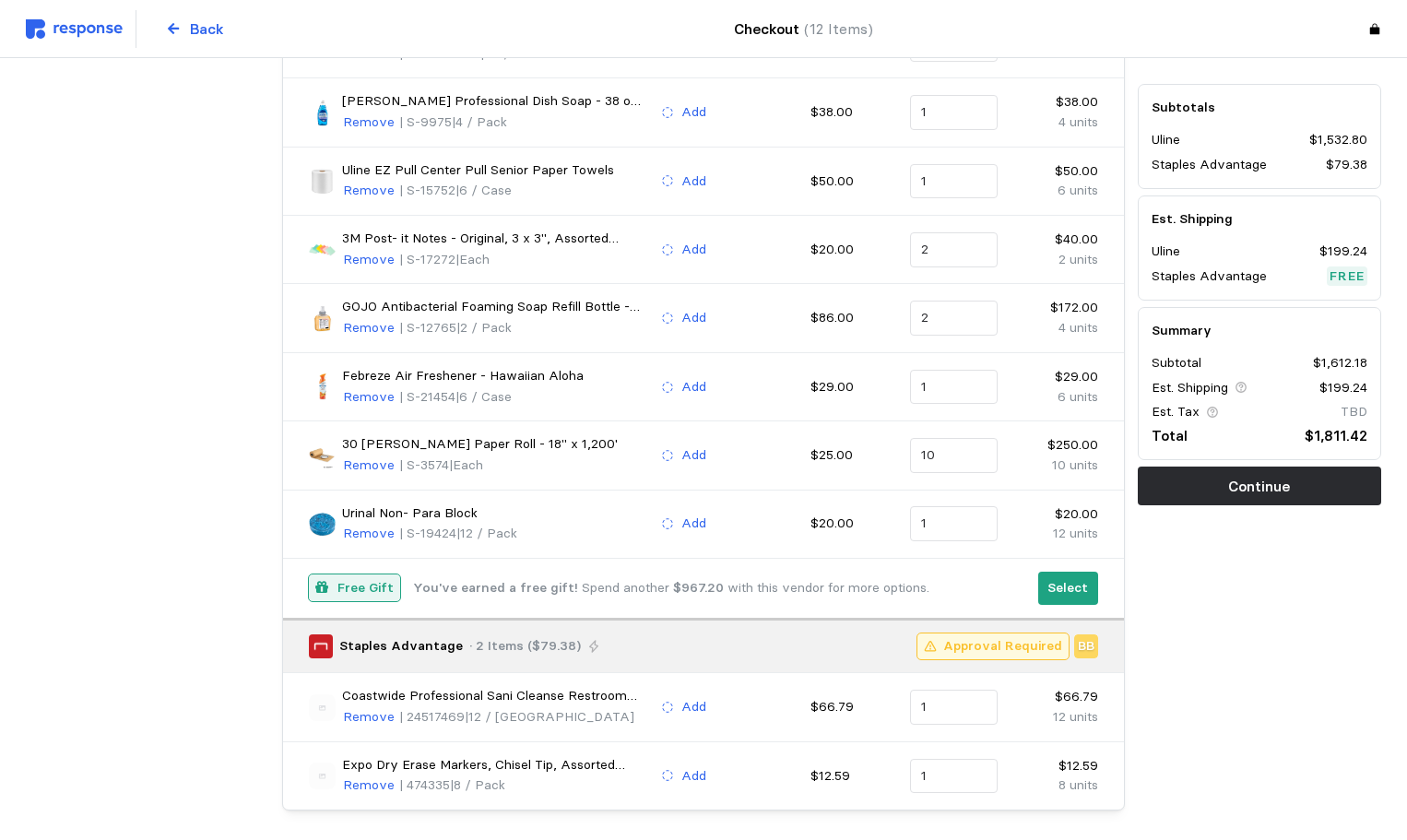 click on "Free Gift" at bounding box center (365, 588) 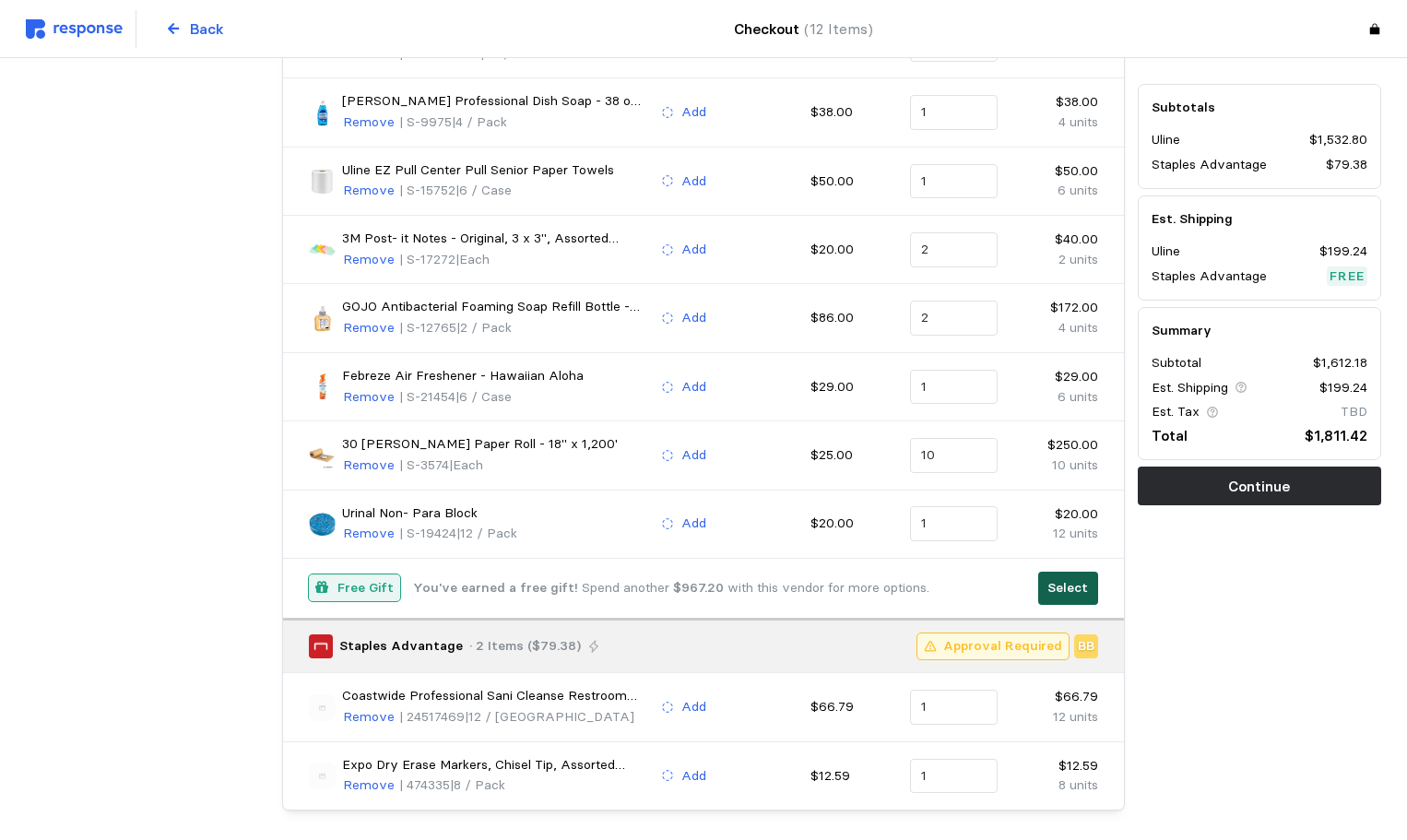 click on "Select" at bounding box center [1068, 588] 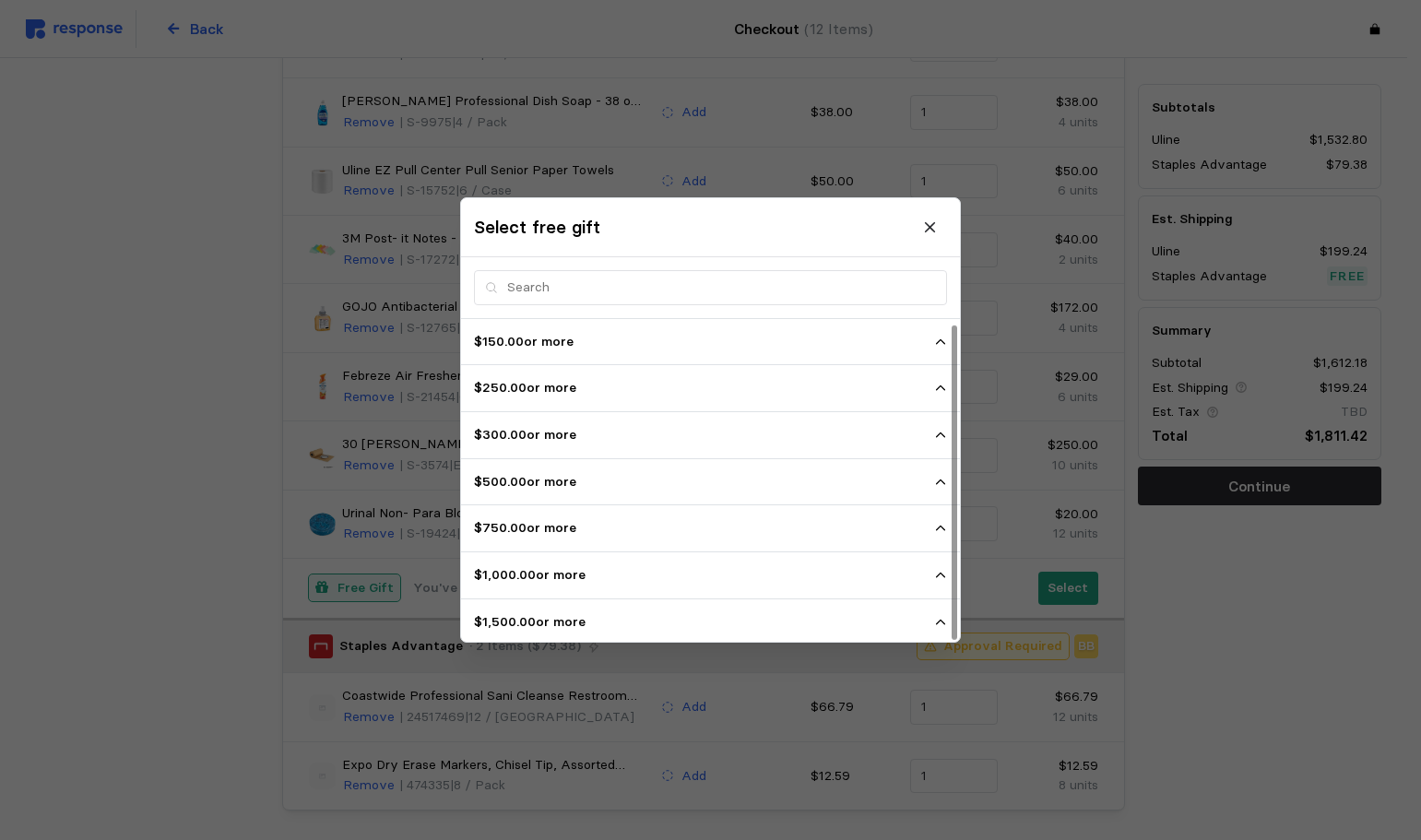 scroll, scrollTop: 5, scrollLeft: 0, axis: vertical 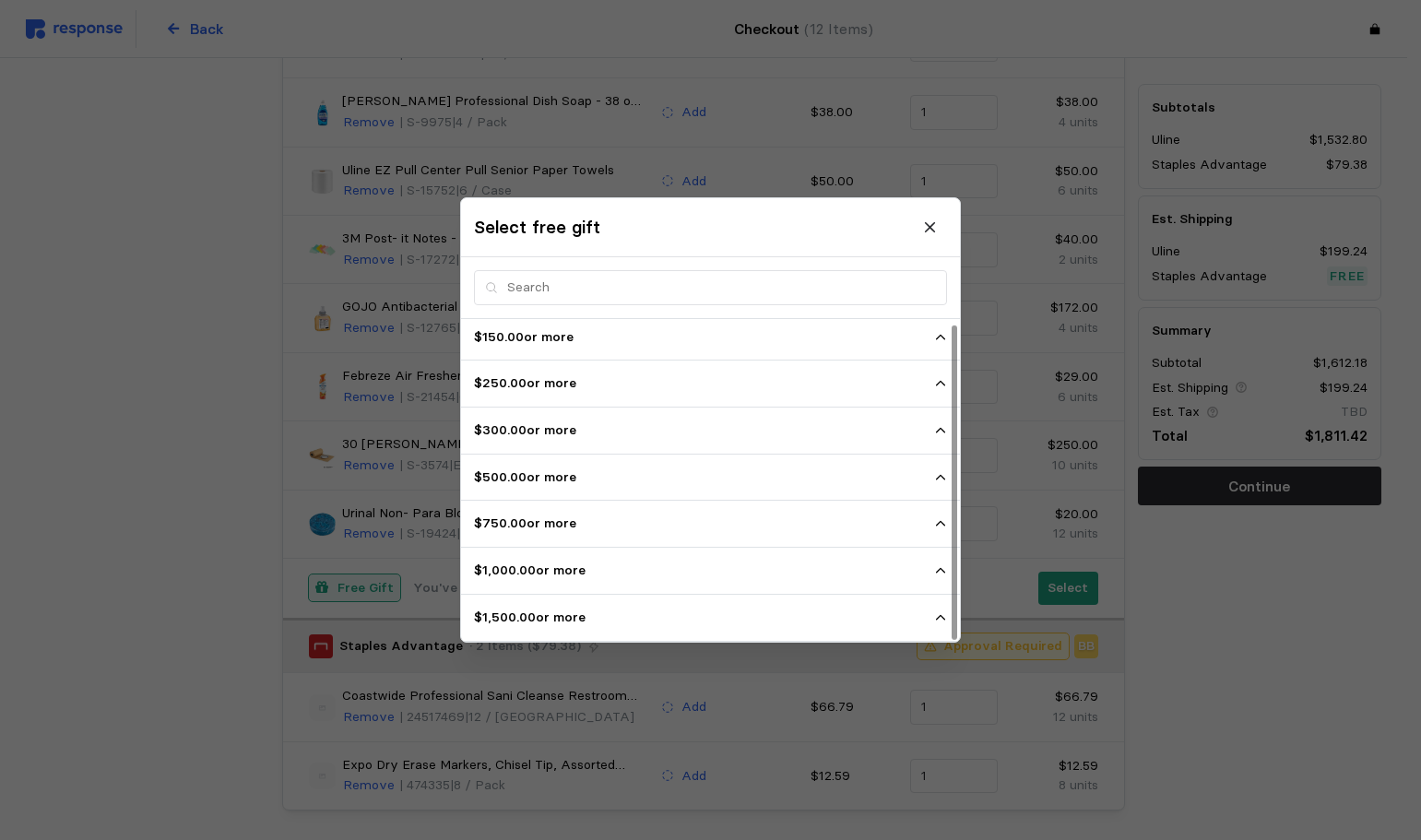 click 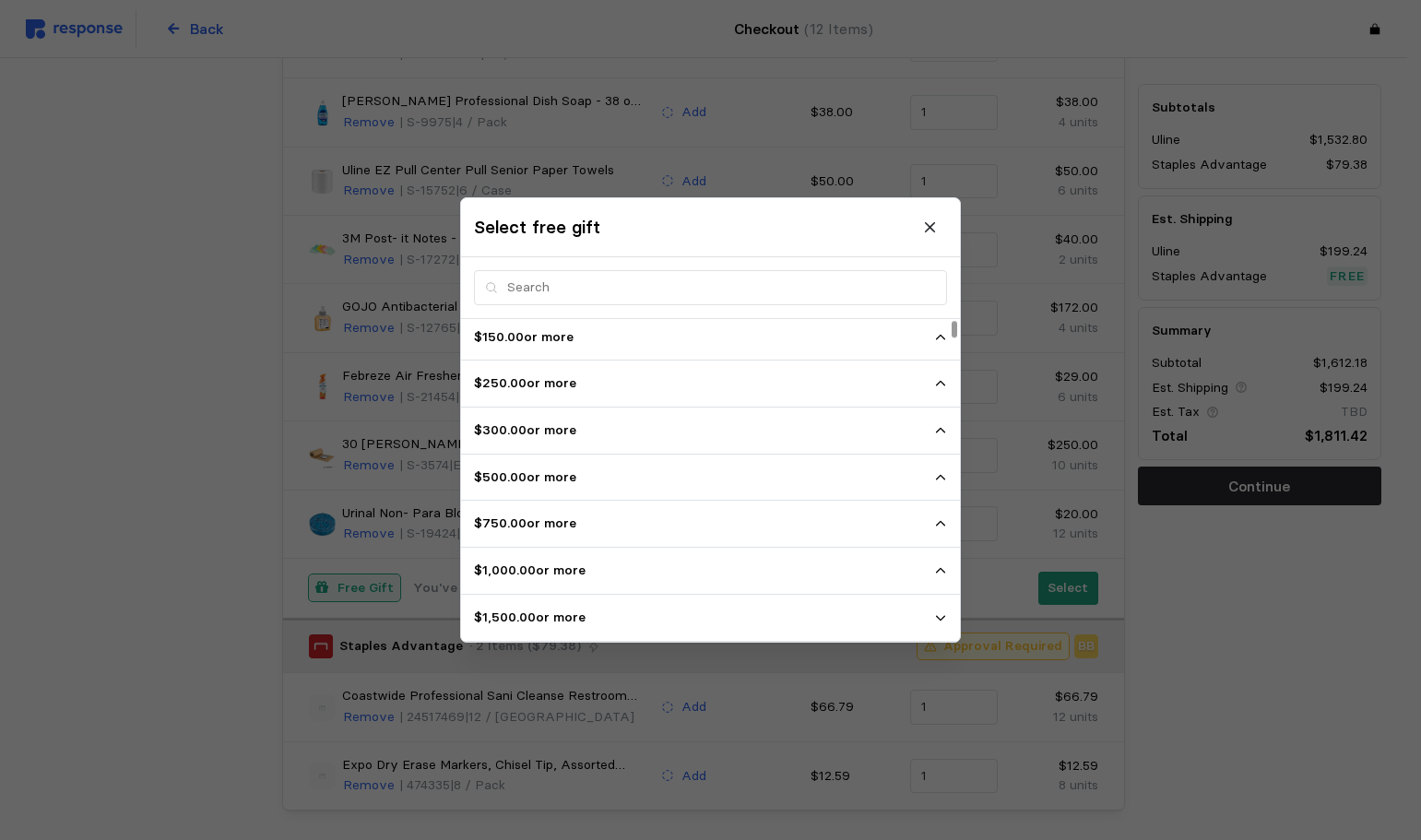 click 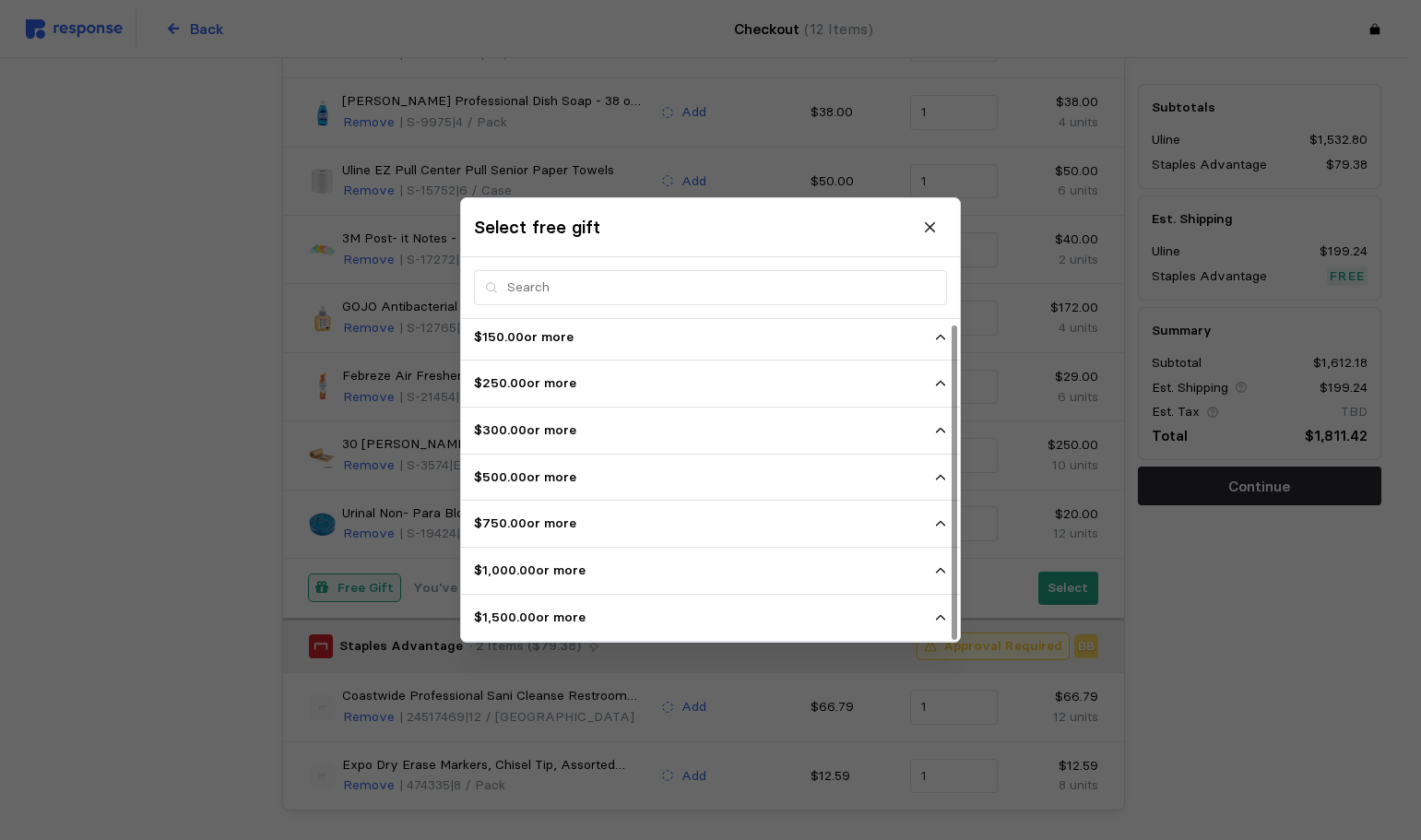 drag, startPoint x: 938, startPoint y: 618, endPoint x: 870, endPoint y: 607, distance: 68.88396 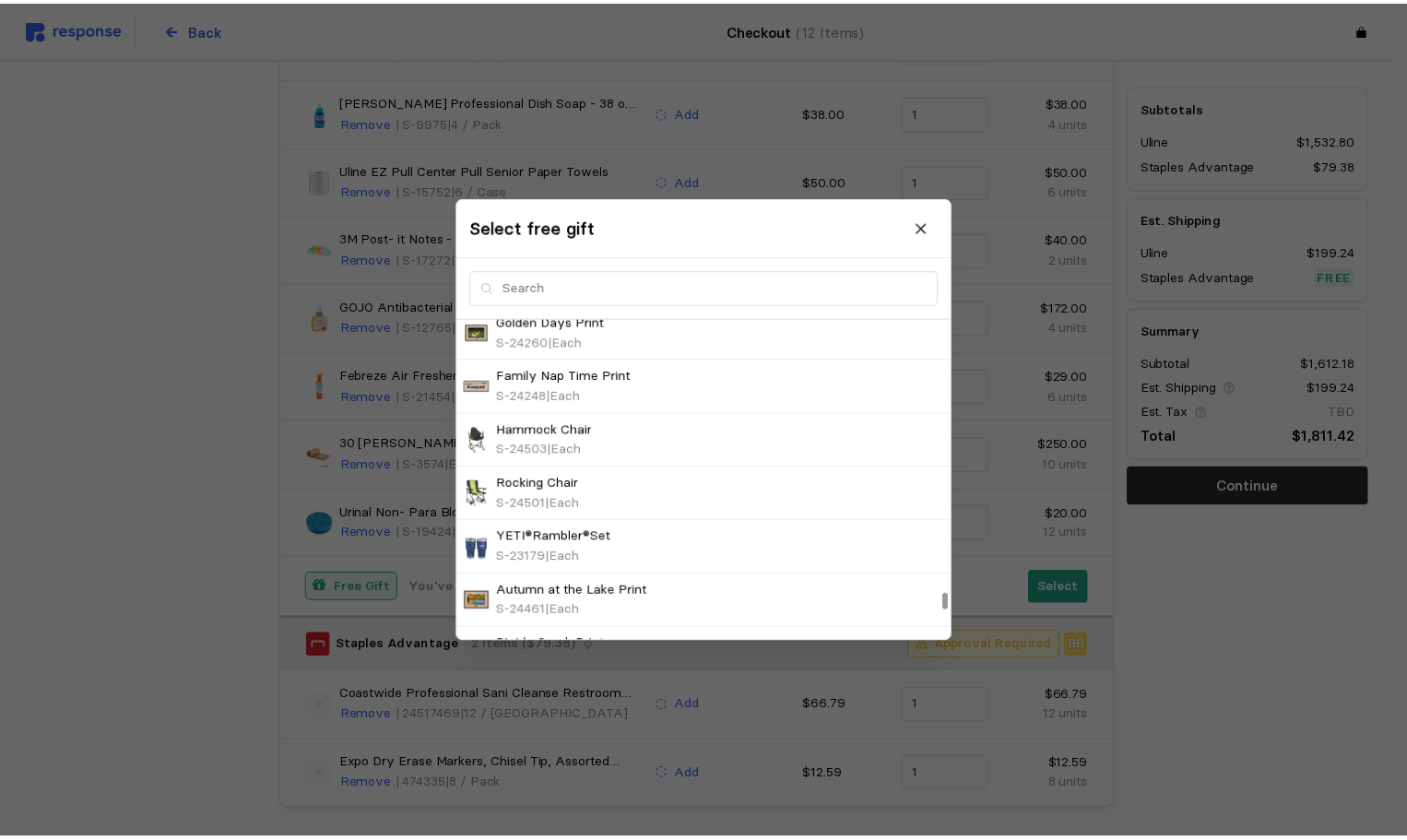 scroll, scrollTop: 5562, scrollLeft: 0, axis: vertical 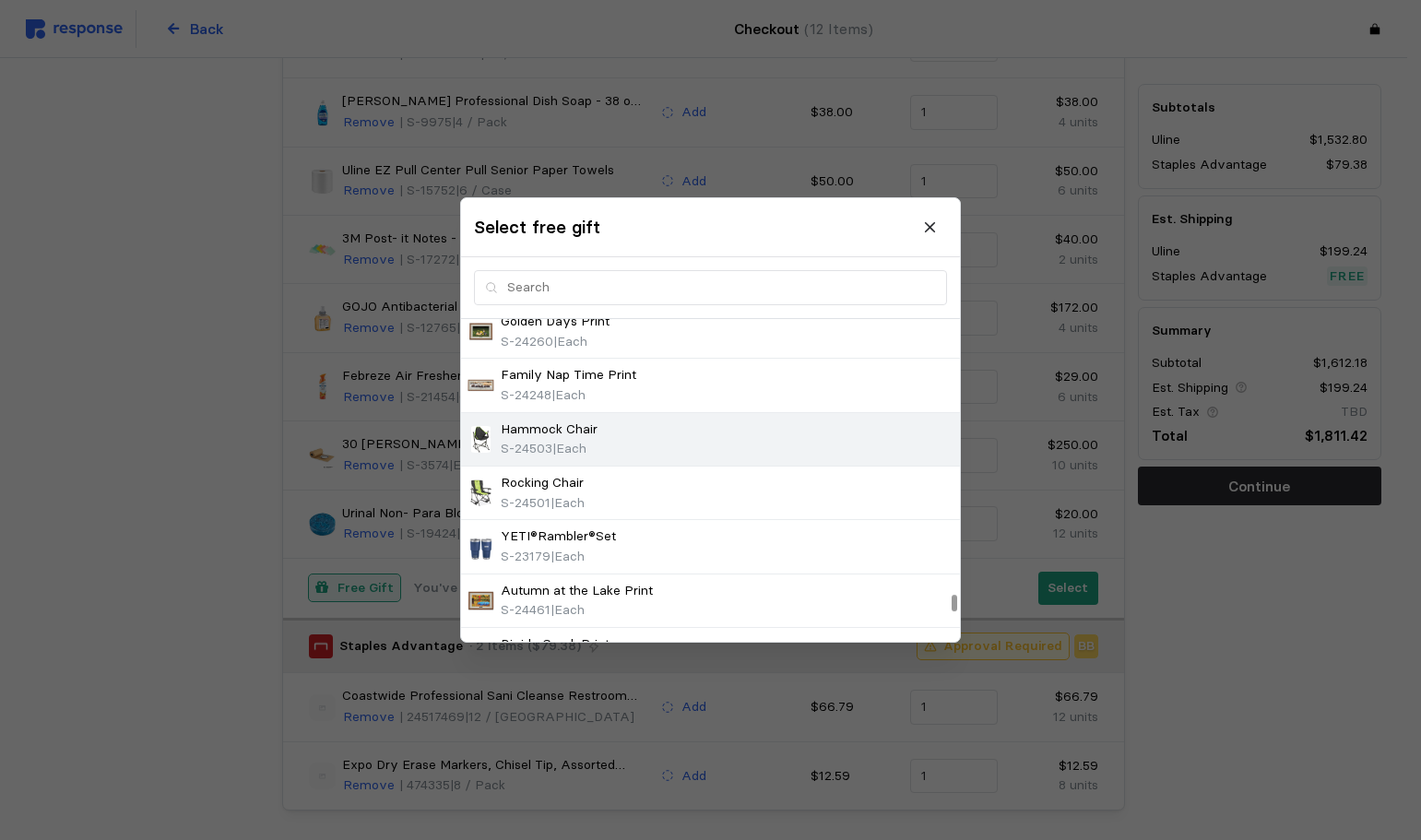 click on "Hammock Chair   S-24503  |  Each" at bounding box center (710, 439) 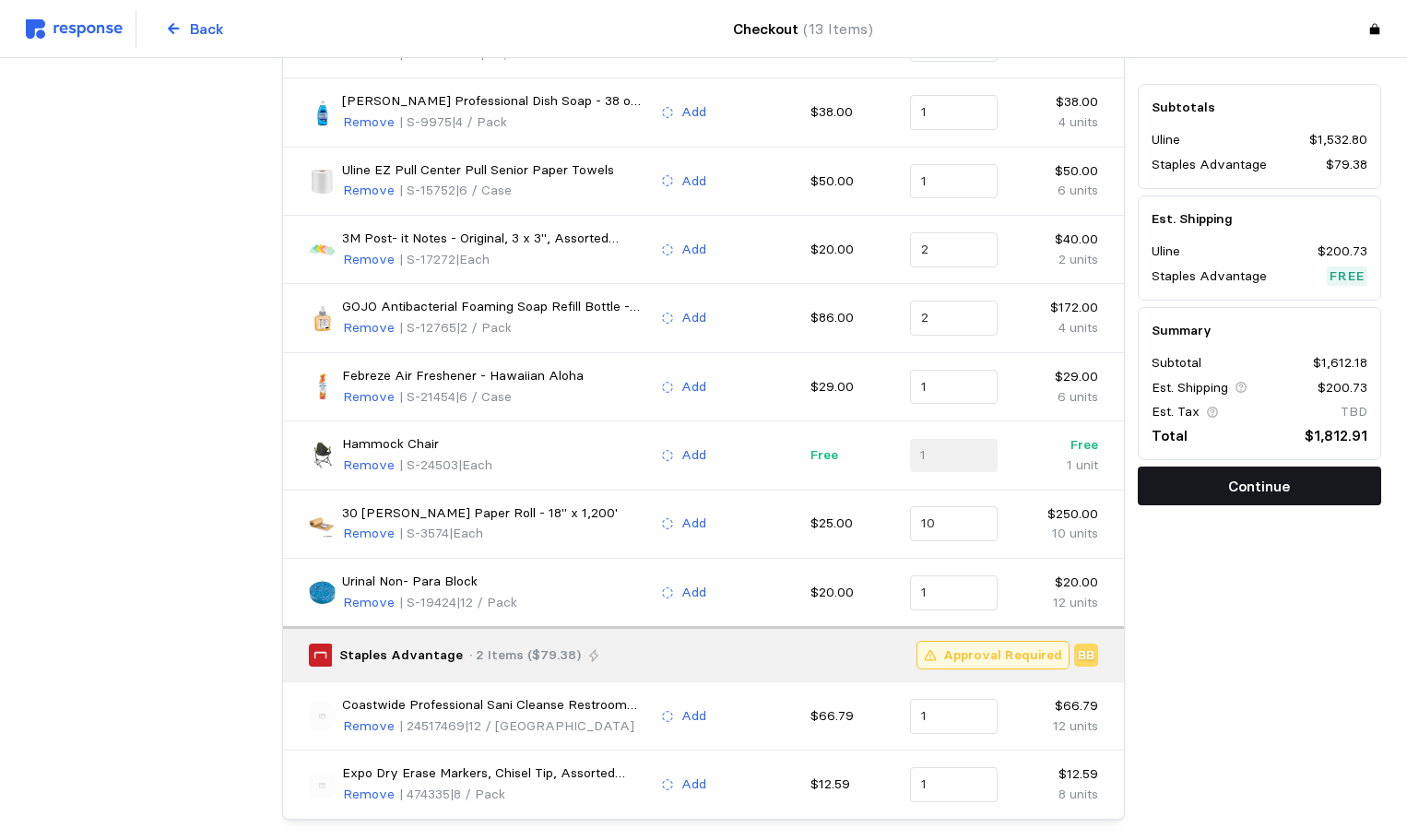 click on "Continue" at bounding box center [1259, 486] 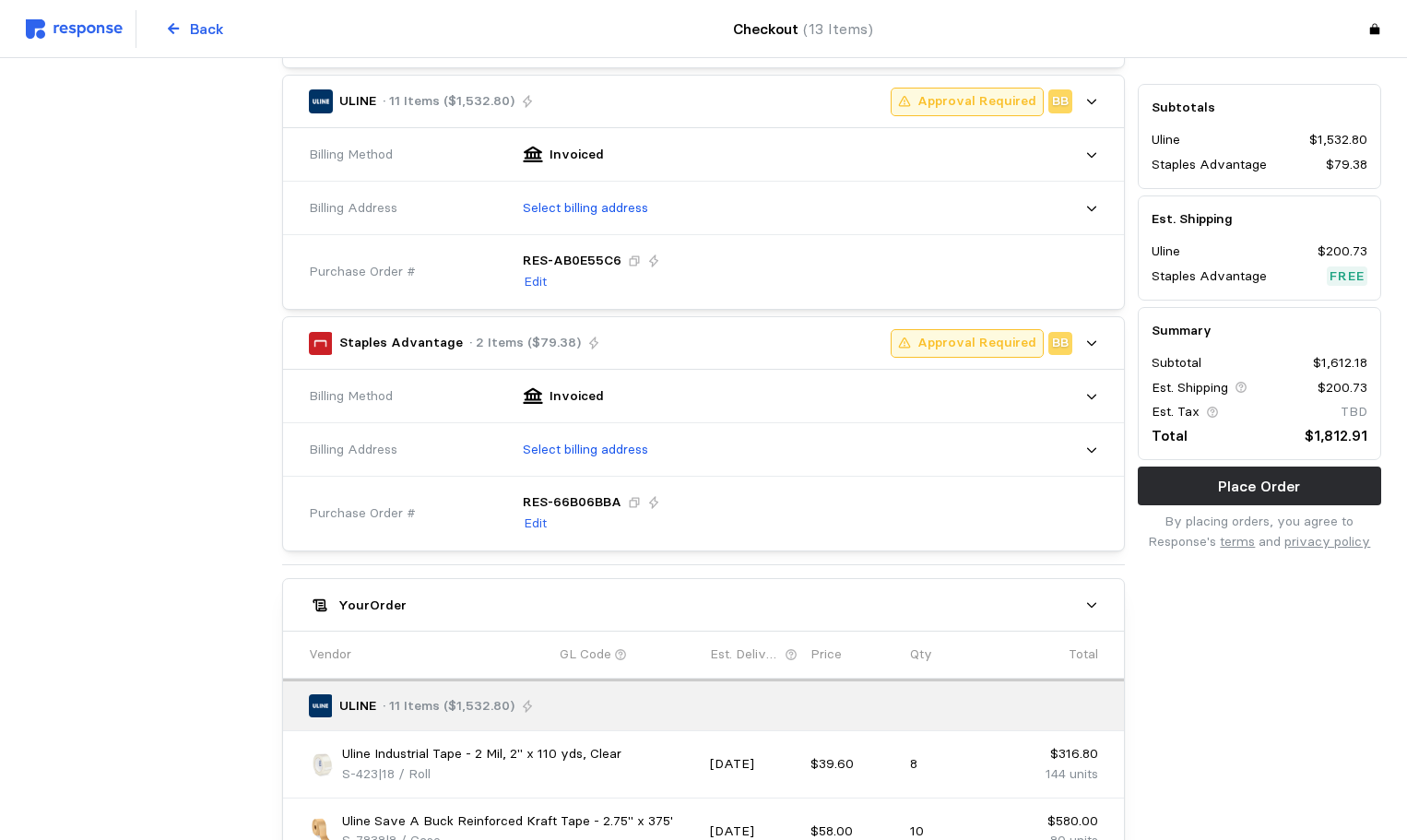 scroll, scrollTop: 454, scrollLeft: 0, axis: vertical 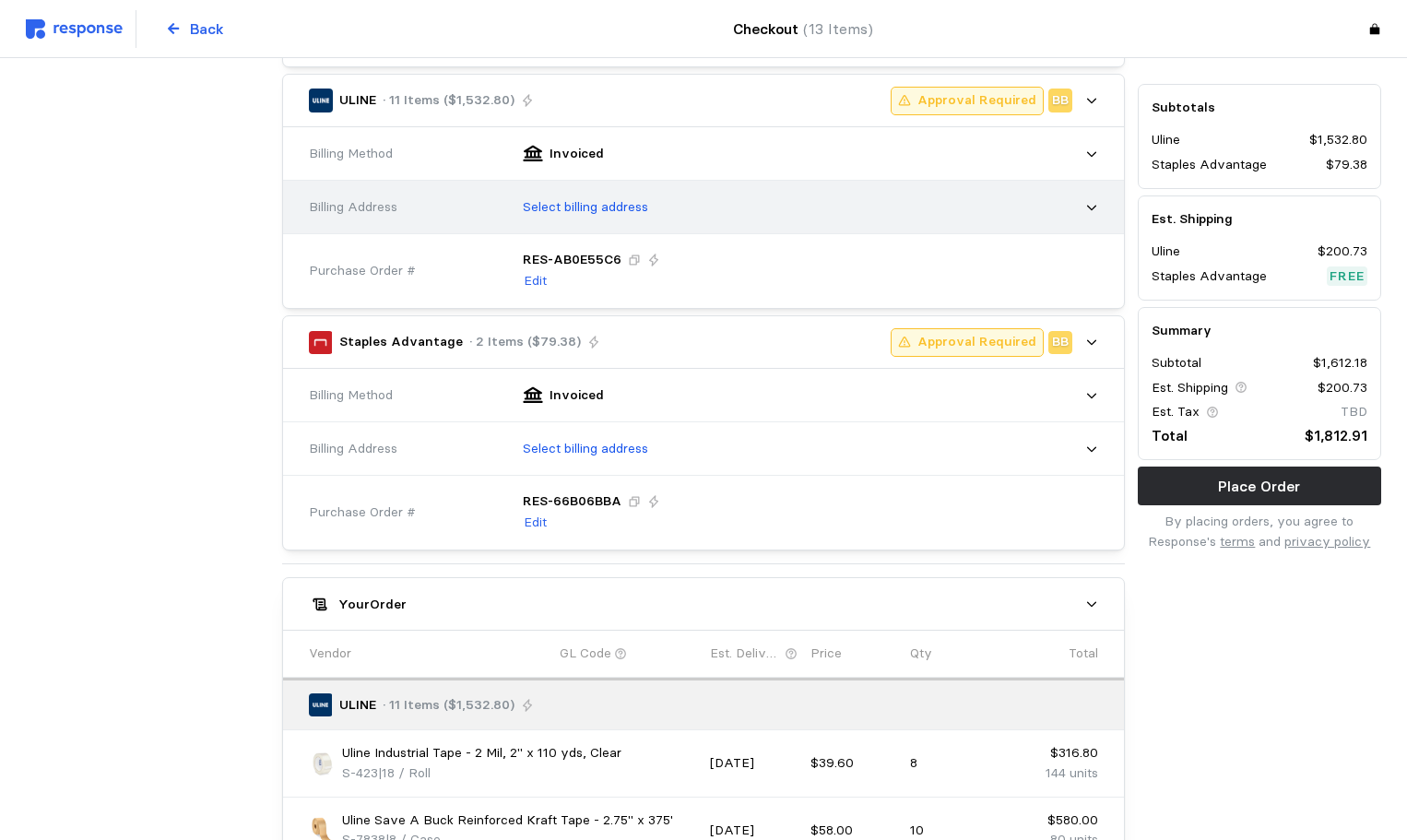 click on "Select billing address" at bounding box center (804, 207) 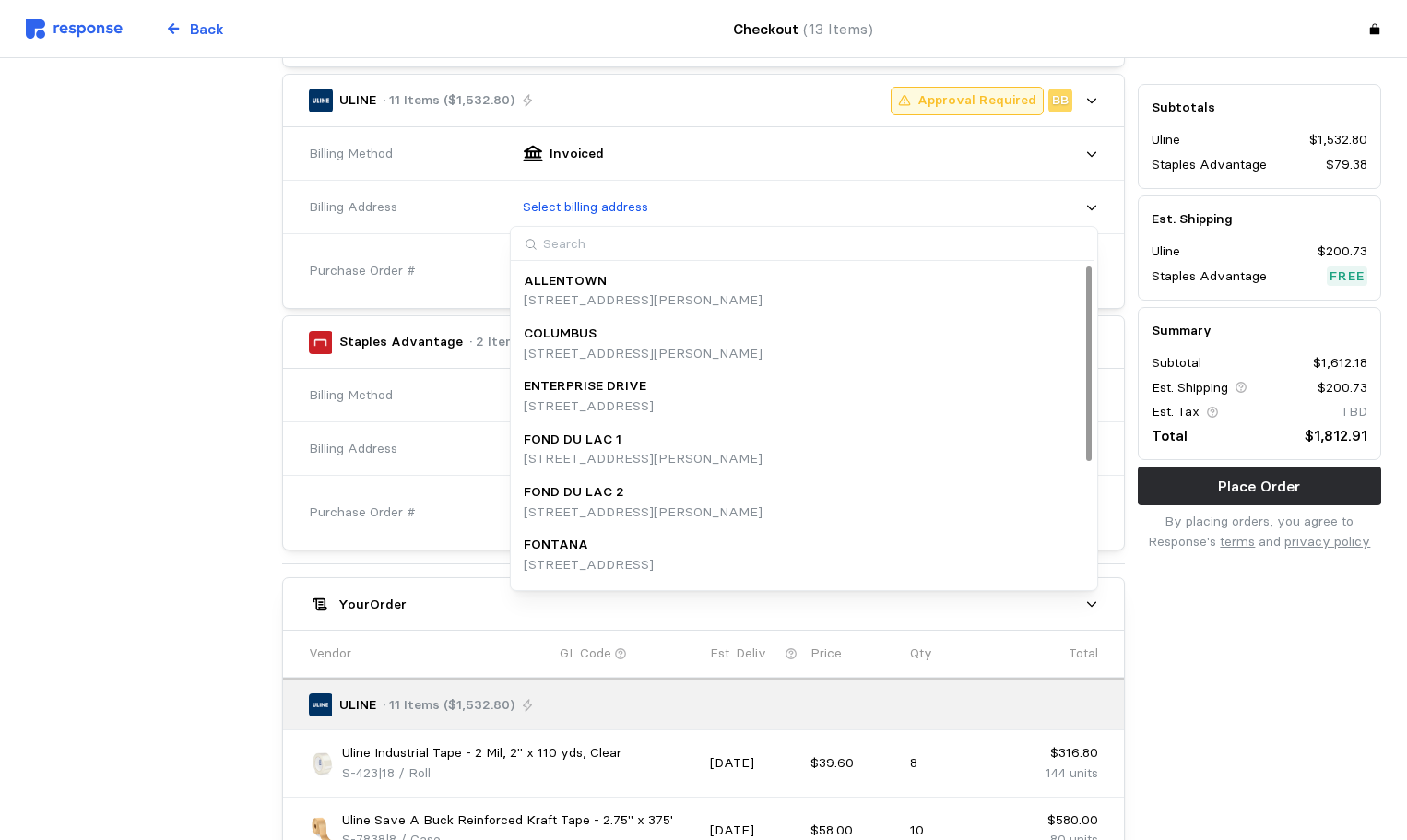 scroll, scrollTop: 206, scrollLeft: 0, axis: vertical 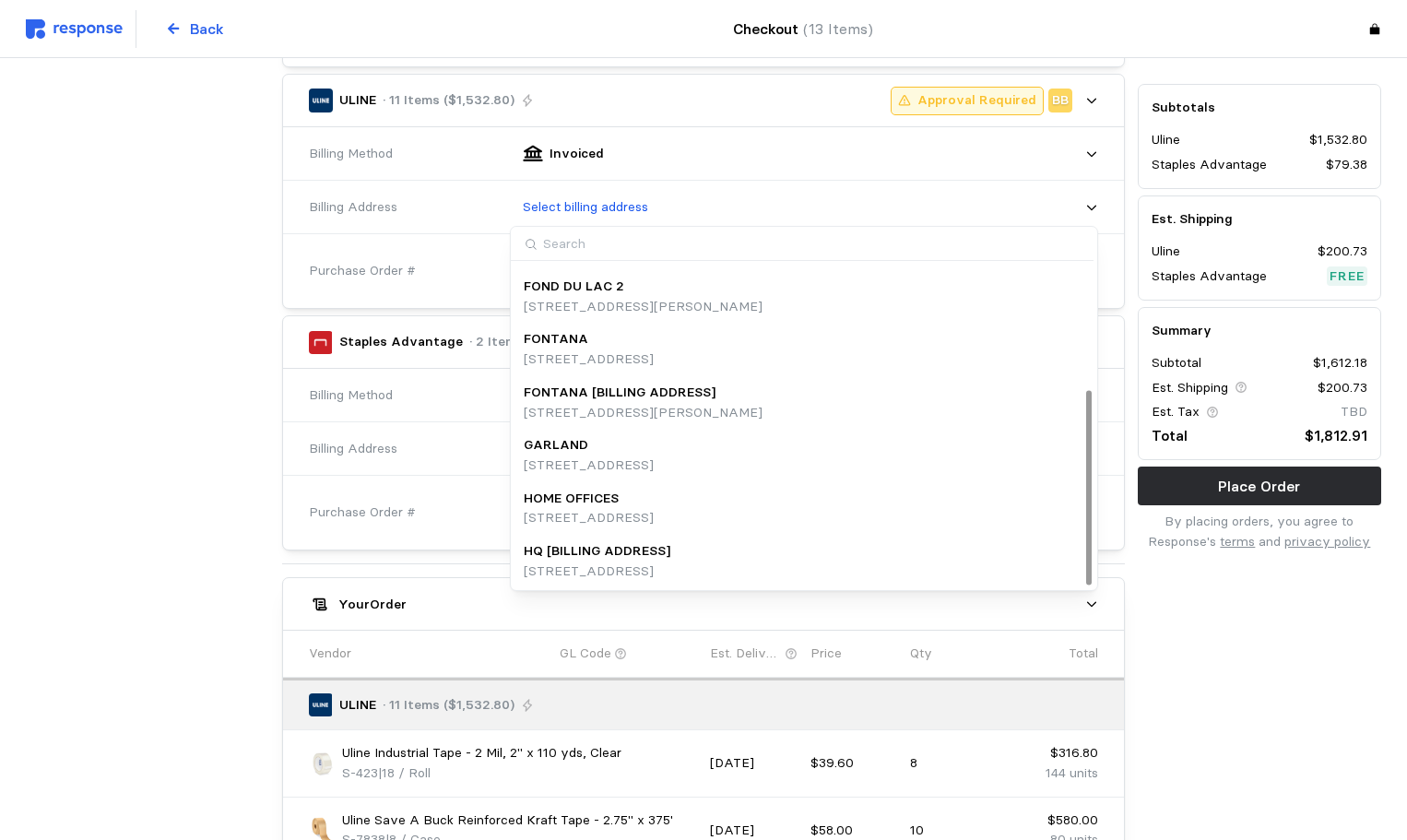click on "HQ [BILLING ADDRESS]" at bounding box center [597, 551] 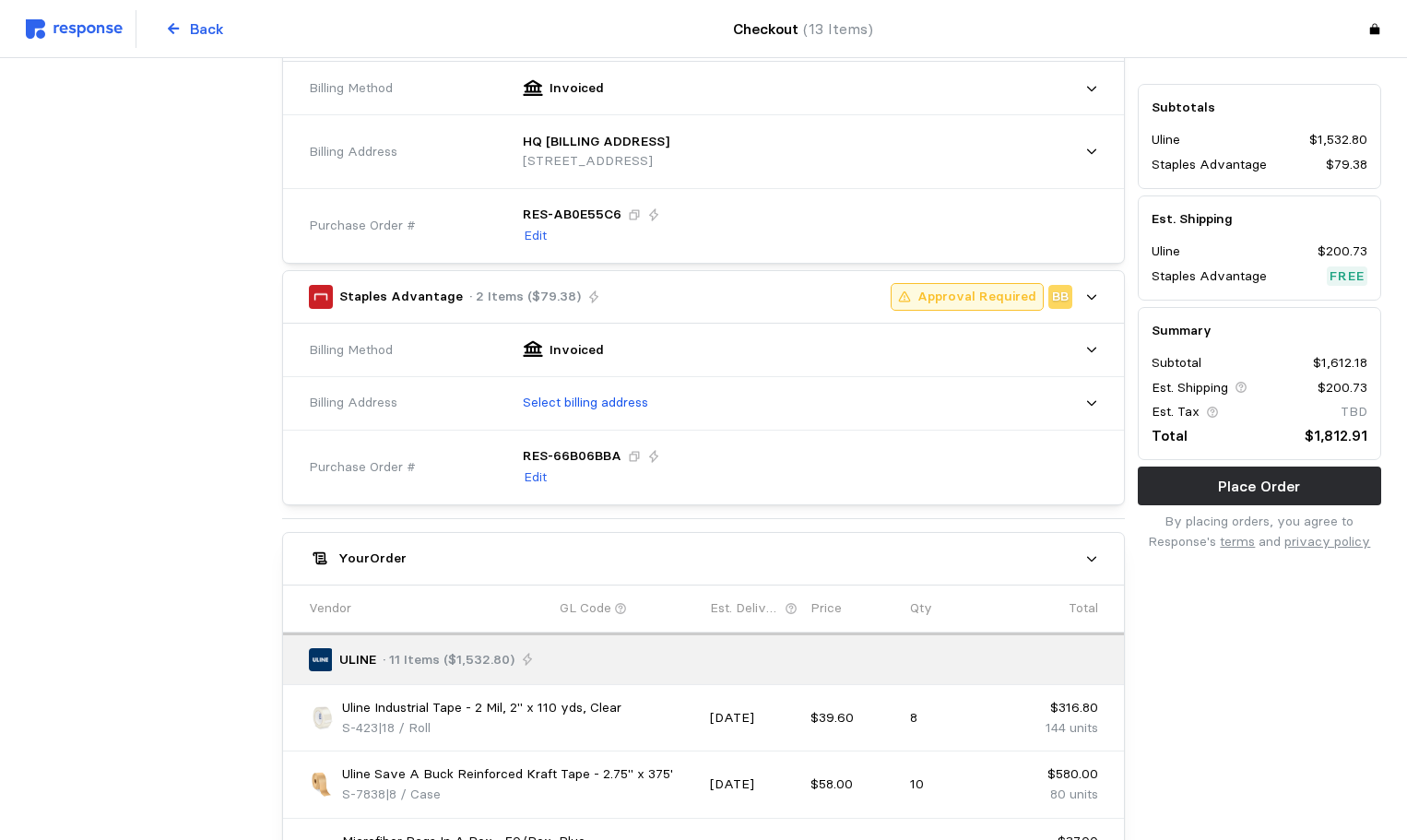 scroll, scrollTop: 520, scrollLeft: 0, axis: vertical 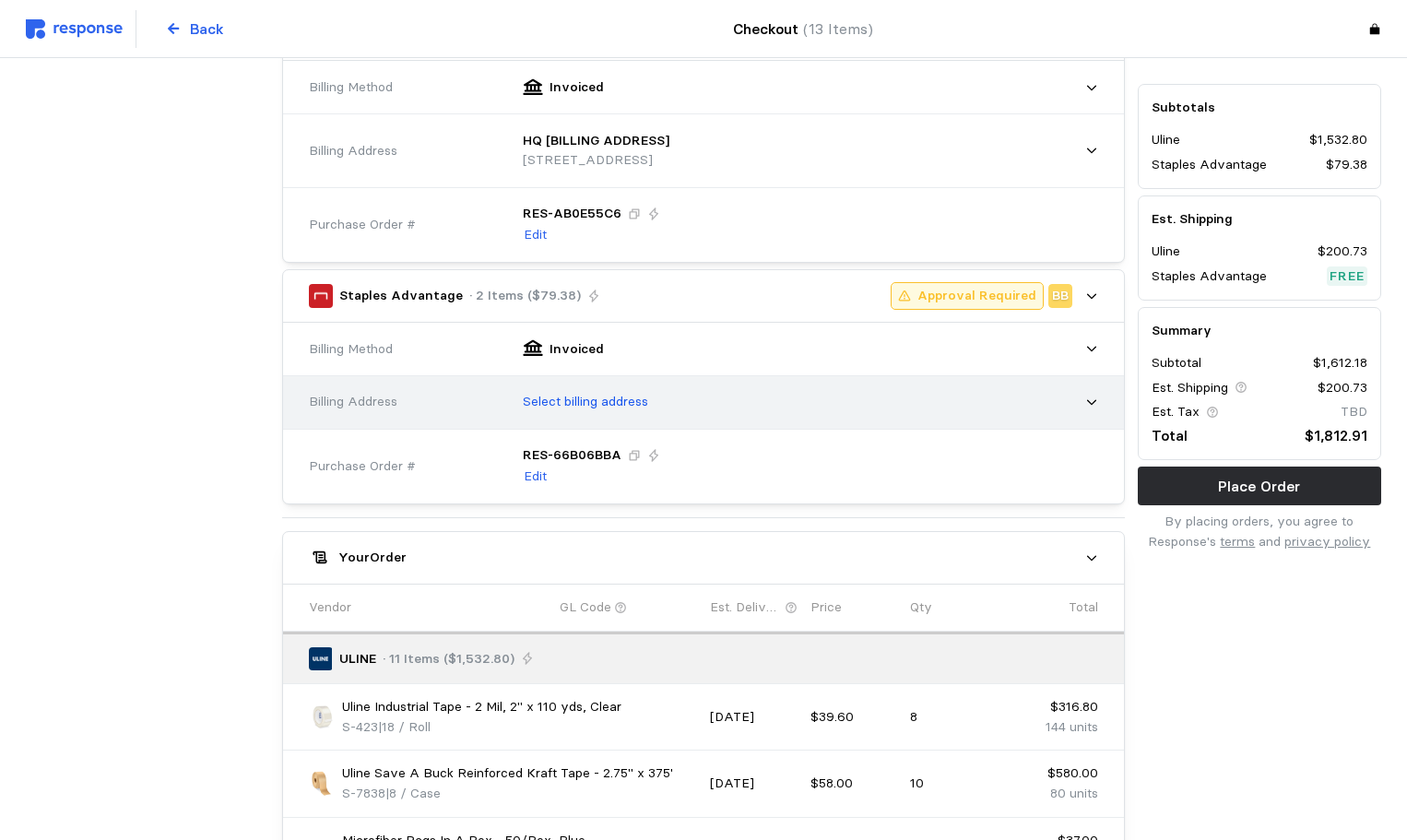 click on "Select billing address" at bounding box center [804, 402] 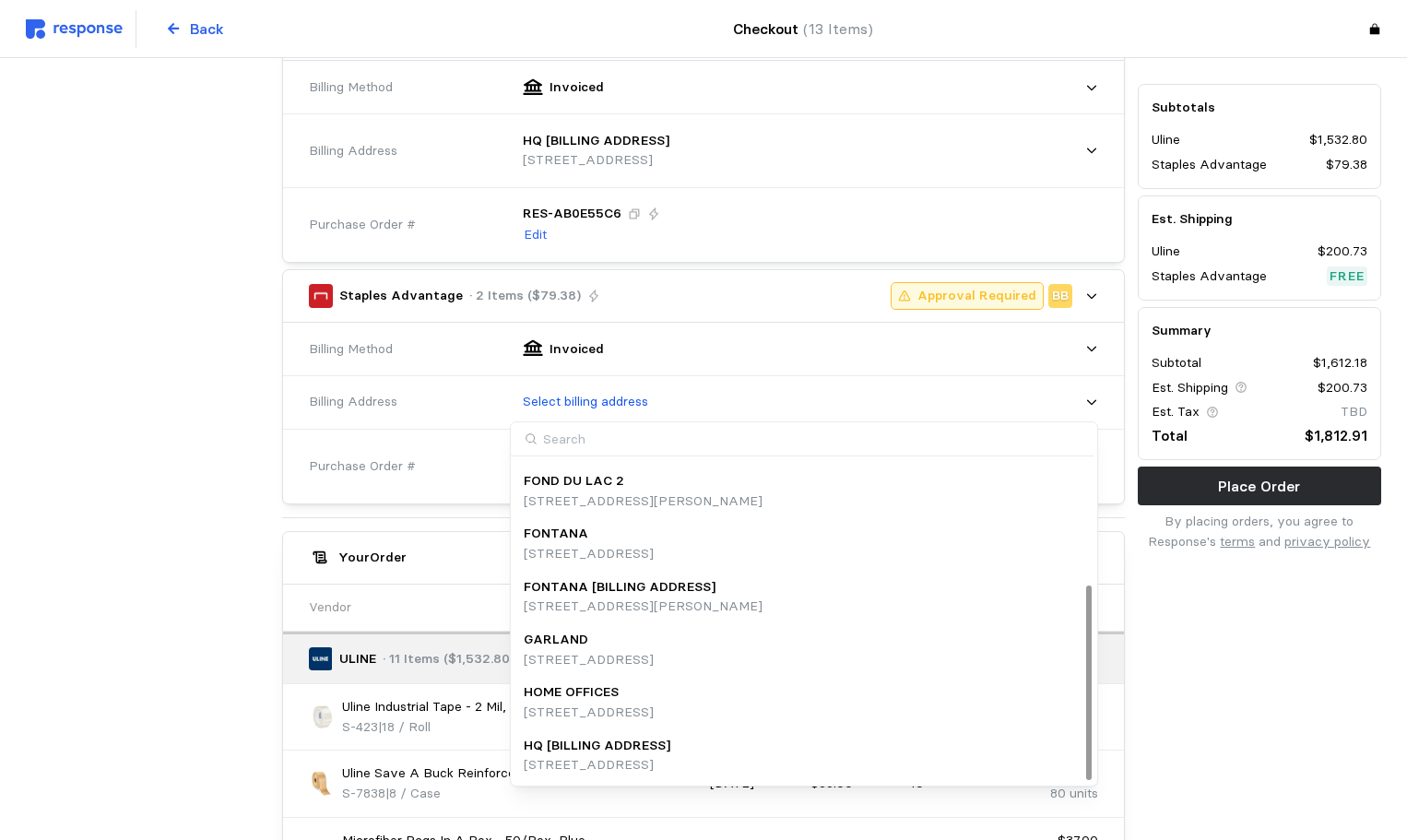 scroll, scrollTop: 215, scrollLeft: 0, axis: vertical 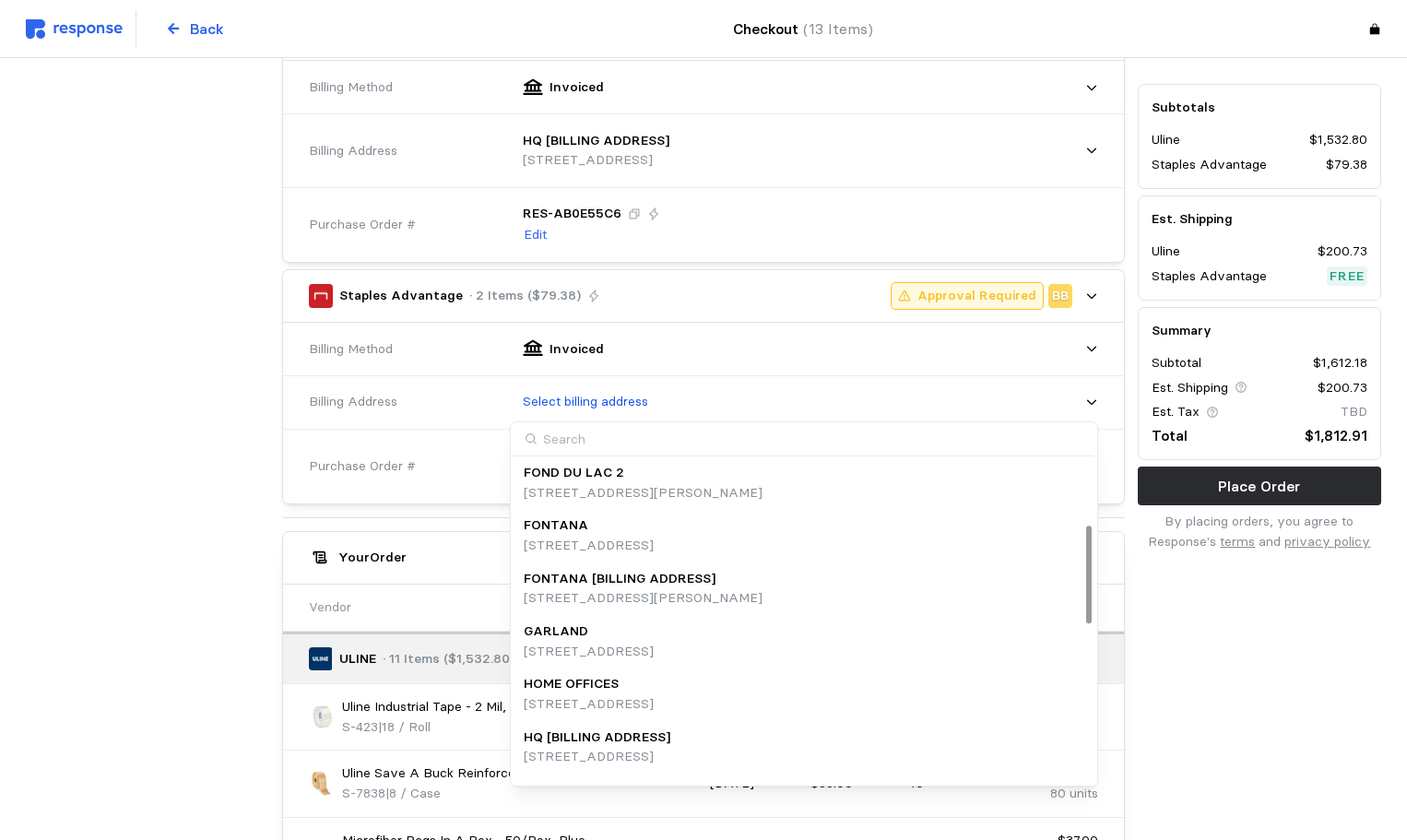 click on "[STREET_ADDRESS]" at bounding box center (597, 757) 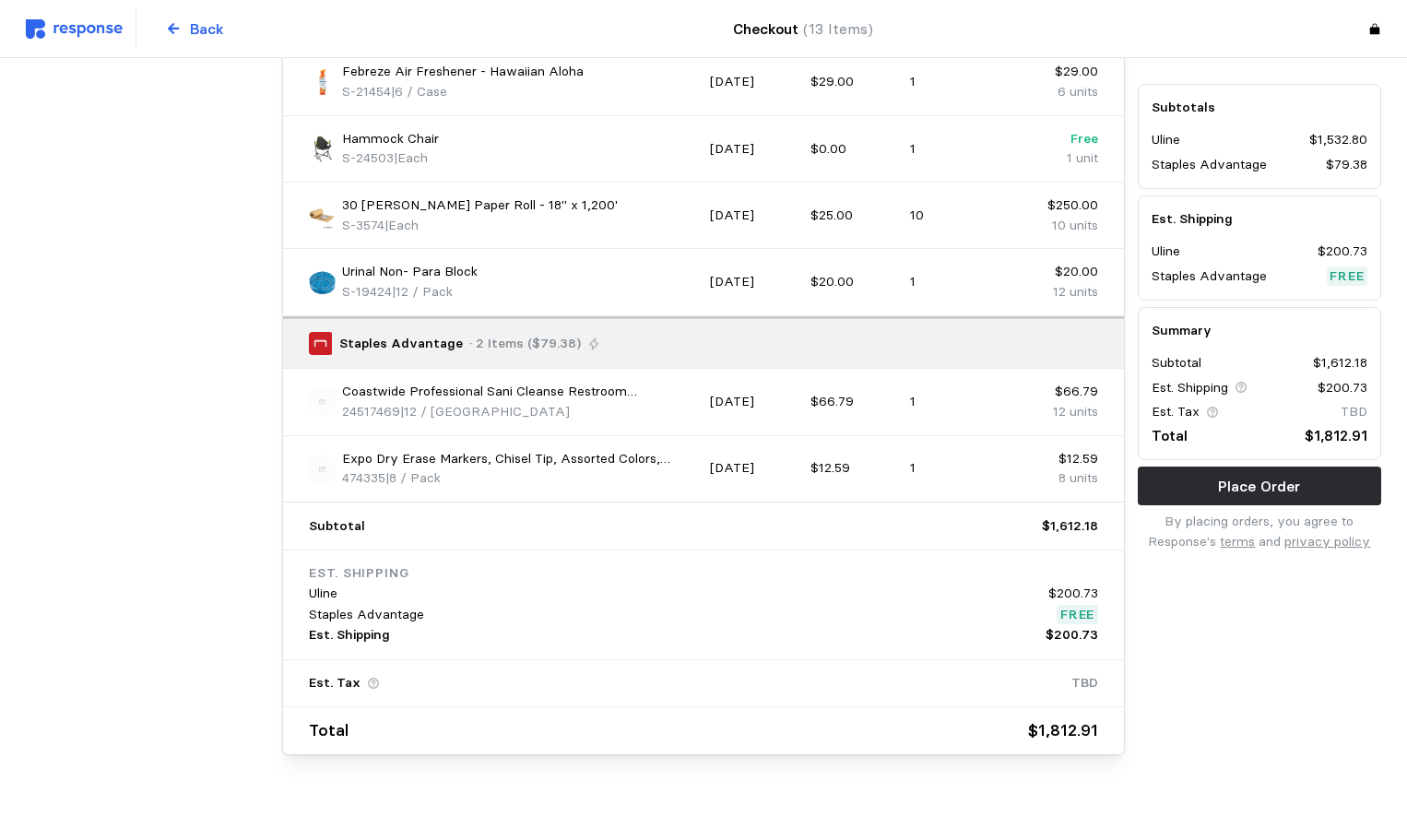 scroll, scrollTop: 1661, scrollLeft: 0, axis: vertical 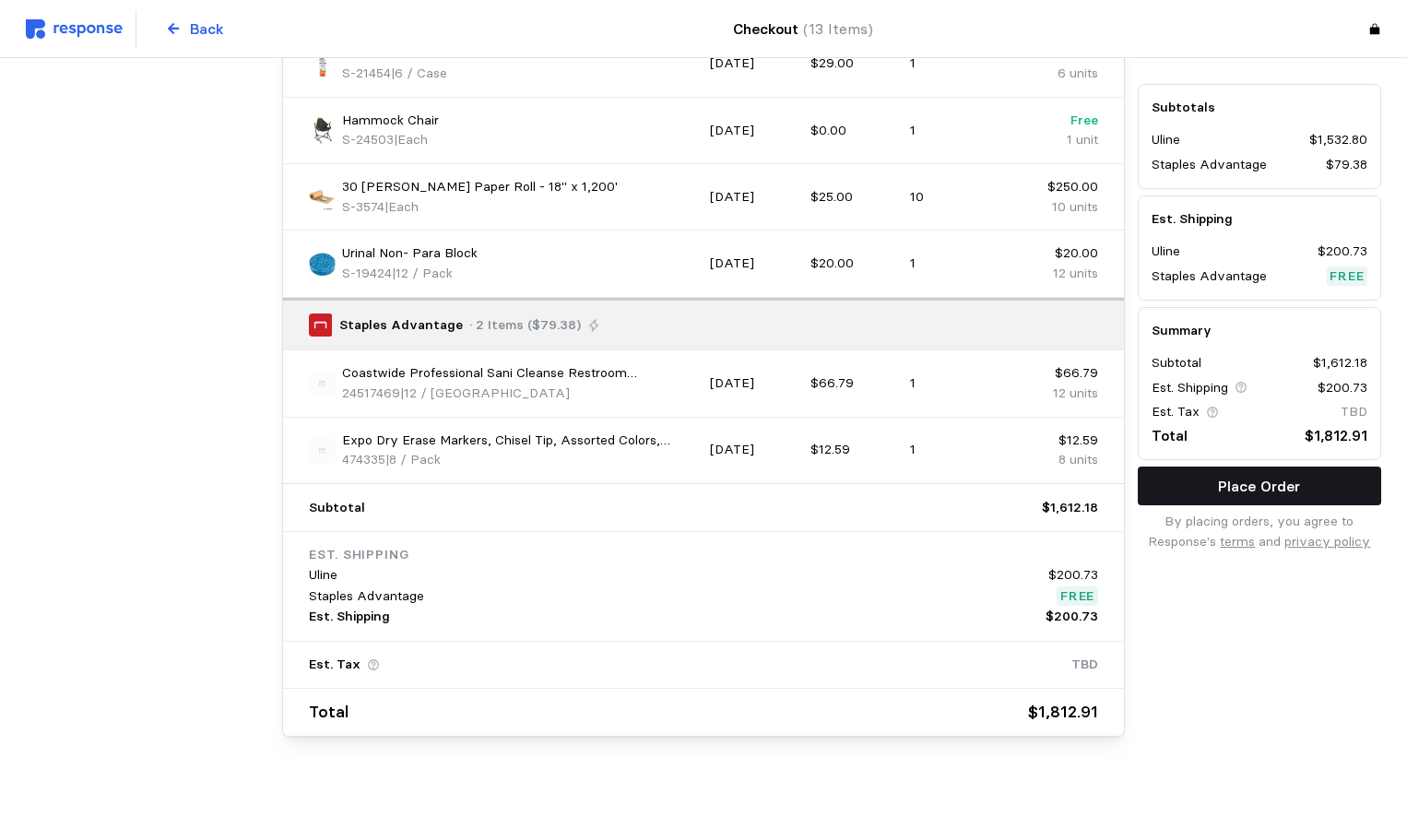 click on "Place Order" at bounding box center [1259, 487] 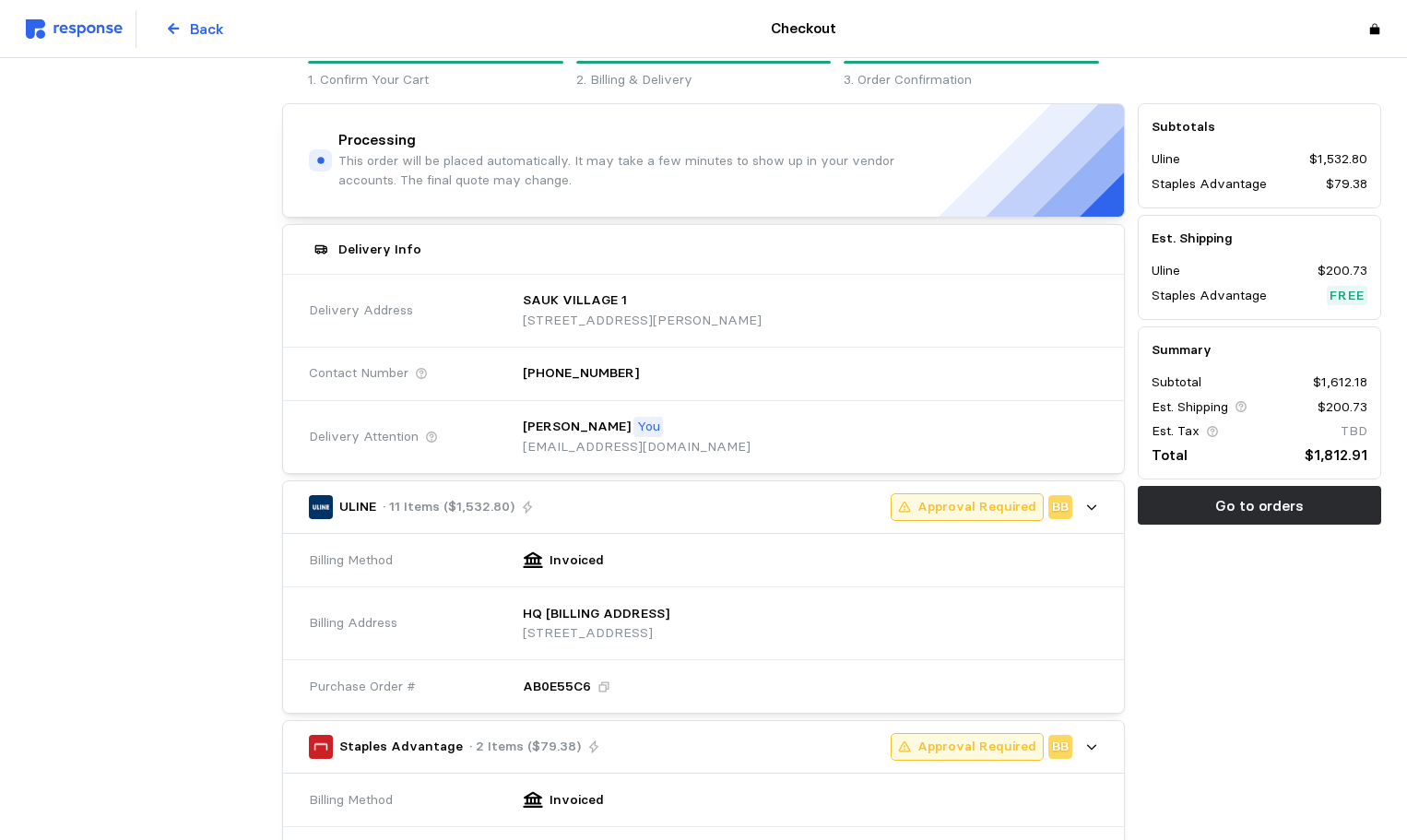 scroll, scrollTop: 0, scrollLeft: 0, axis: both 